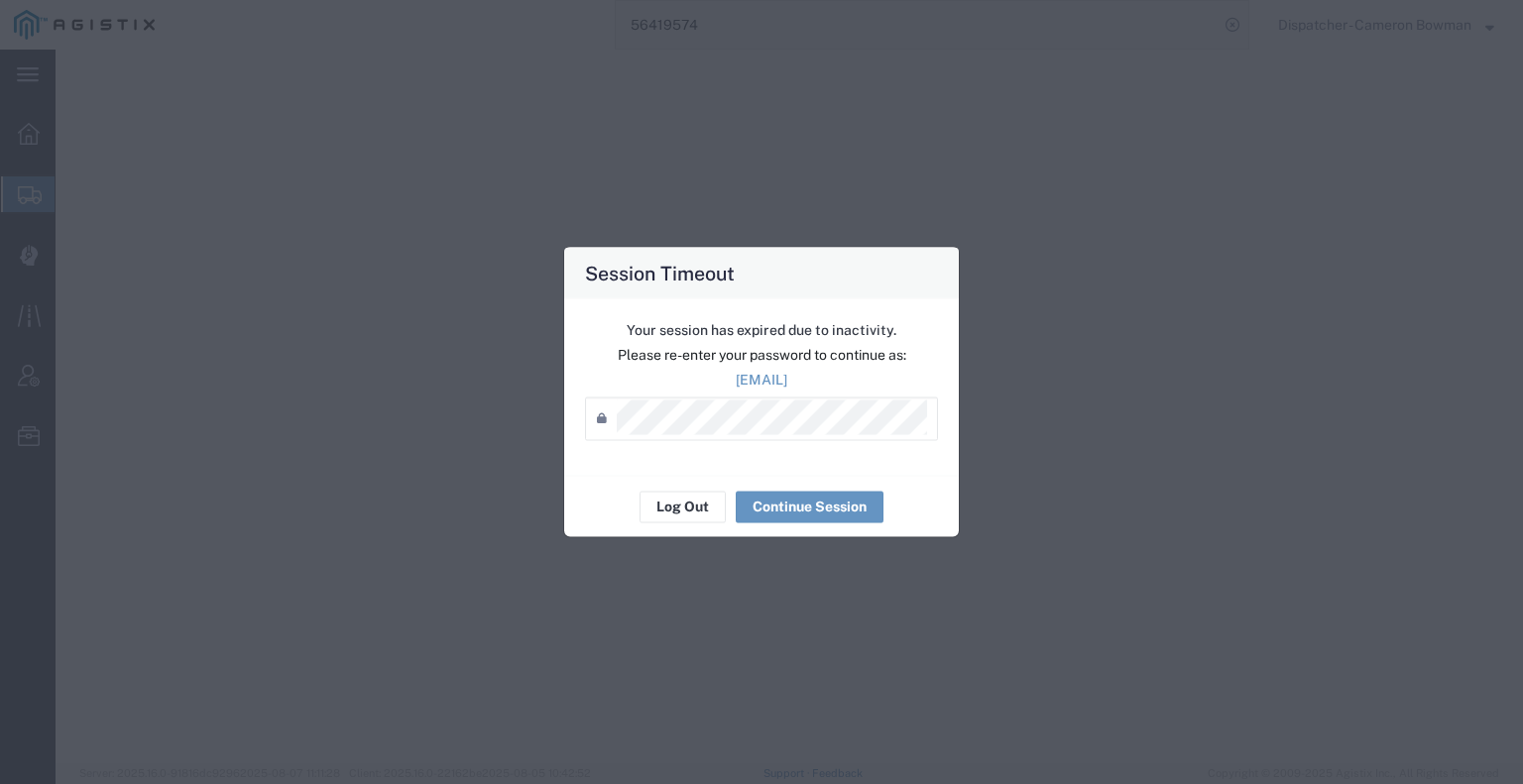 scroll, scrollTop: 0, scrollLeft: 0, axis: both 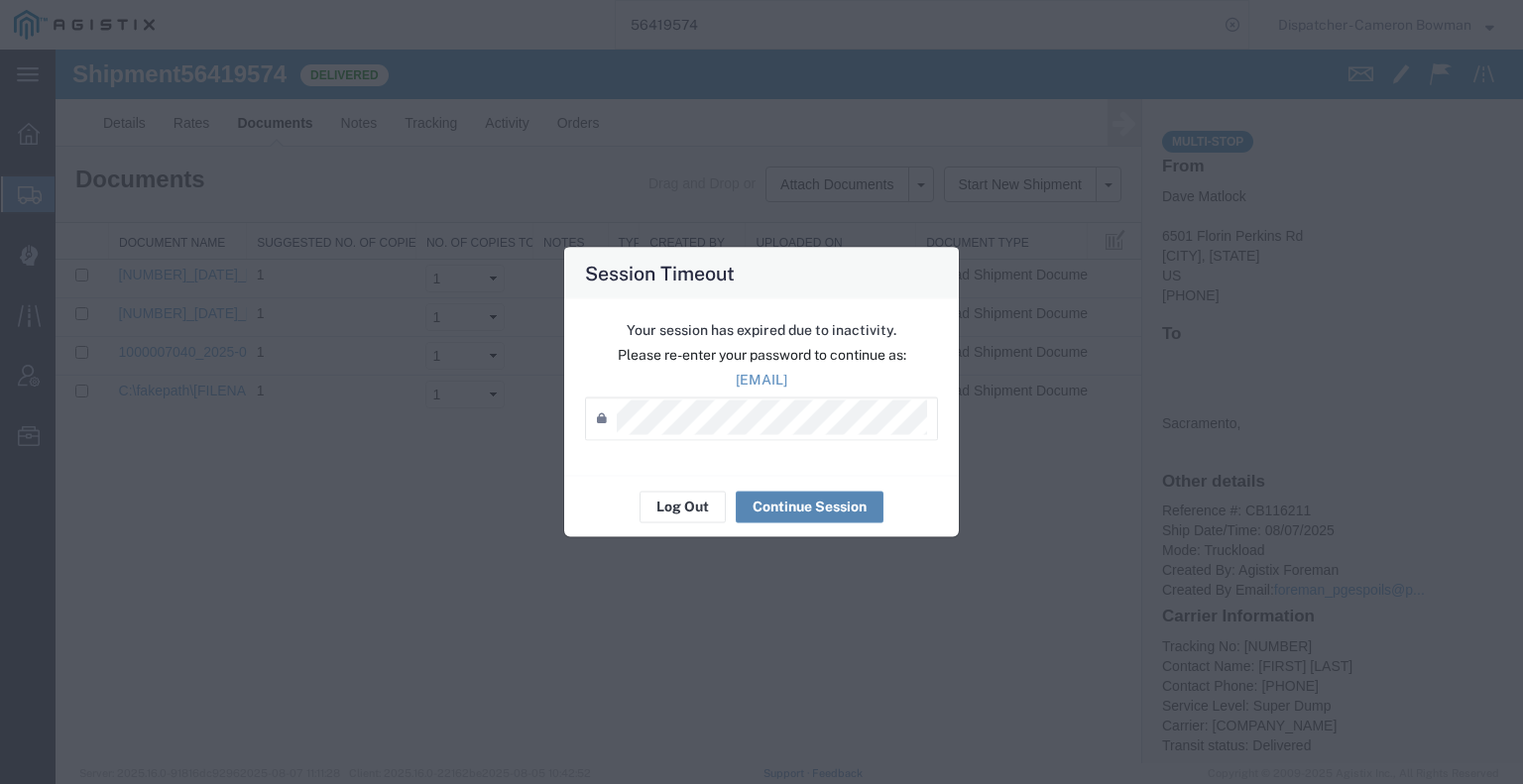 click on "Continue Session" 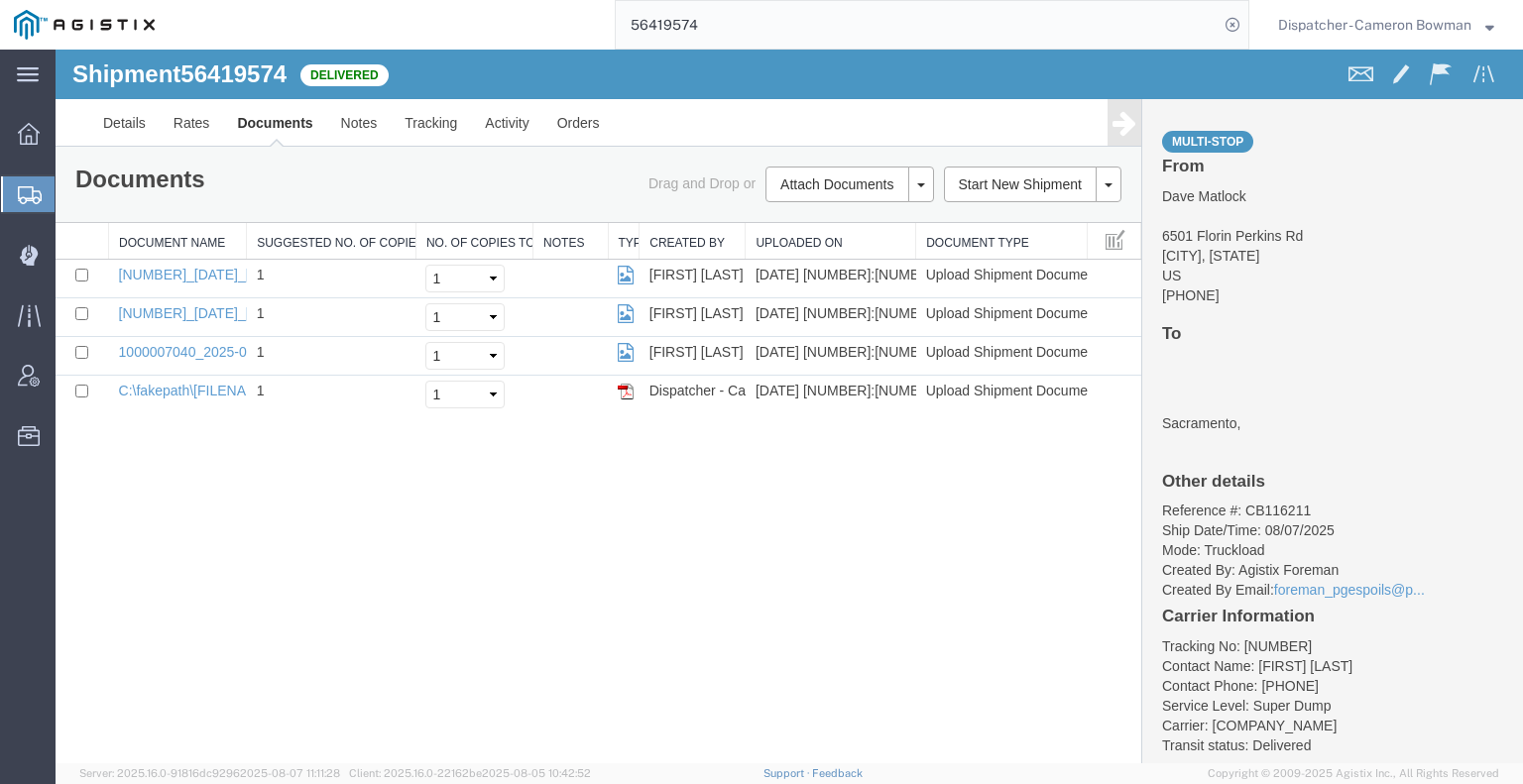 click on "56419574" 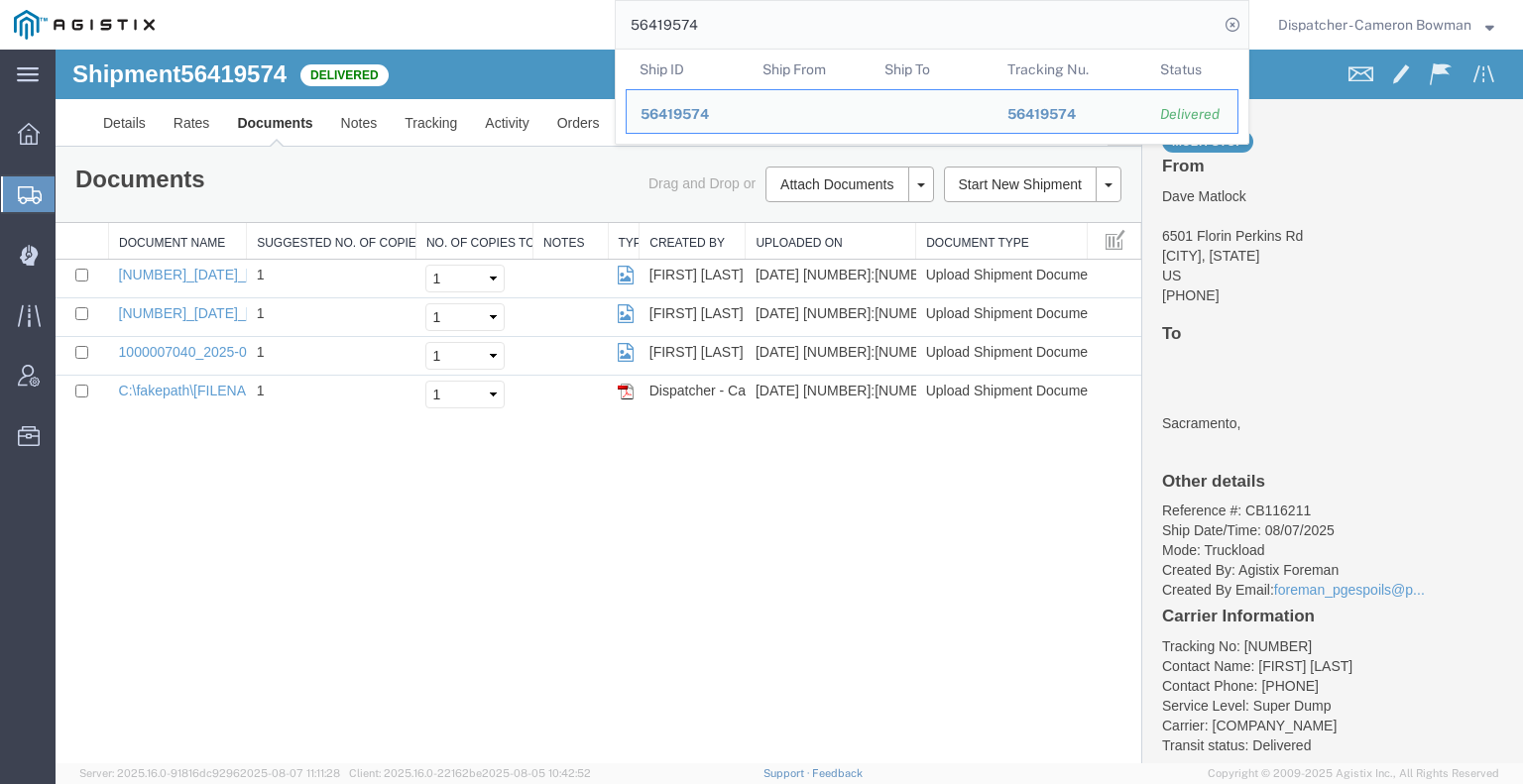 drag, startPoint x: 716, startPoint y: 31, endPoint x: 434, endPoint y: 45, distance: 282.3473 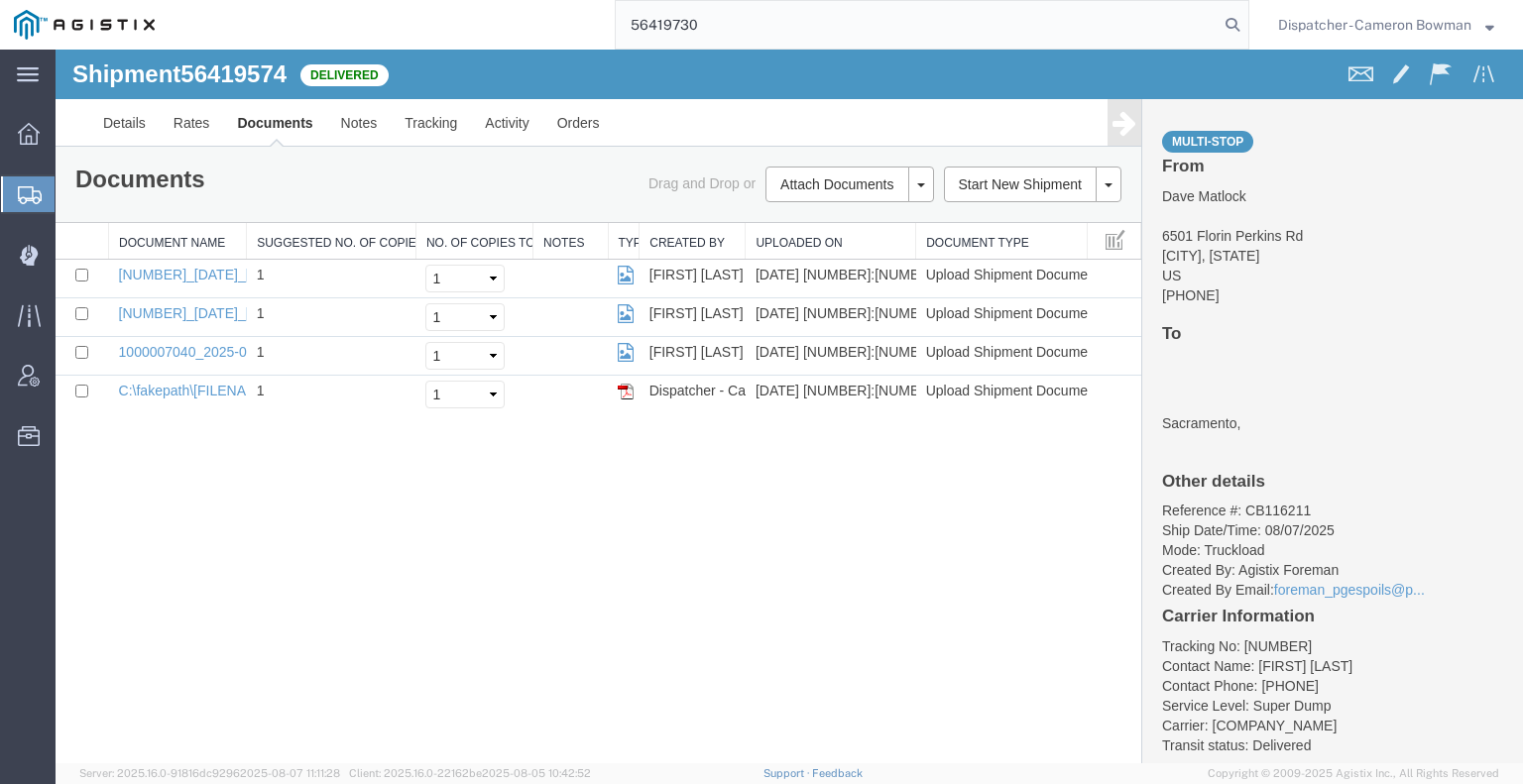 type on "56419730" 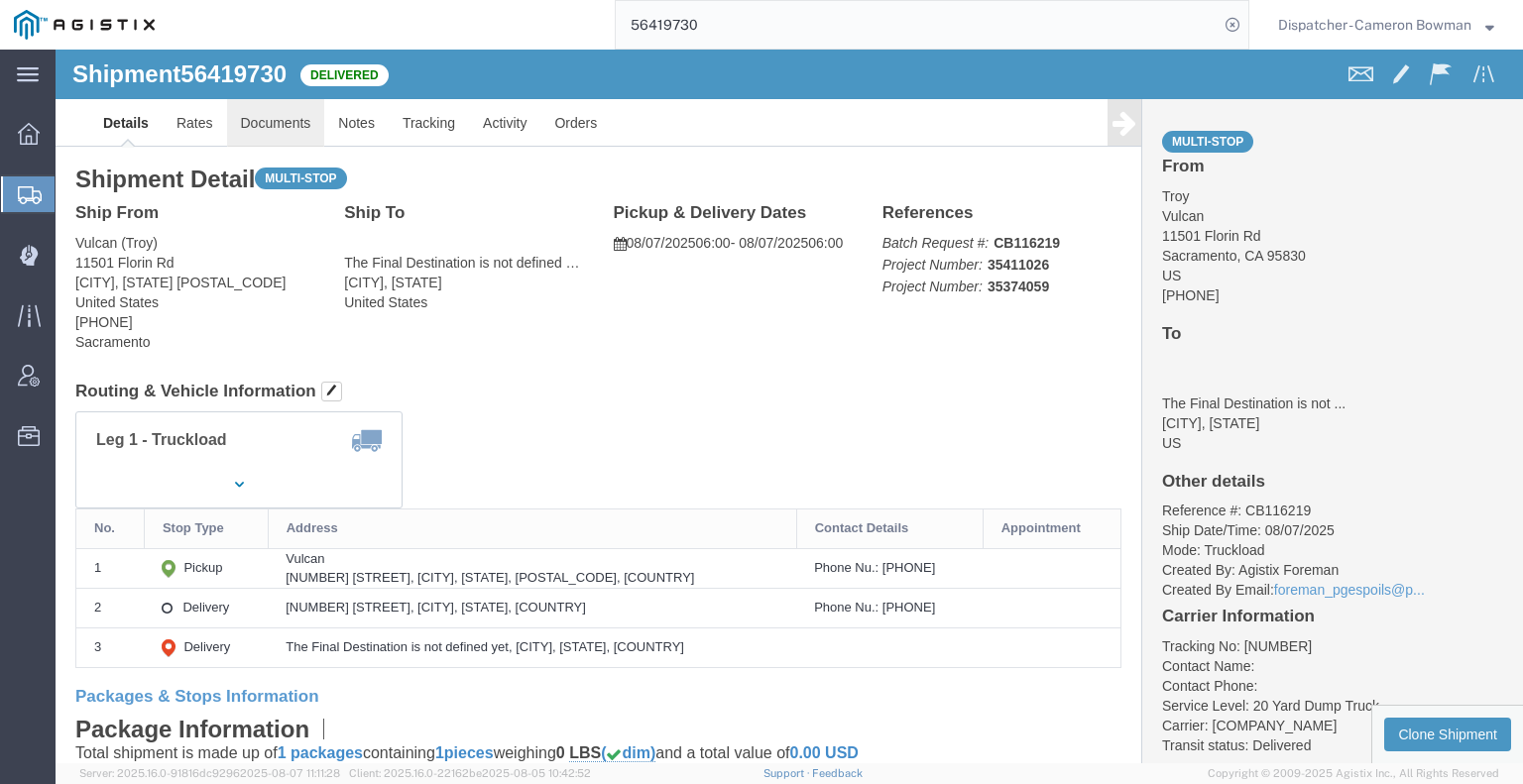 click on "Documents" 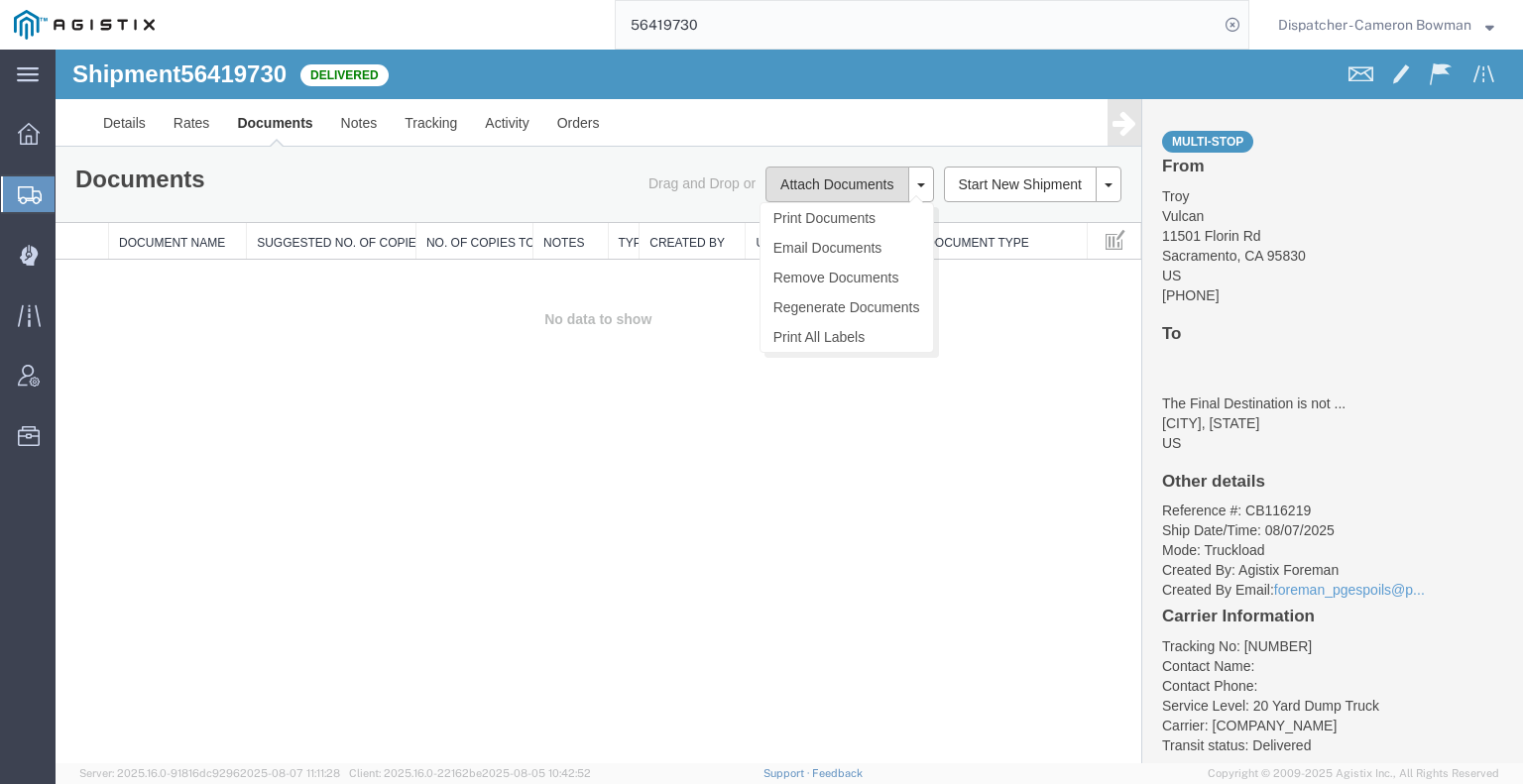 click on "Attach Documents" at bounding box center (837, 184) 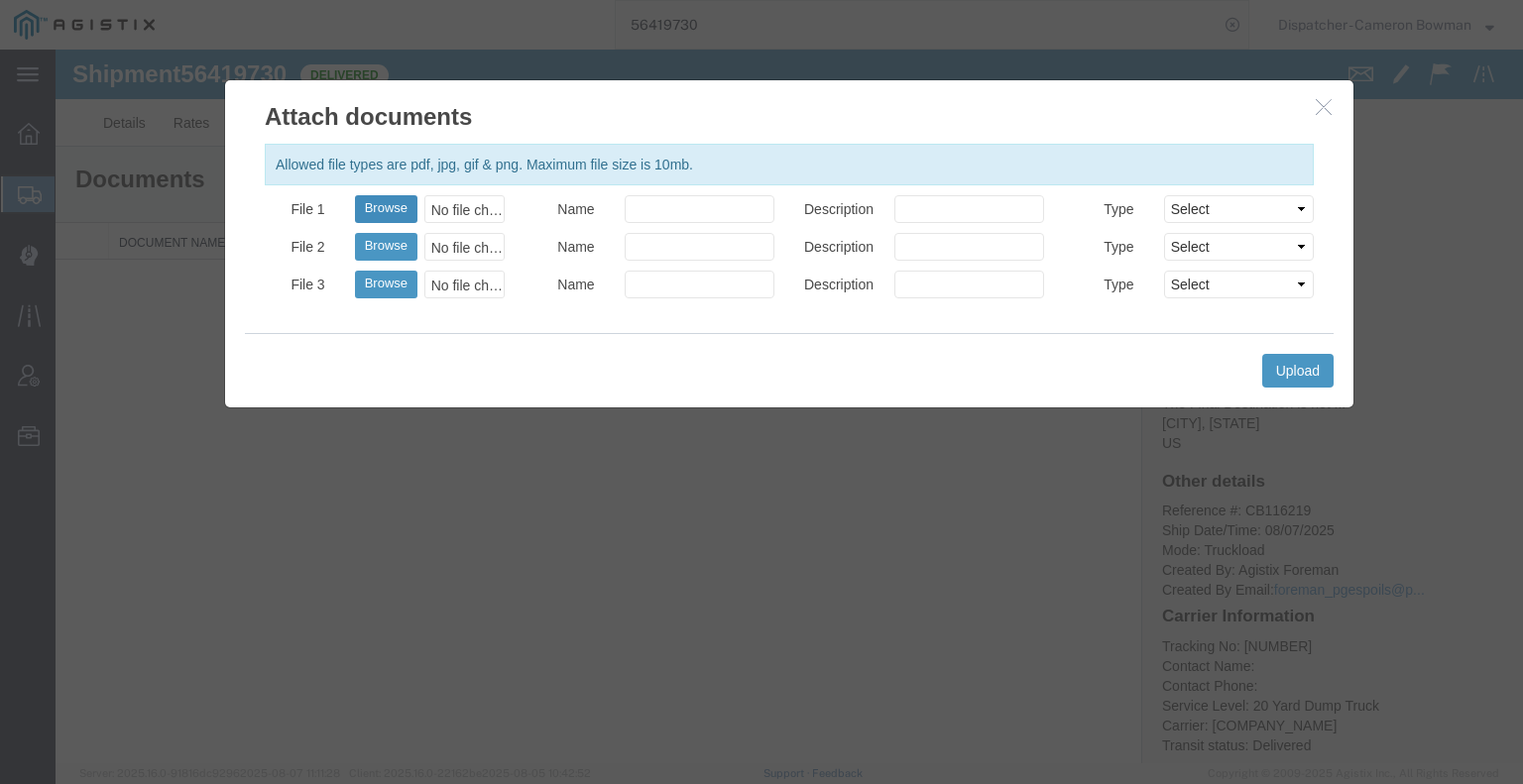 click on "Browse" at bounding box center (386, 209) 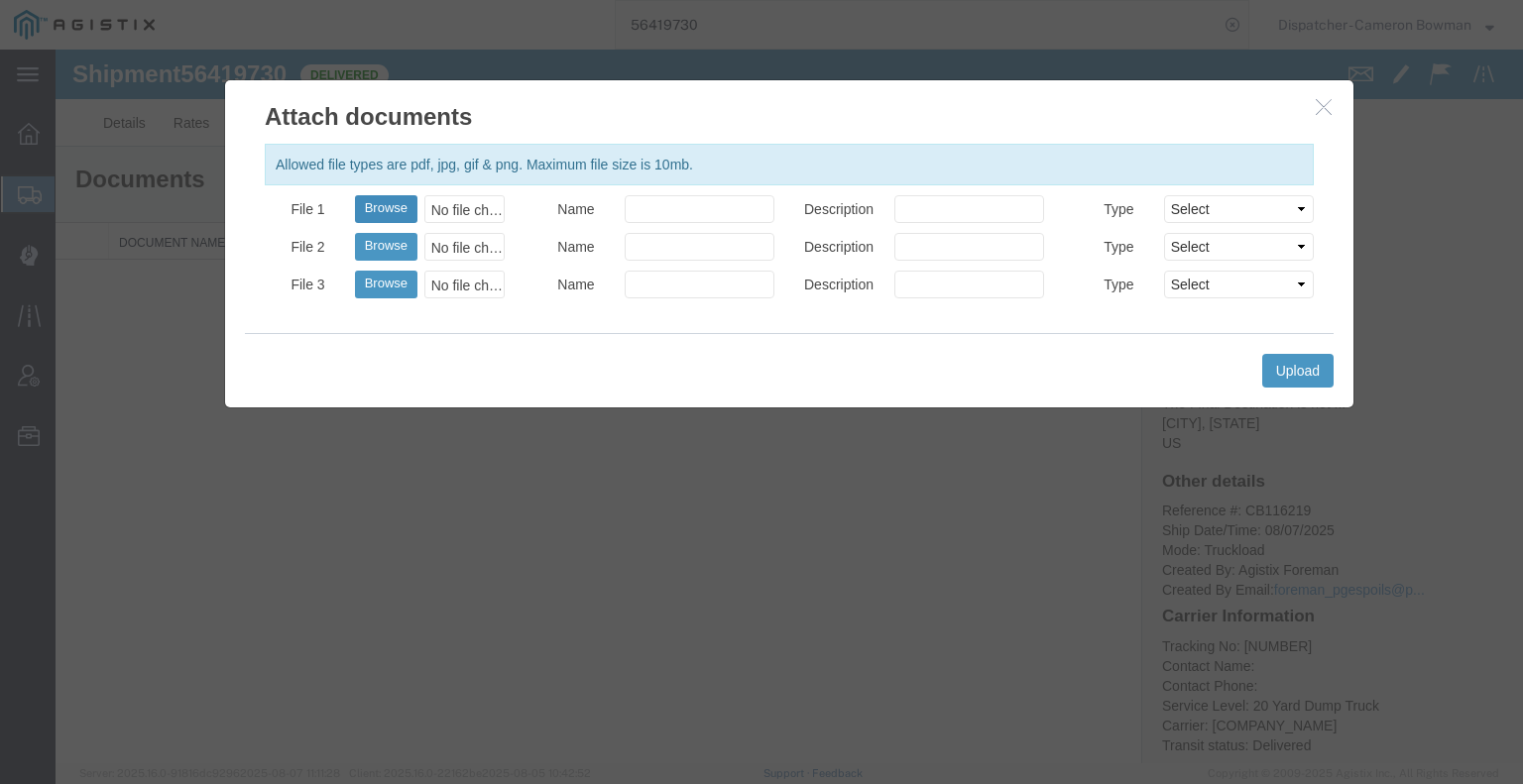 type on "C:\fakepath\[FILENAME].pdf" 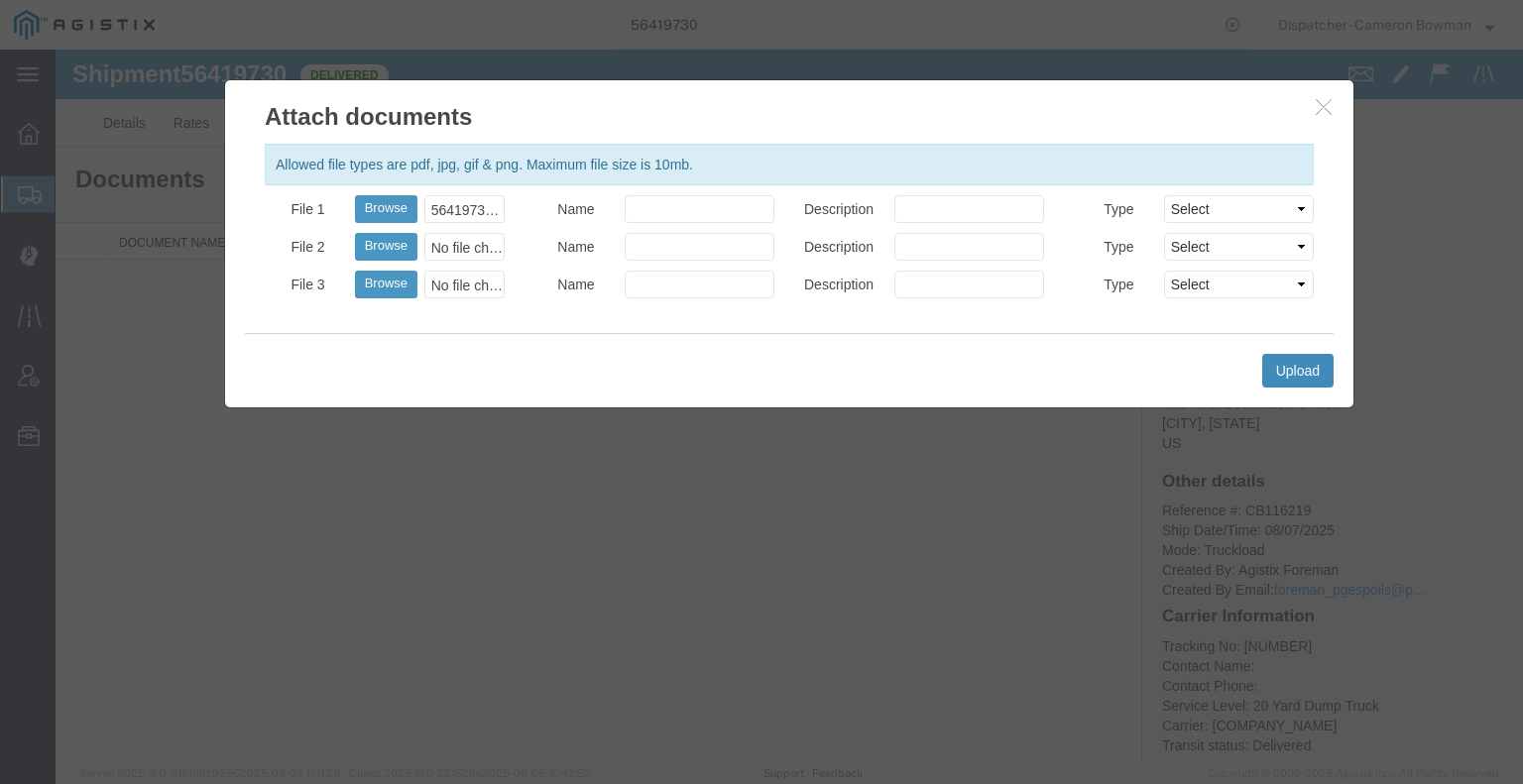 click on "Upload" at bounding box center (1298, 371) 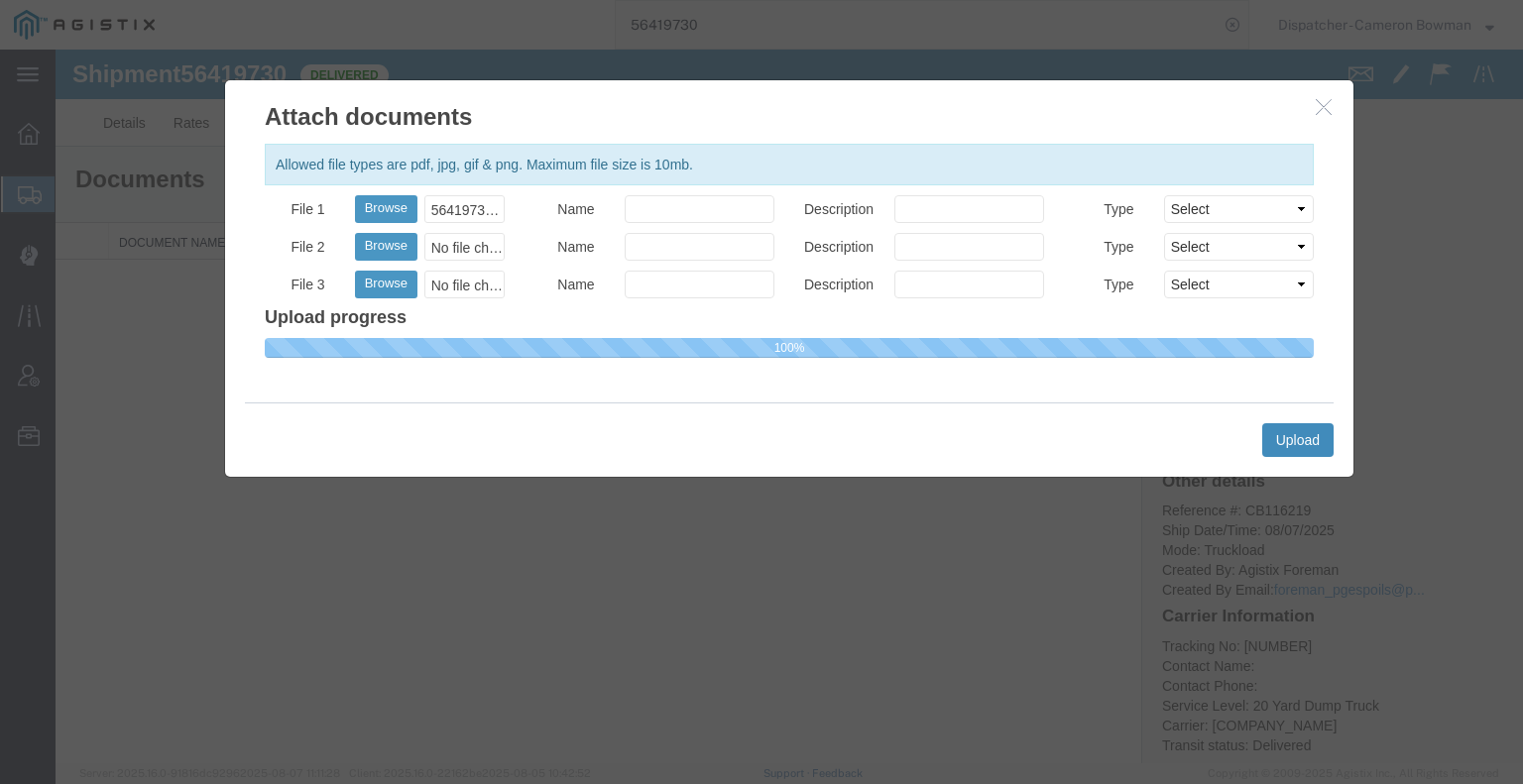 type 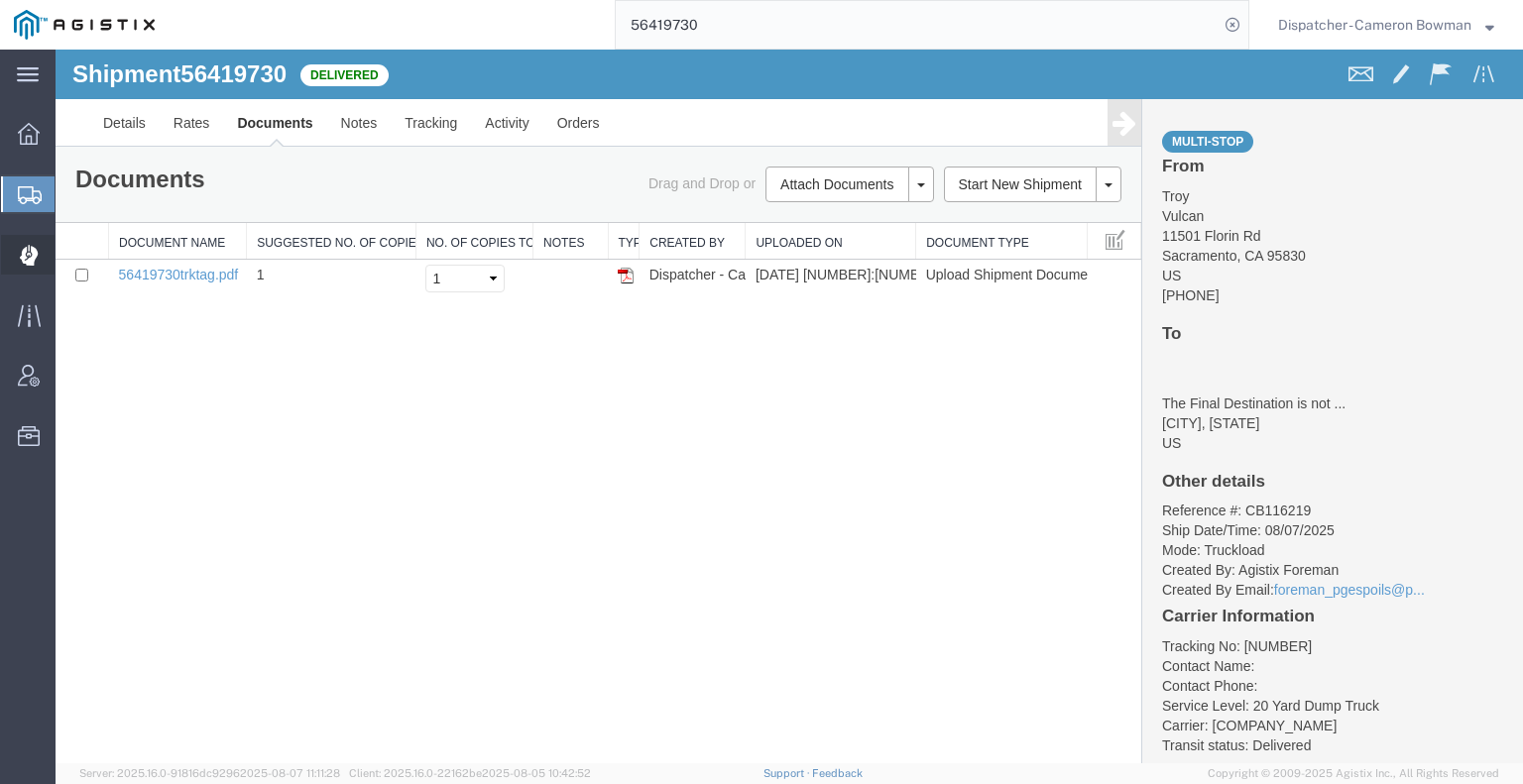 click 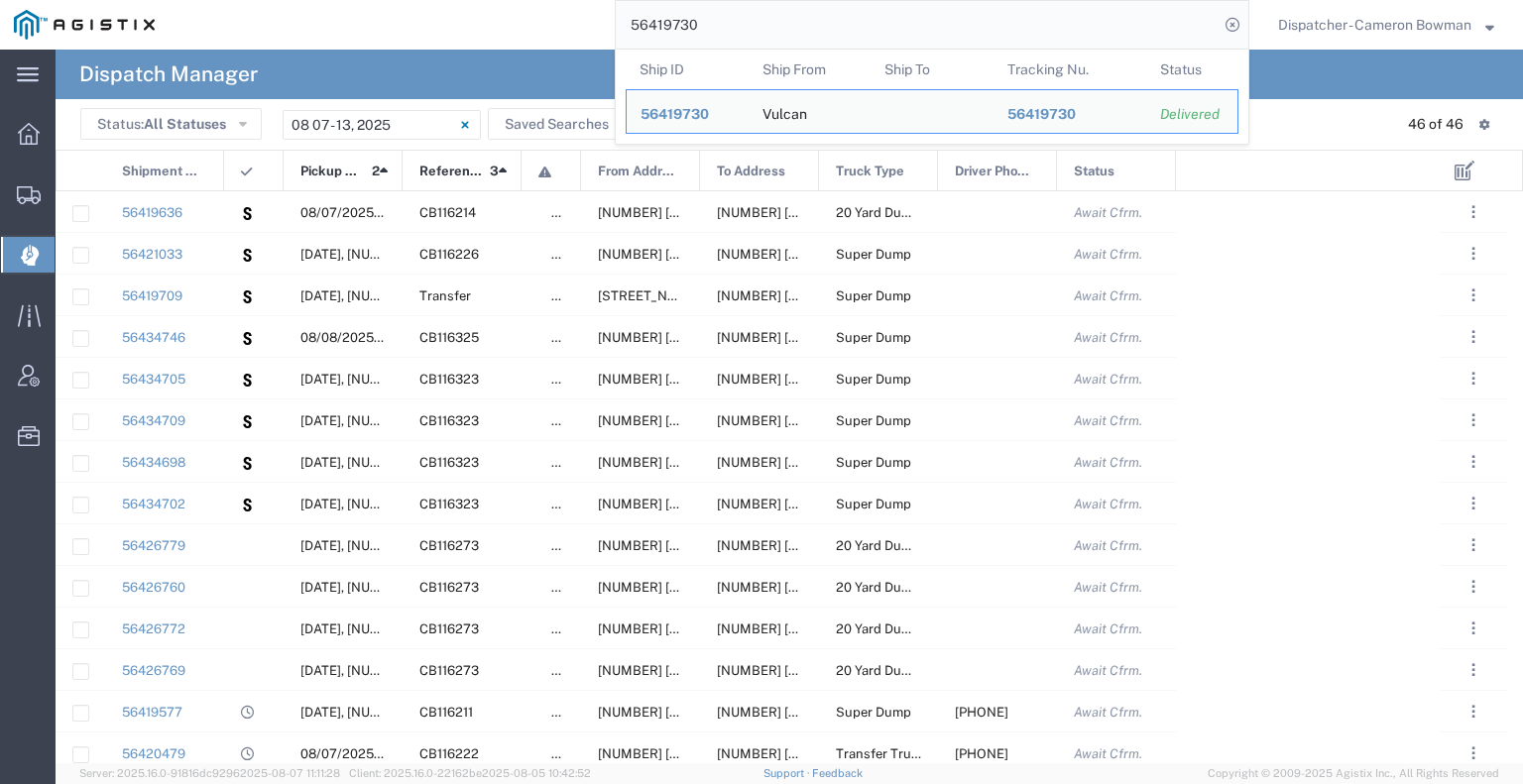 drag, startPoint x: 703, startPoint y: 18, endPoint x: 510, endPoint y: 56, distance: 196.70536 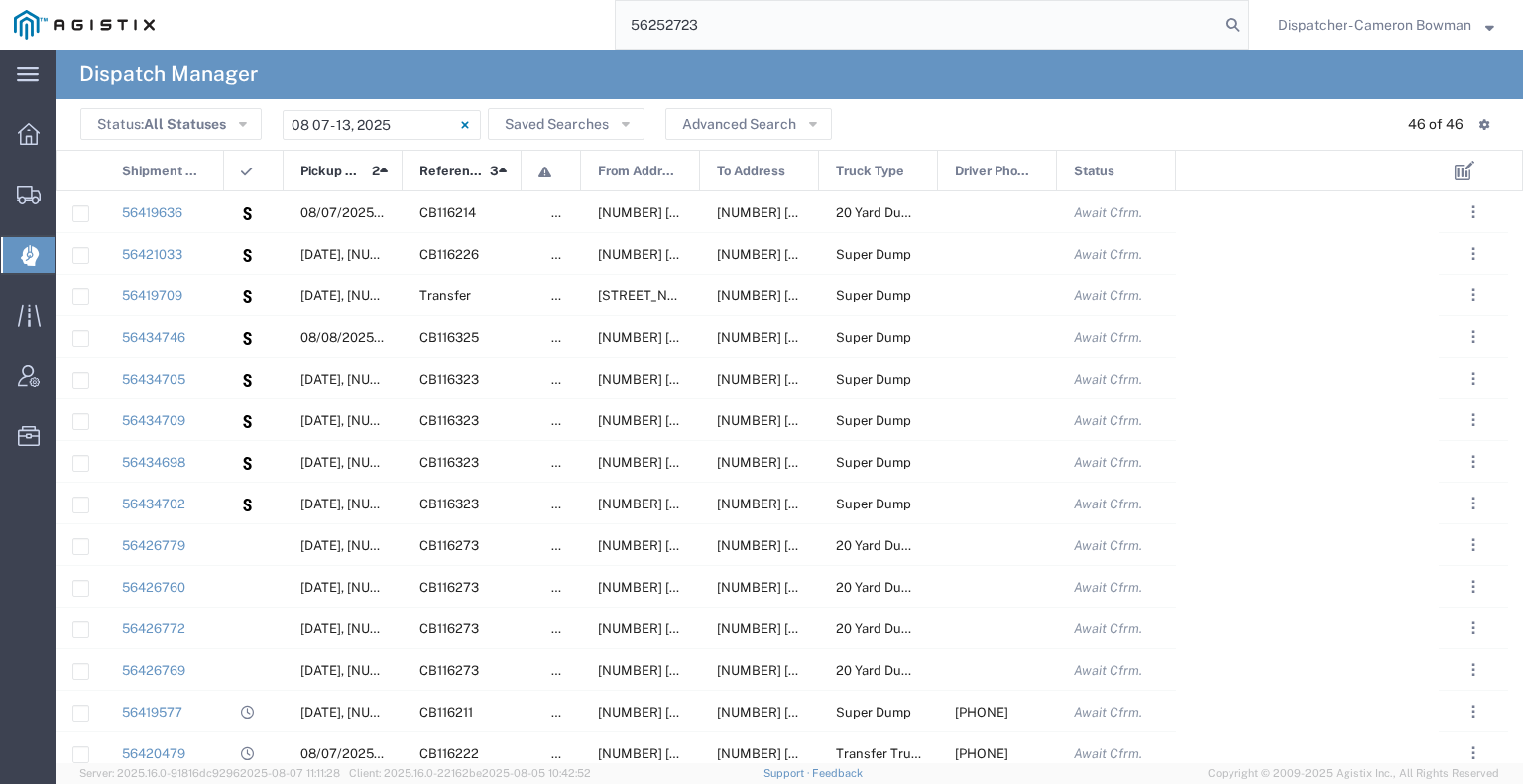 type on "56252723" 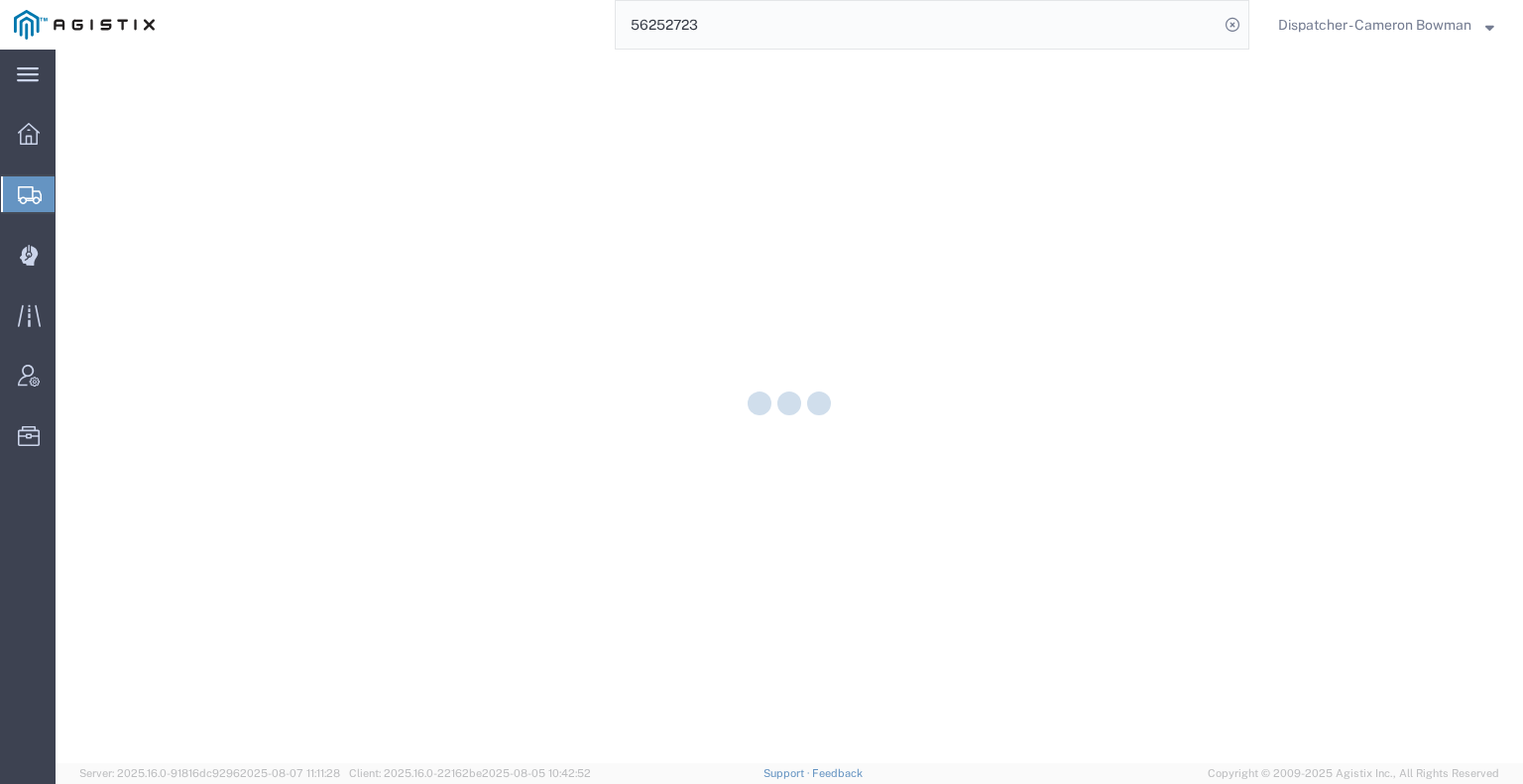 scroll, scrollTop: 0, scrollLeft: 0, axis: both 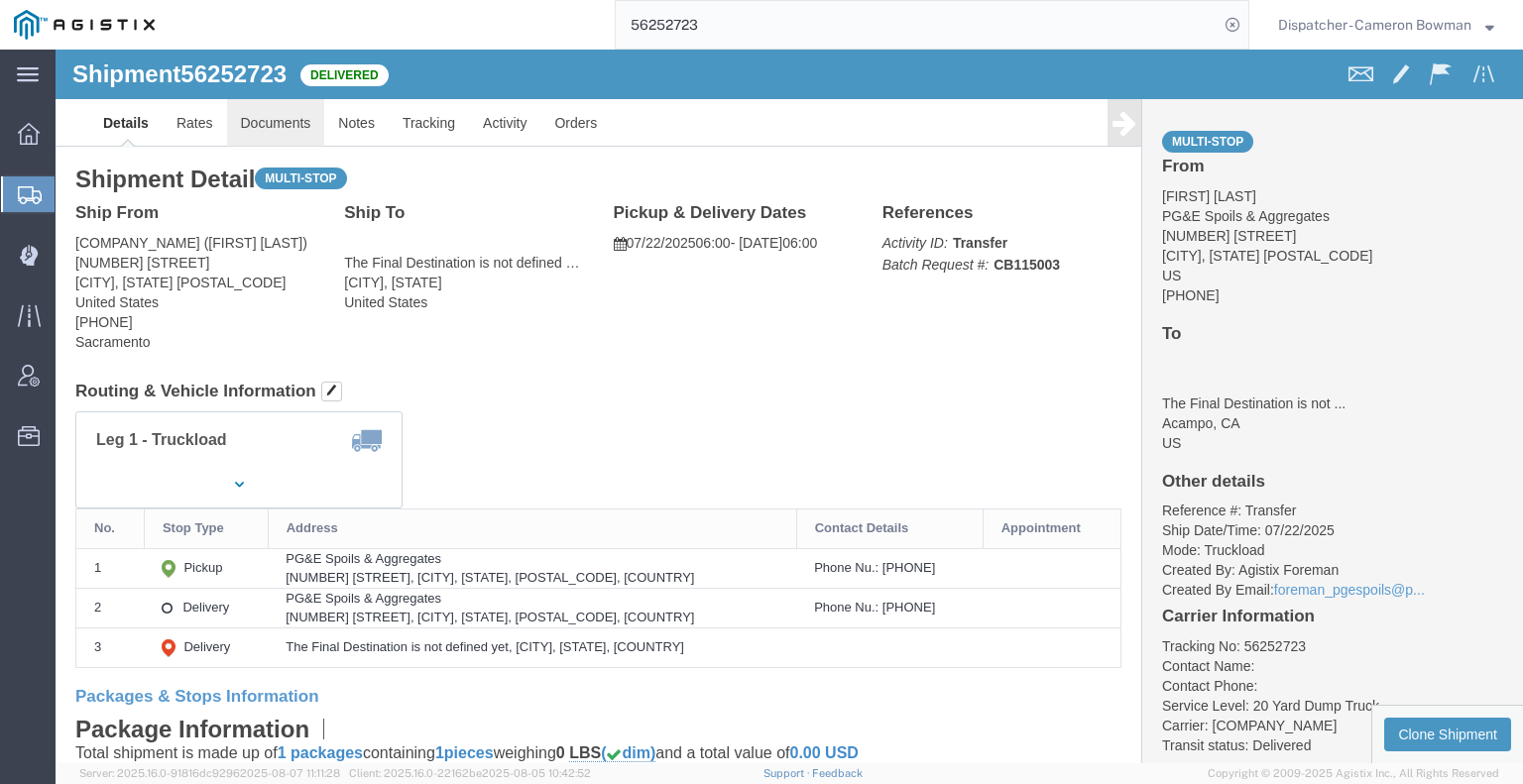 click on "Documents" 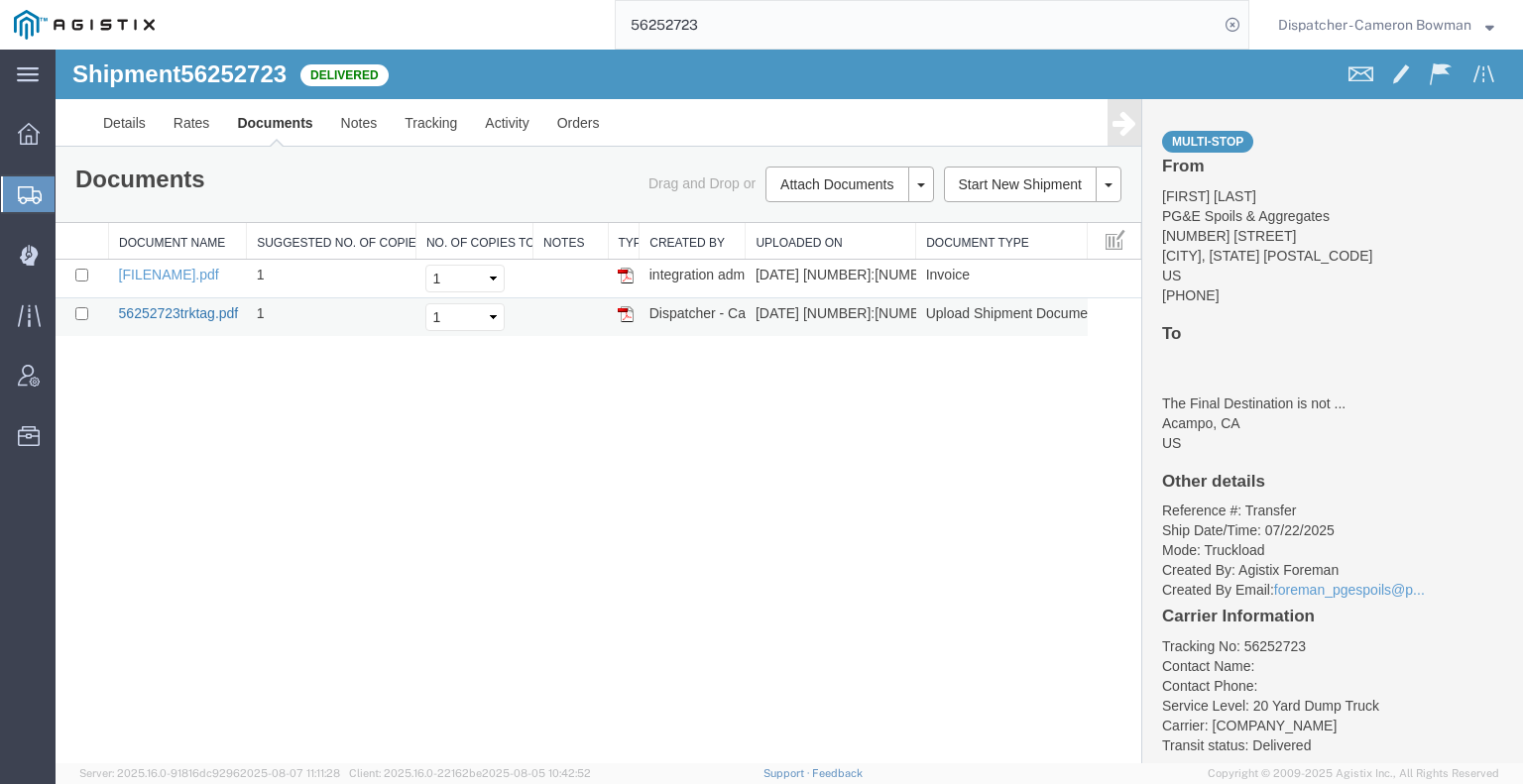click on "56252723trktag.pdf" at bounding box center (178, 313) 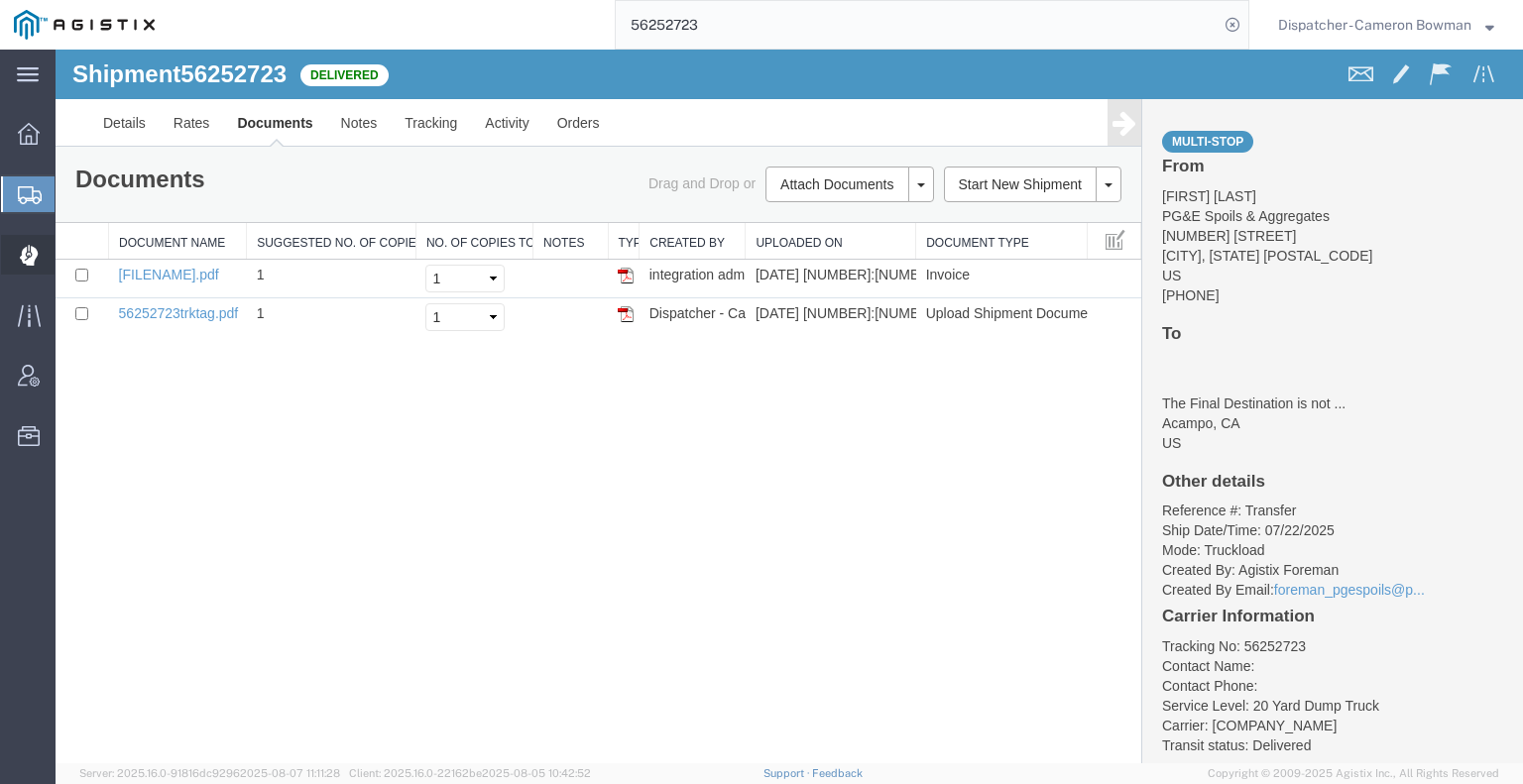 click 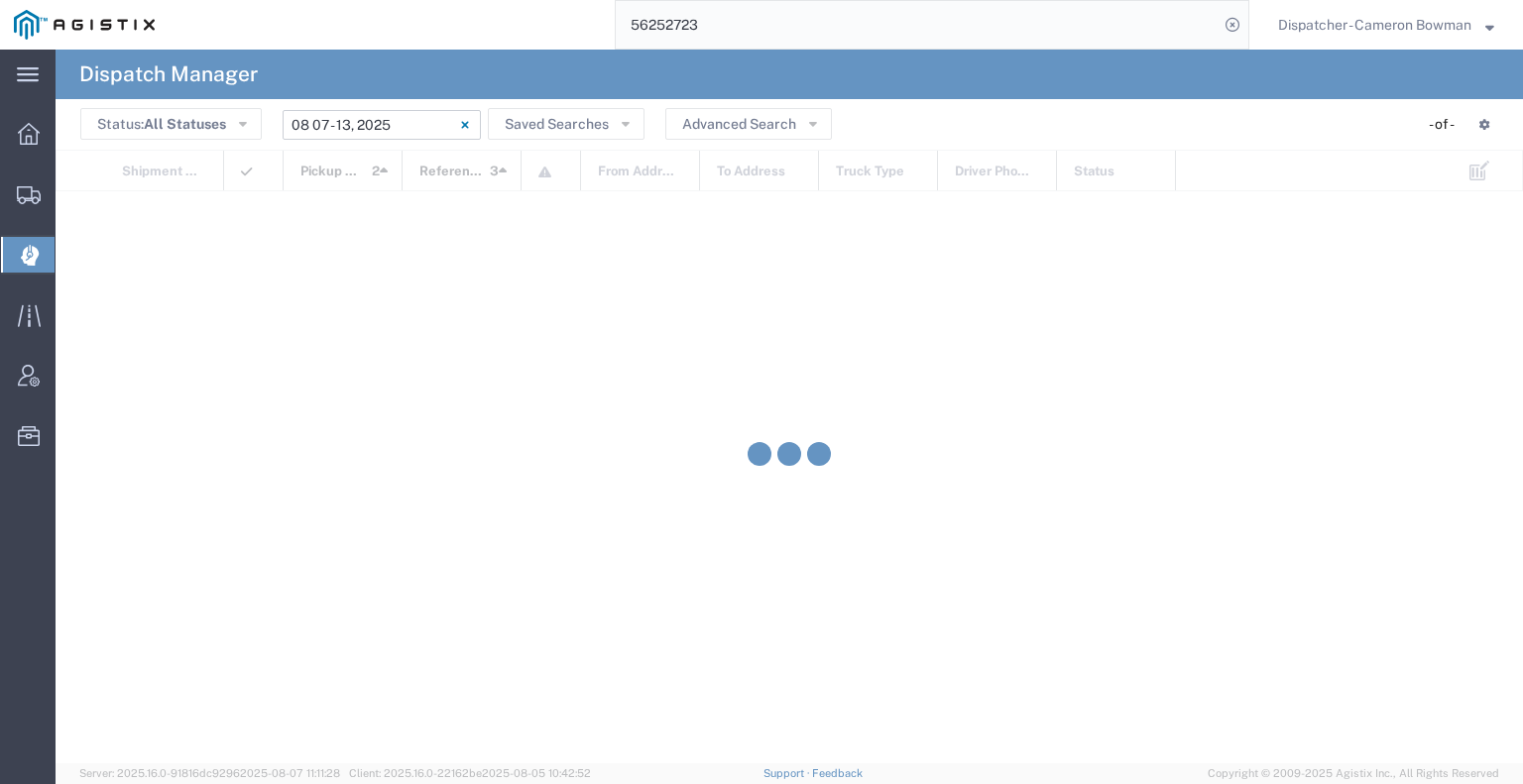 click on "[DATE] - [DATE]" 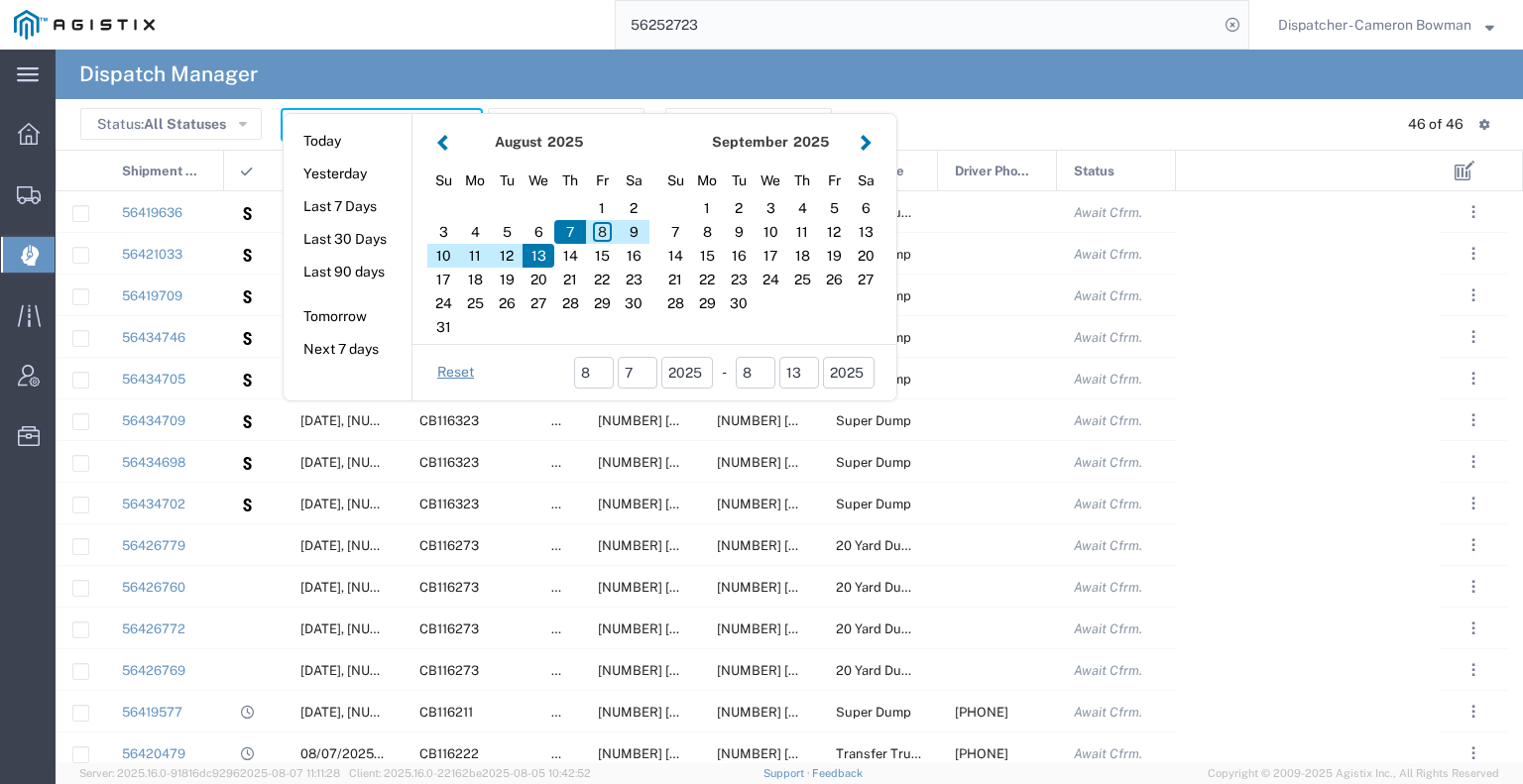 click 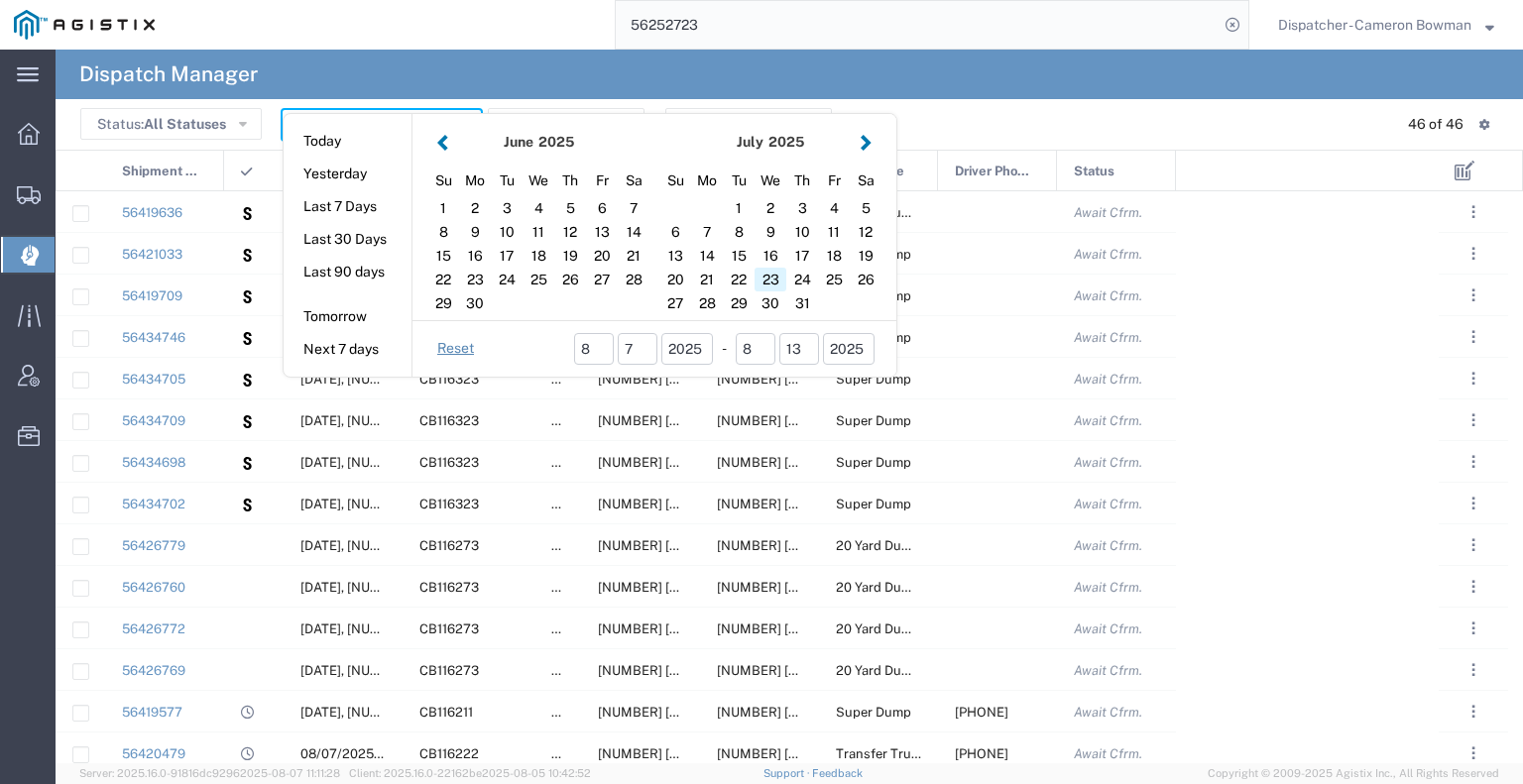 click on "23" 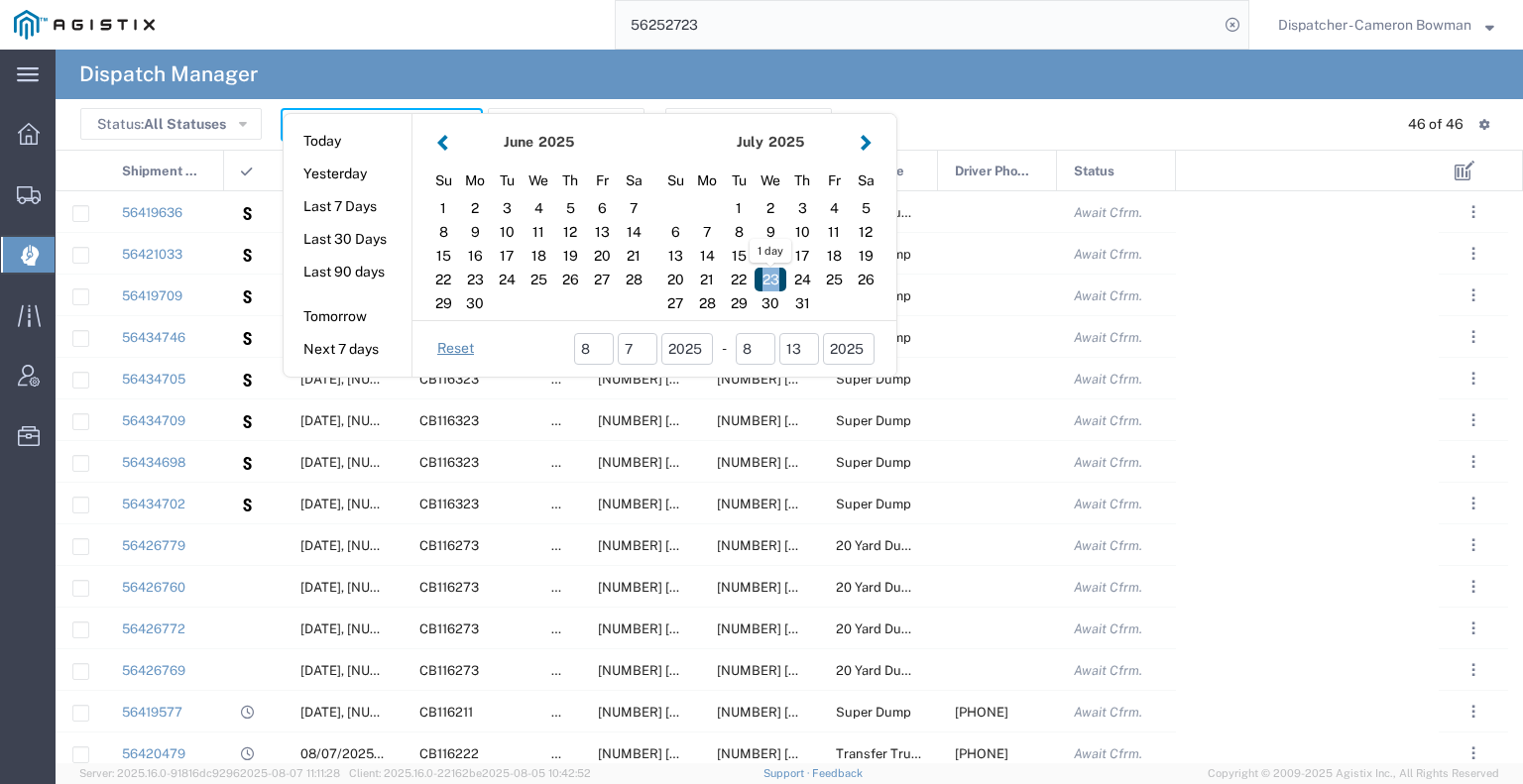 click on "23" 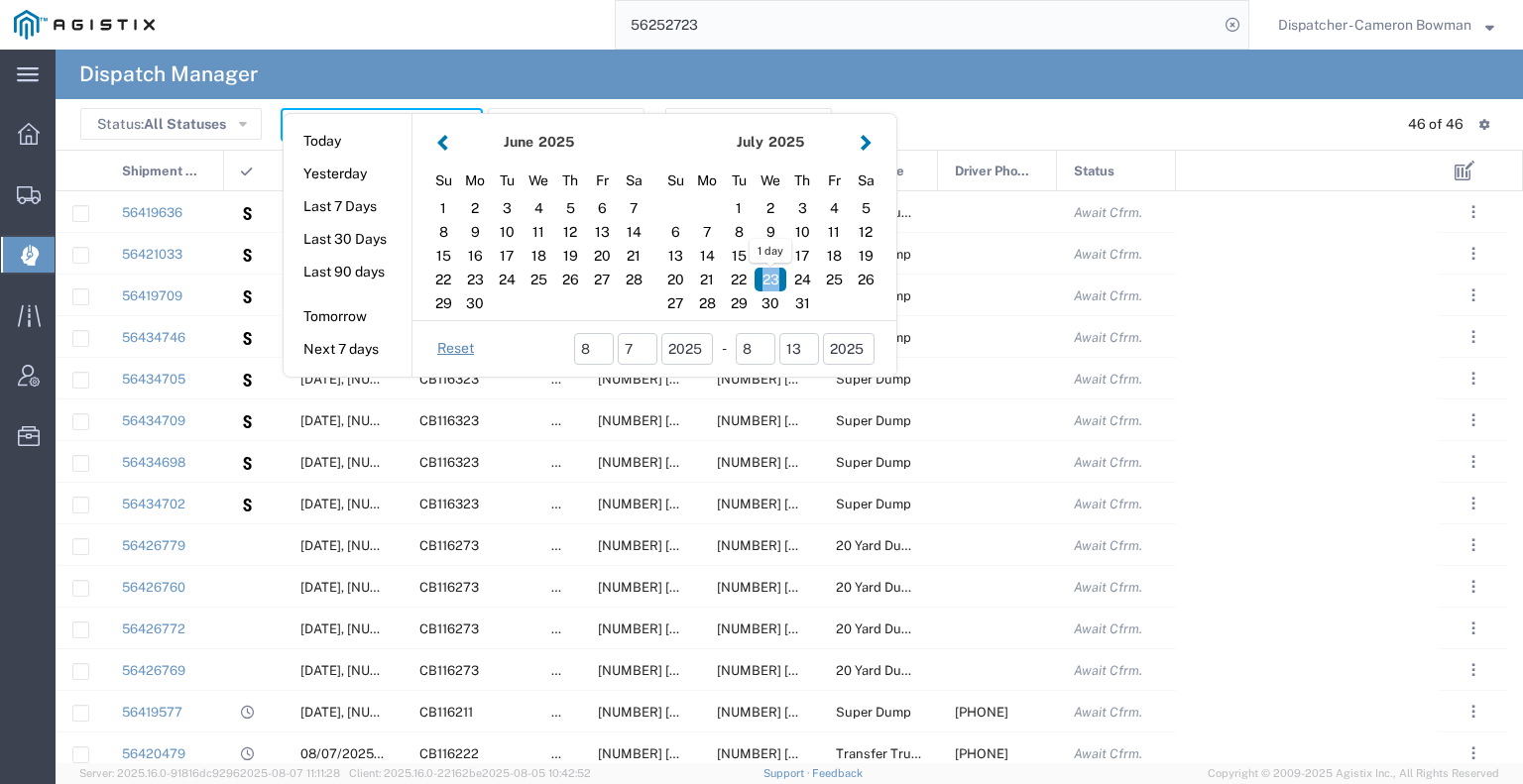 type on "07/23/2025" 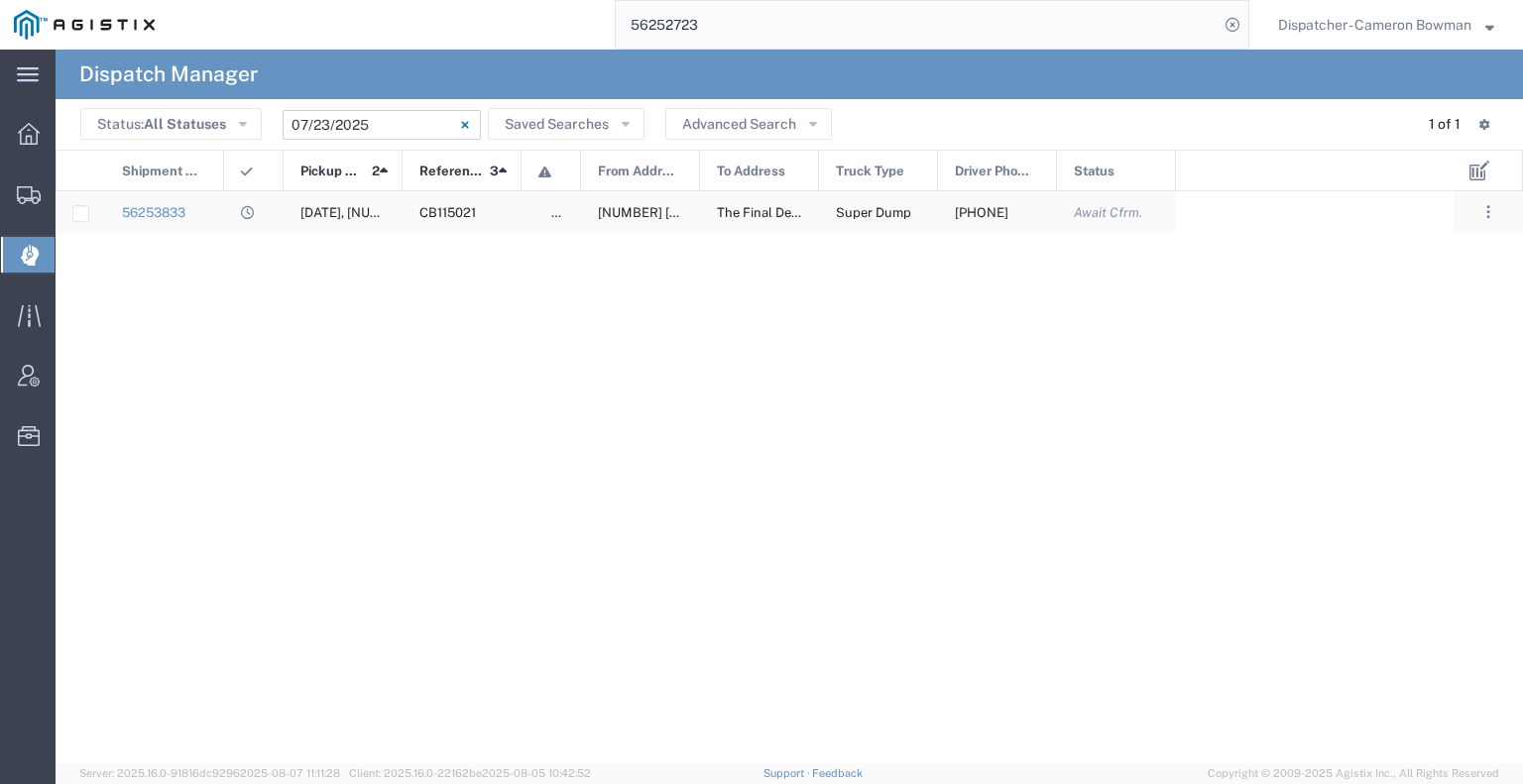 click 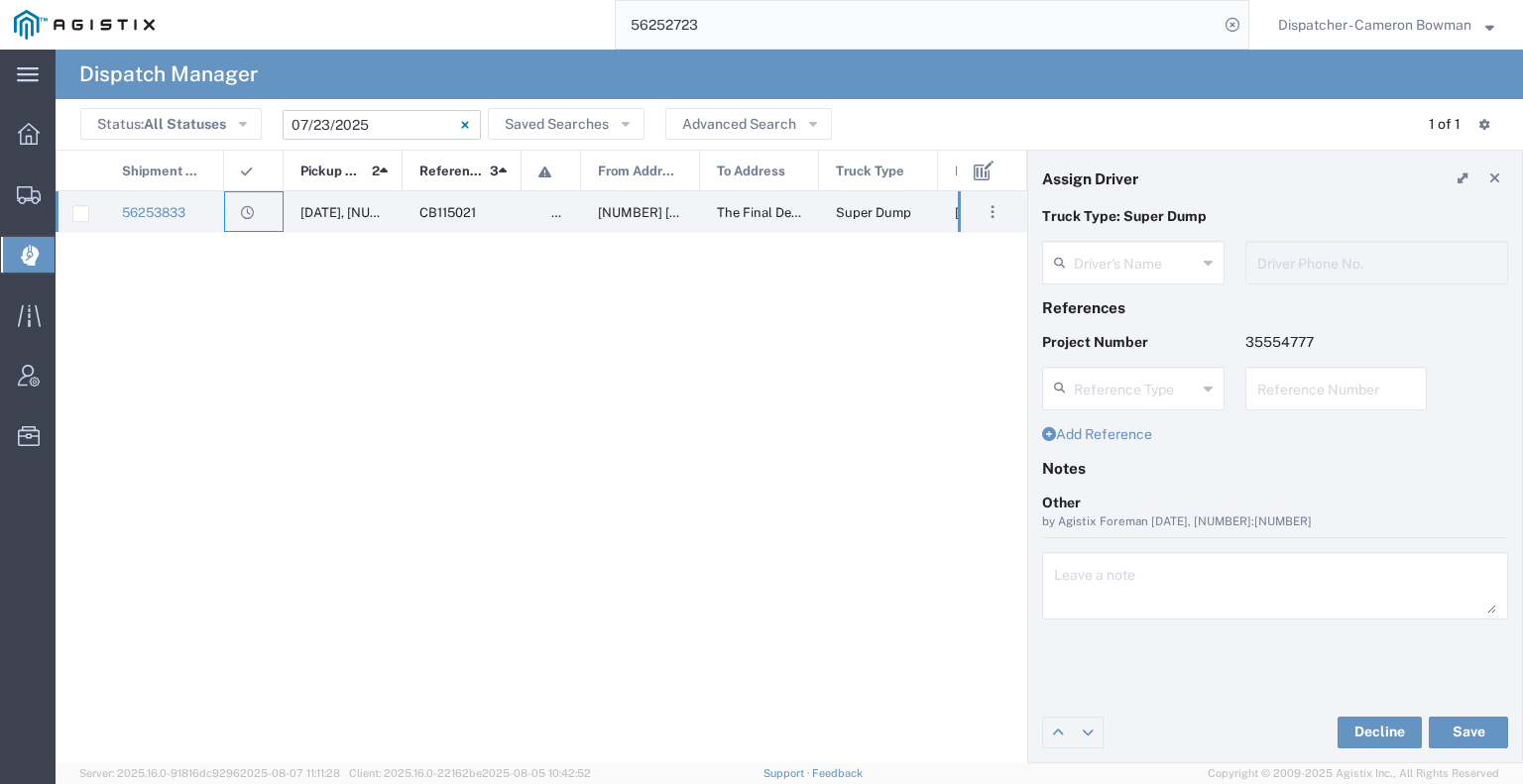 type on "[FIRST] [LAST]" 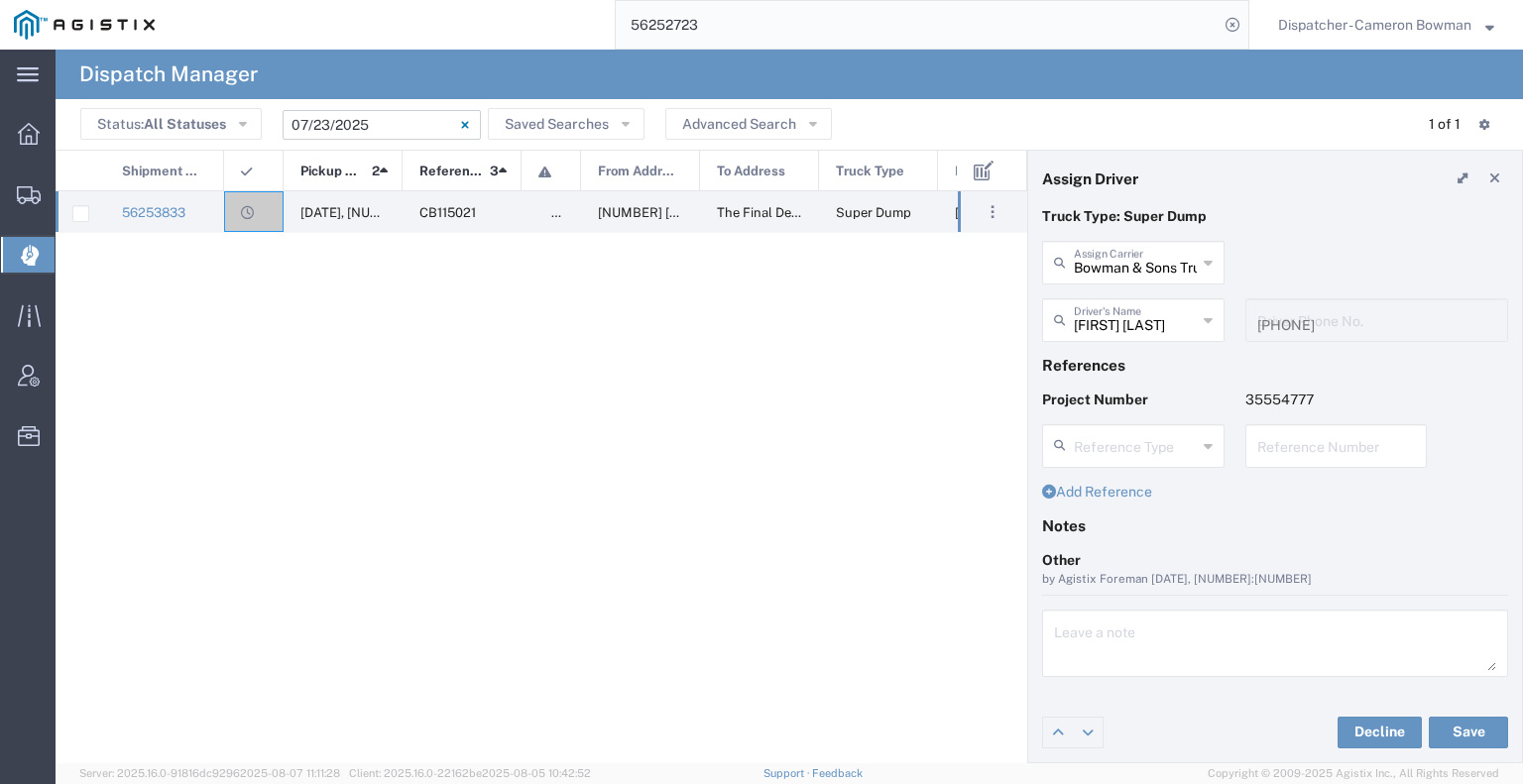 click on "[DATE] - [DATE]" 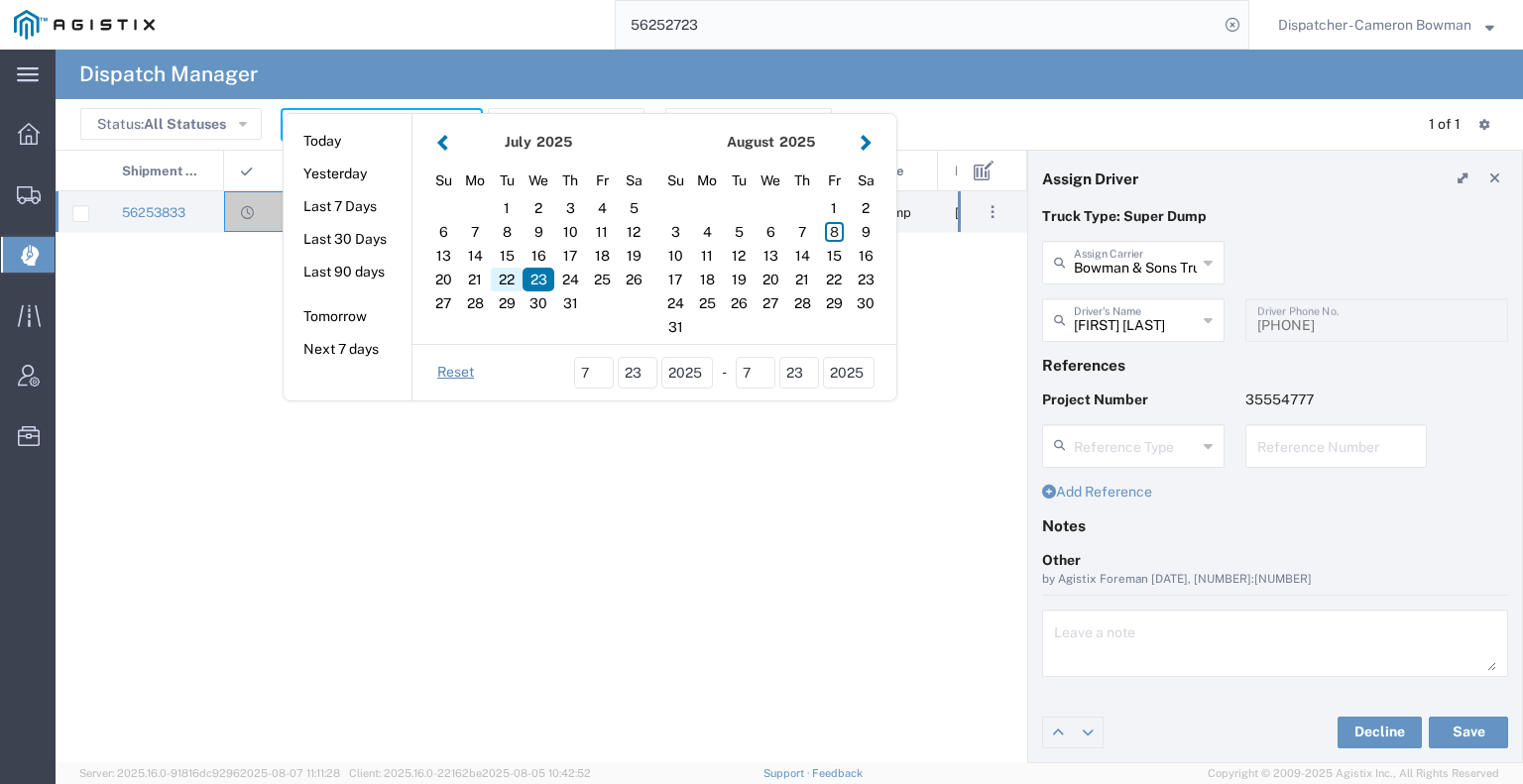 click on "22" 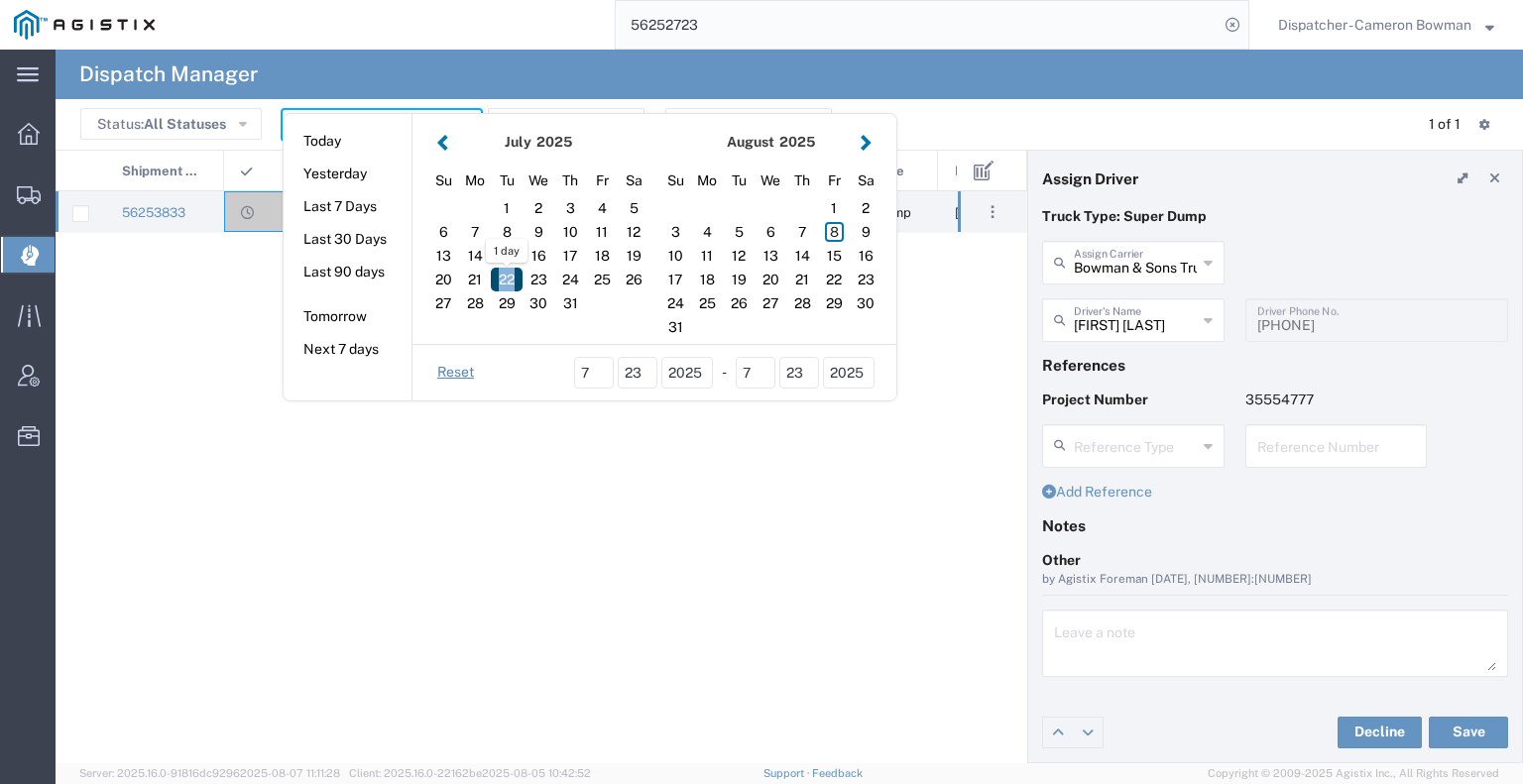 click on "22" 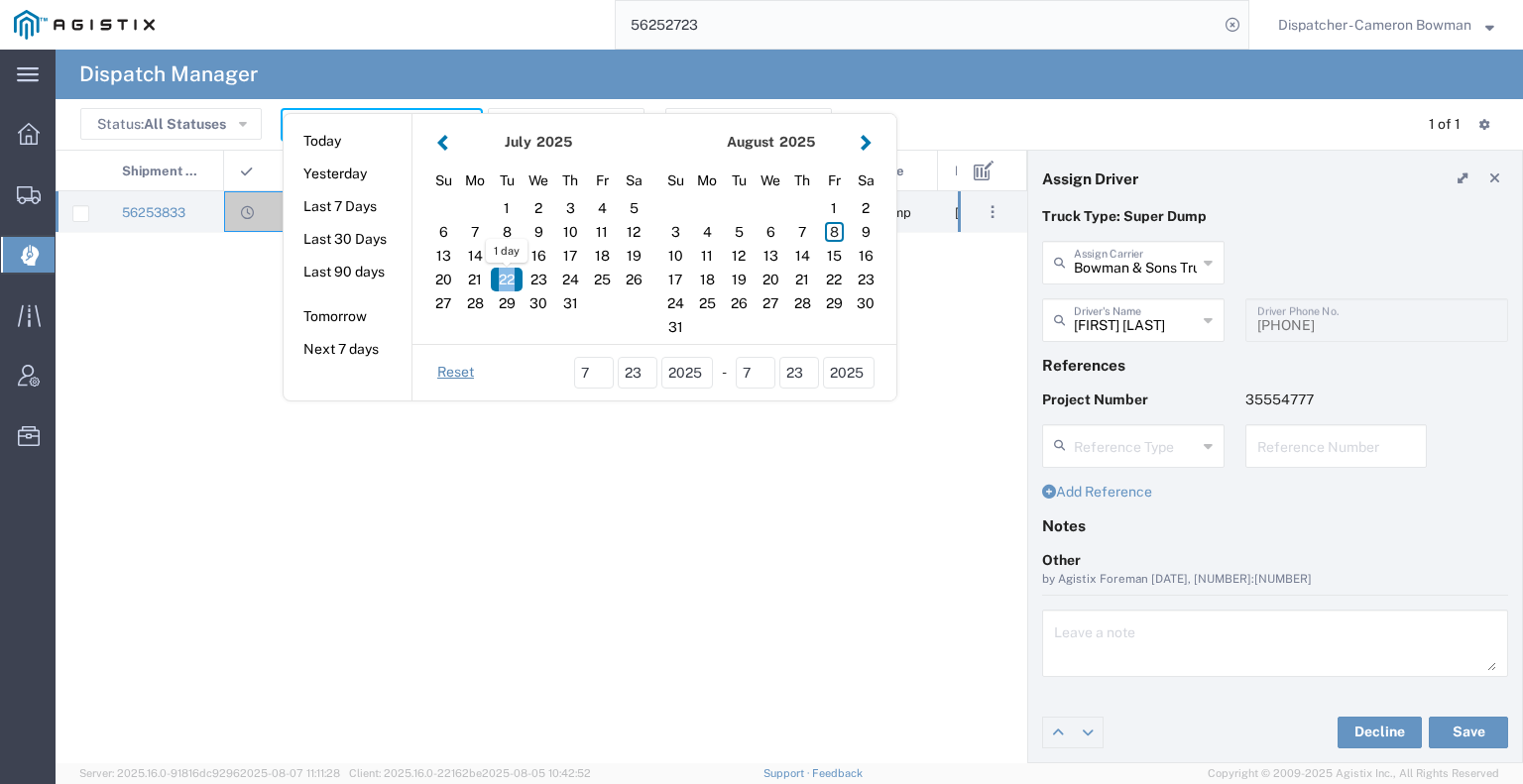 type on "07/22/2025" 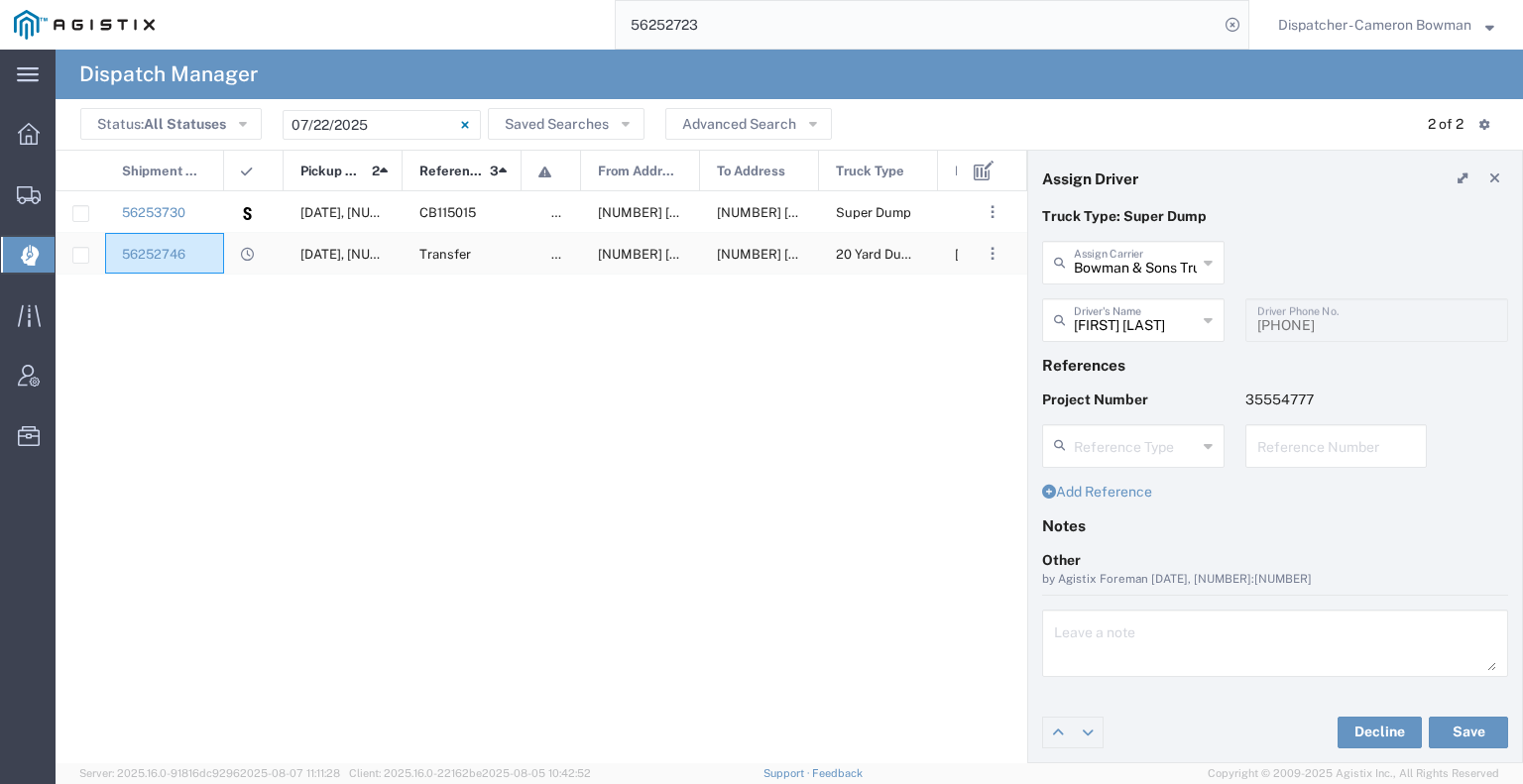 click on "56252746" 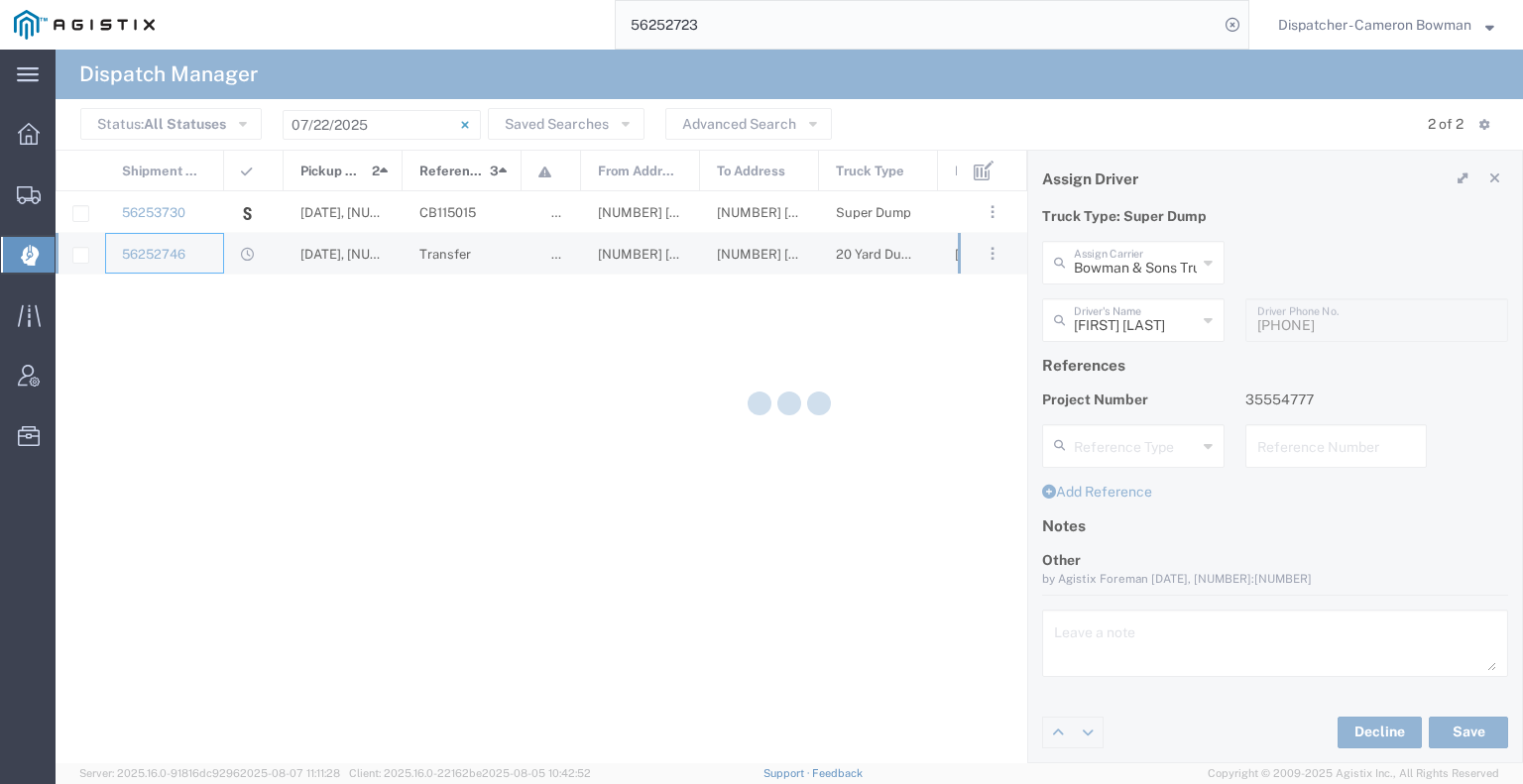 type 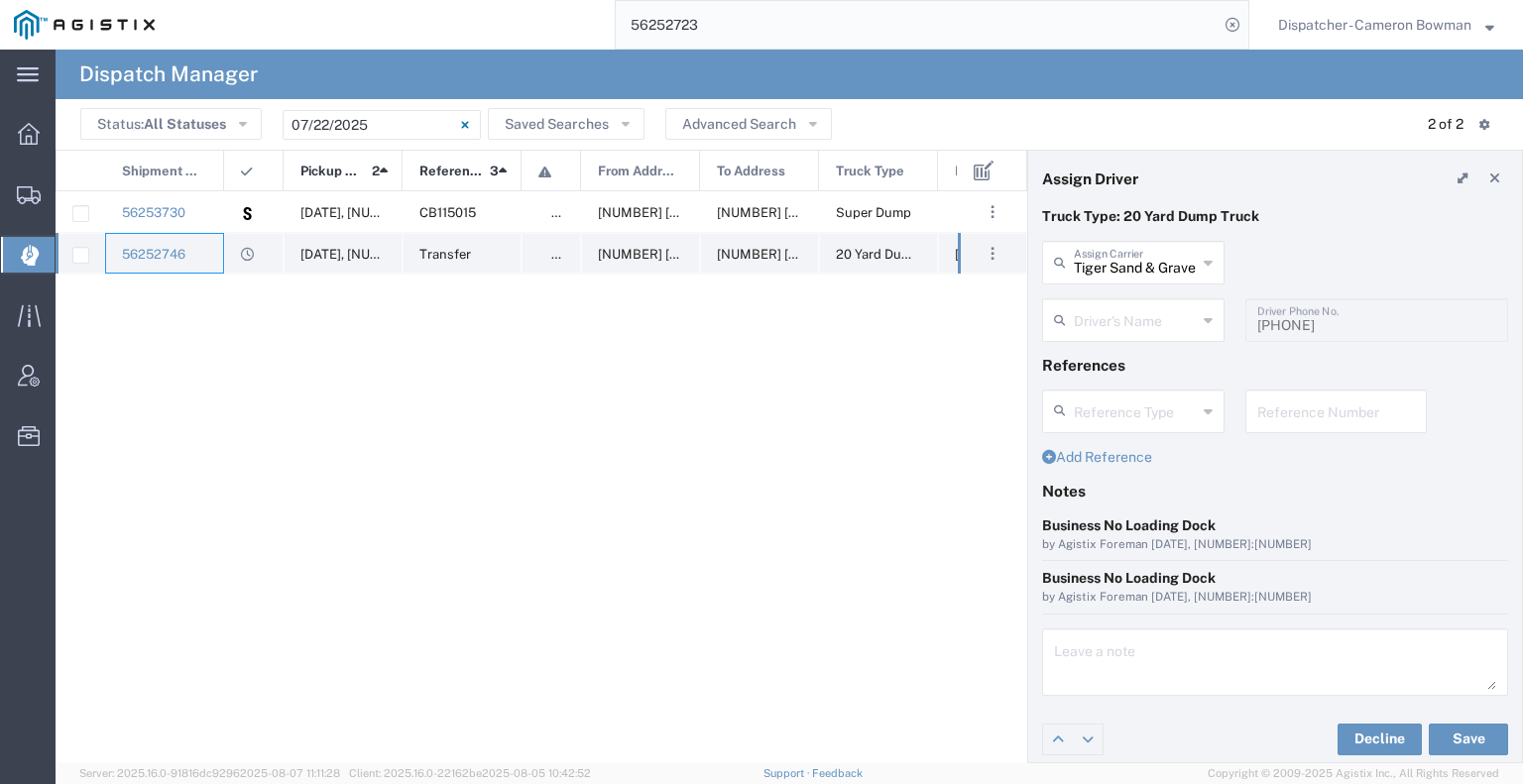type on "[FIRST] [LAST]" 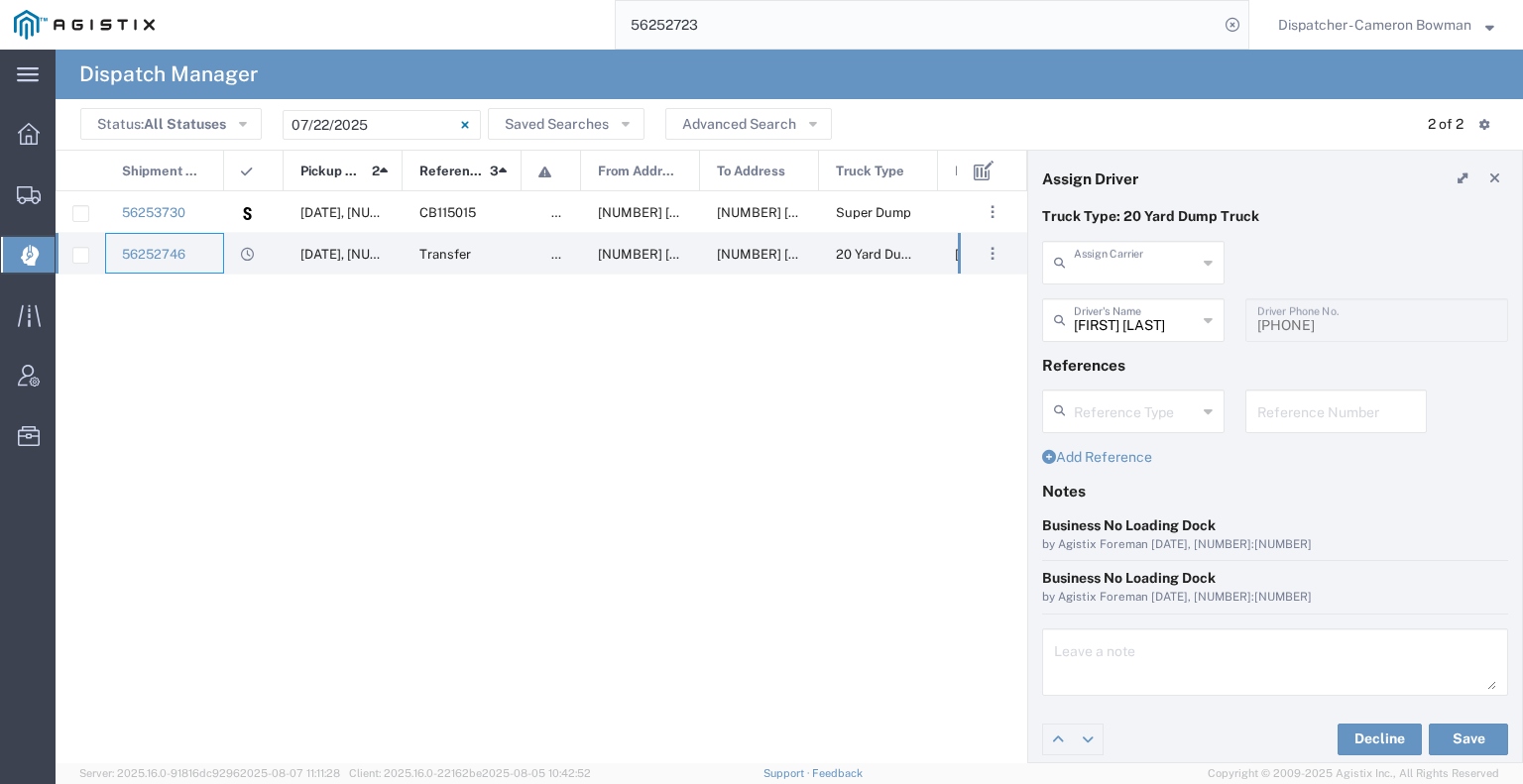 click at bounding box center (1135, 261) 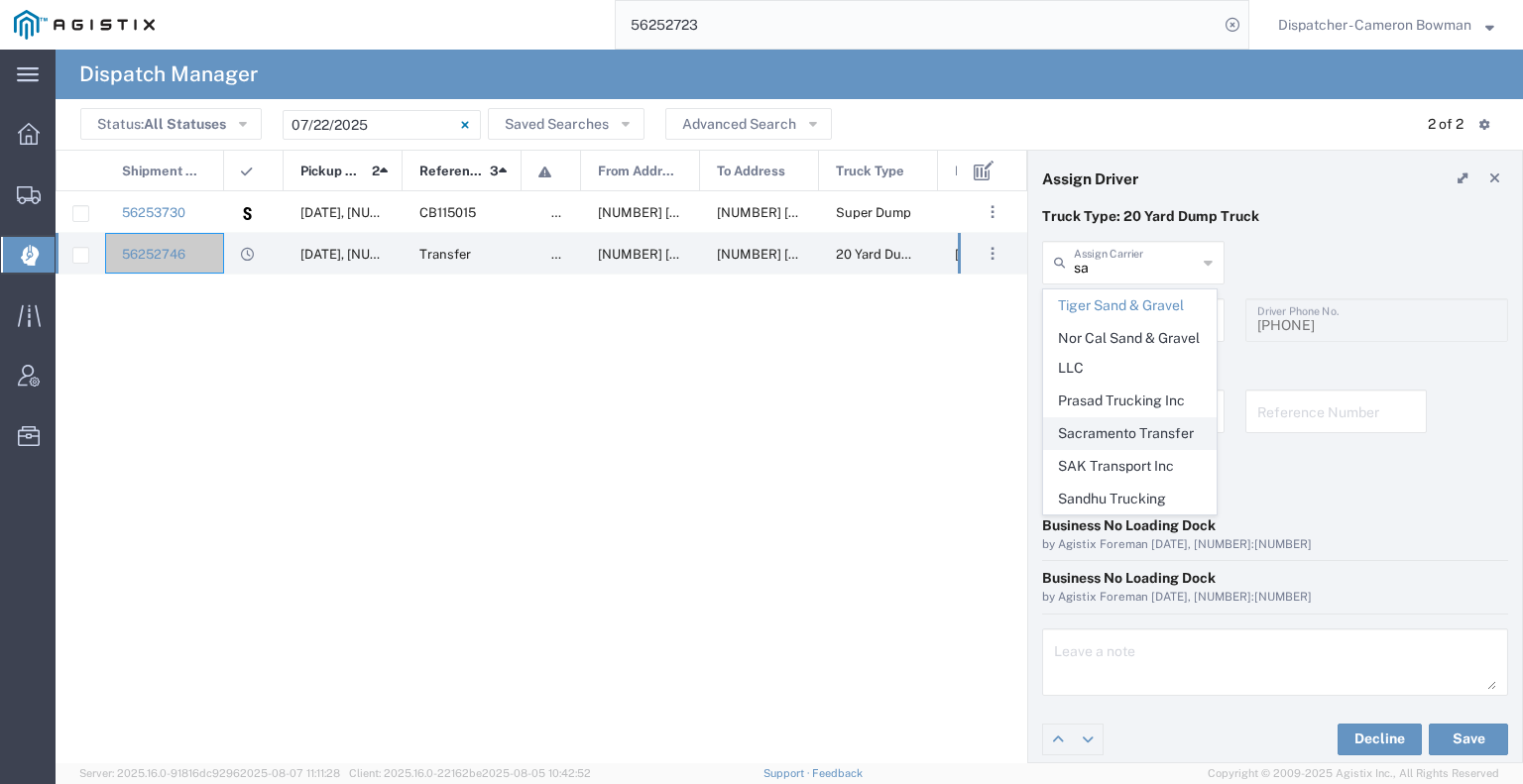 click on "Sacramento Transfer" 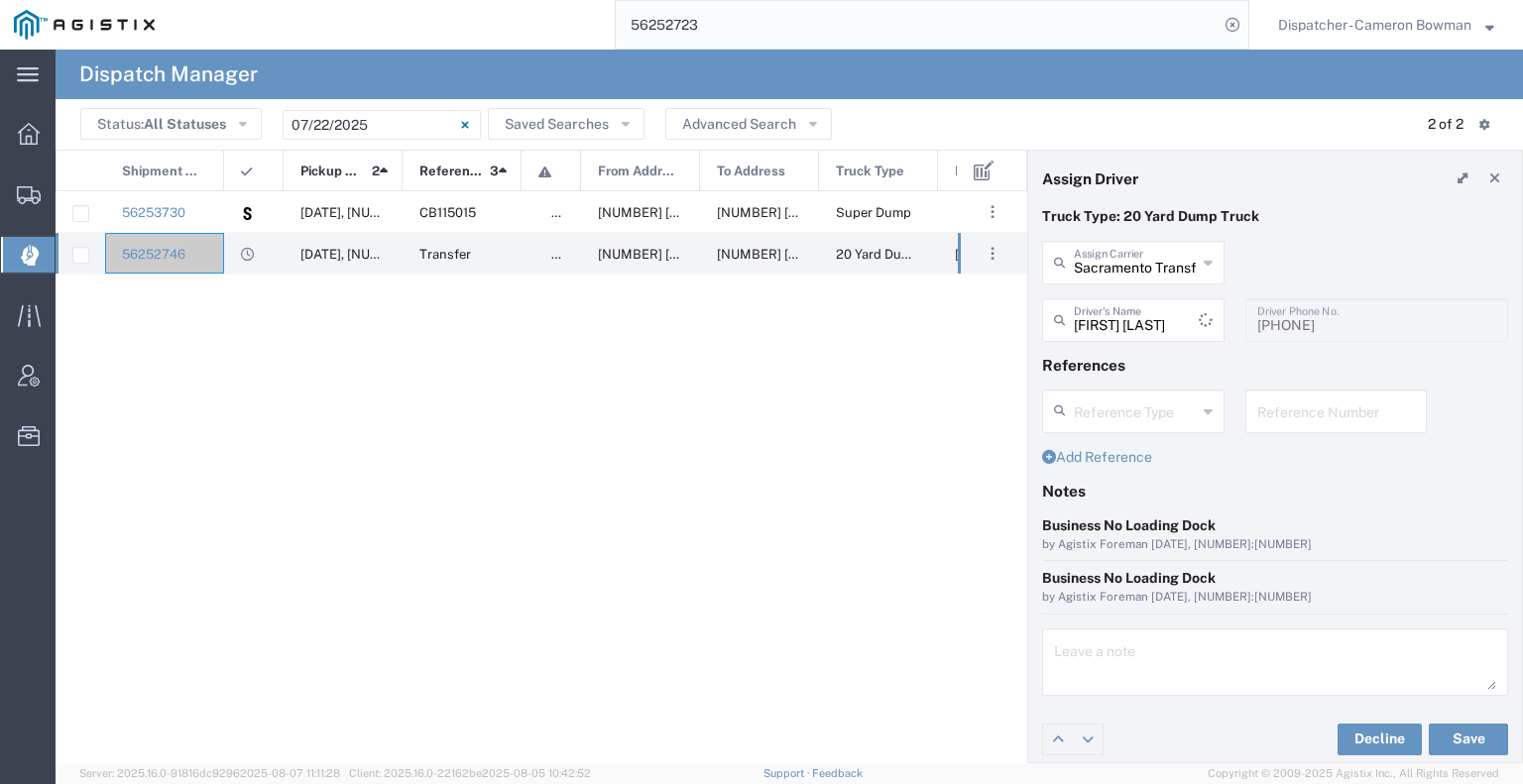type 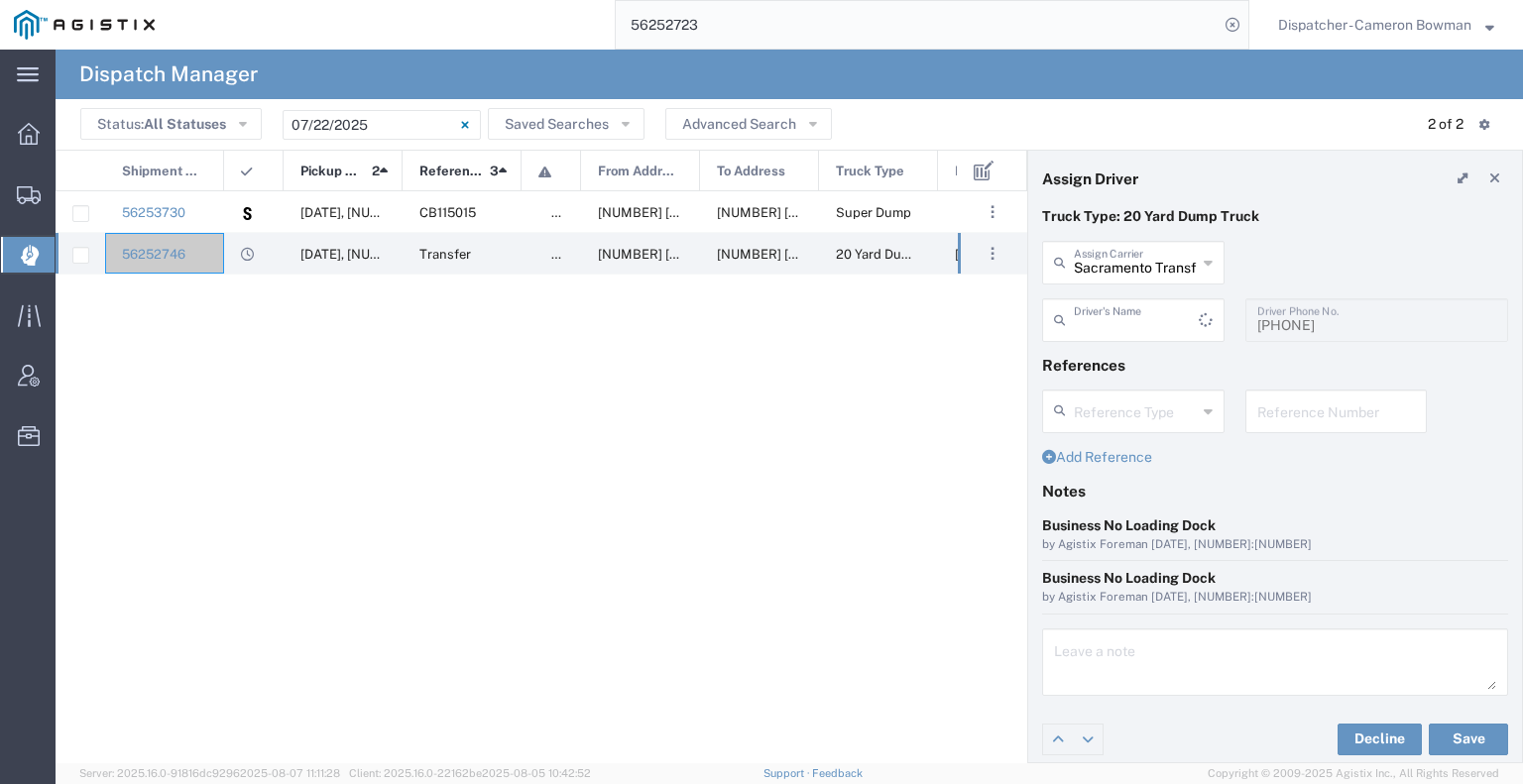 type 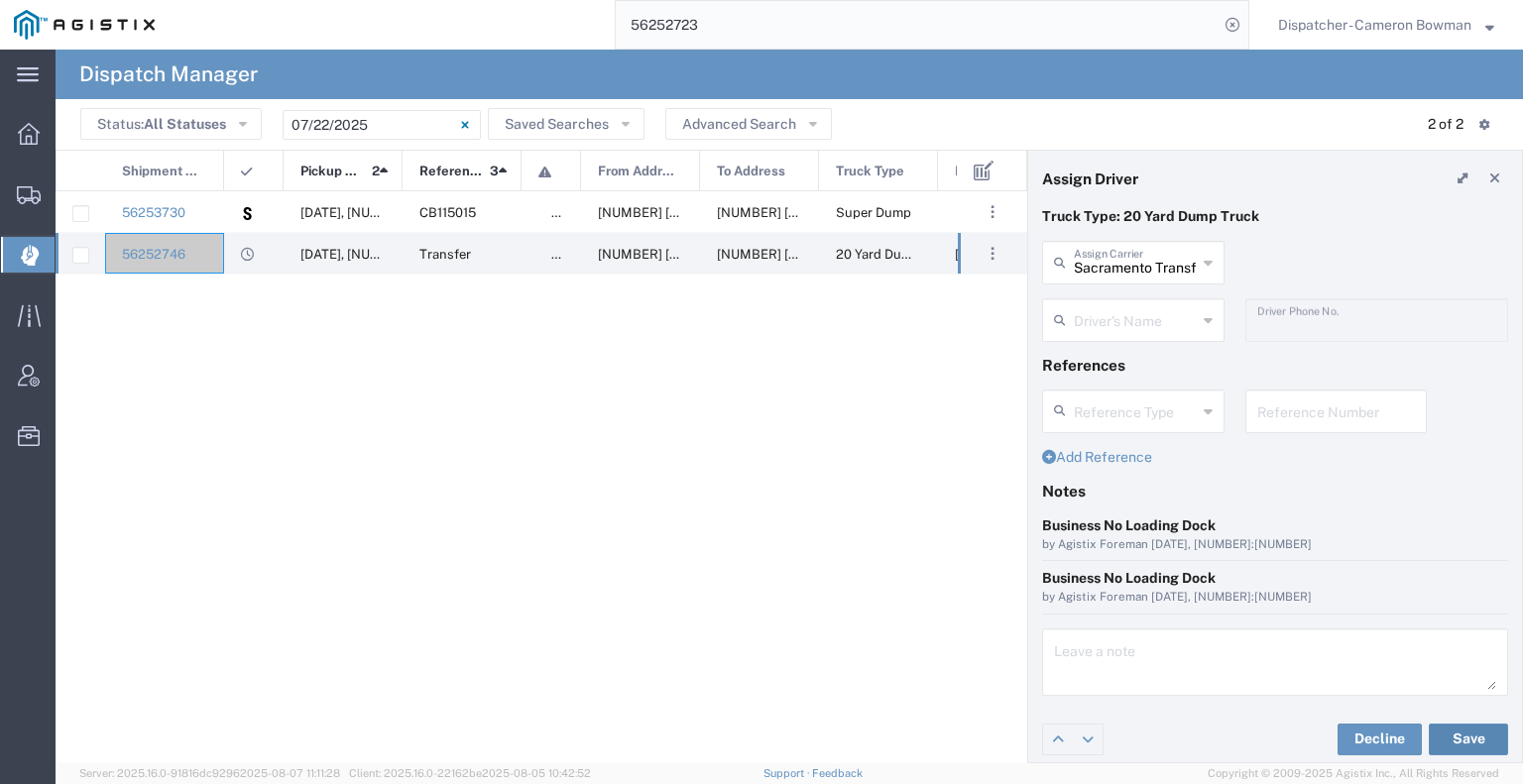 click on "Save" 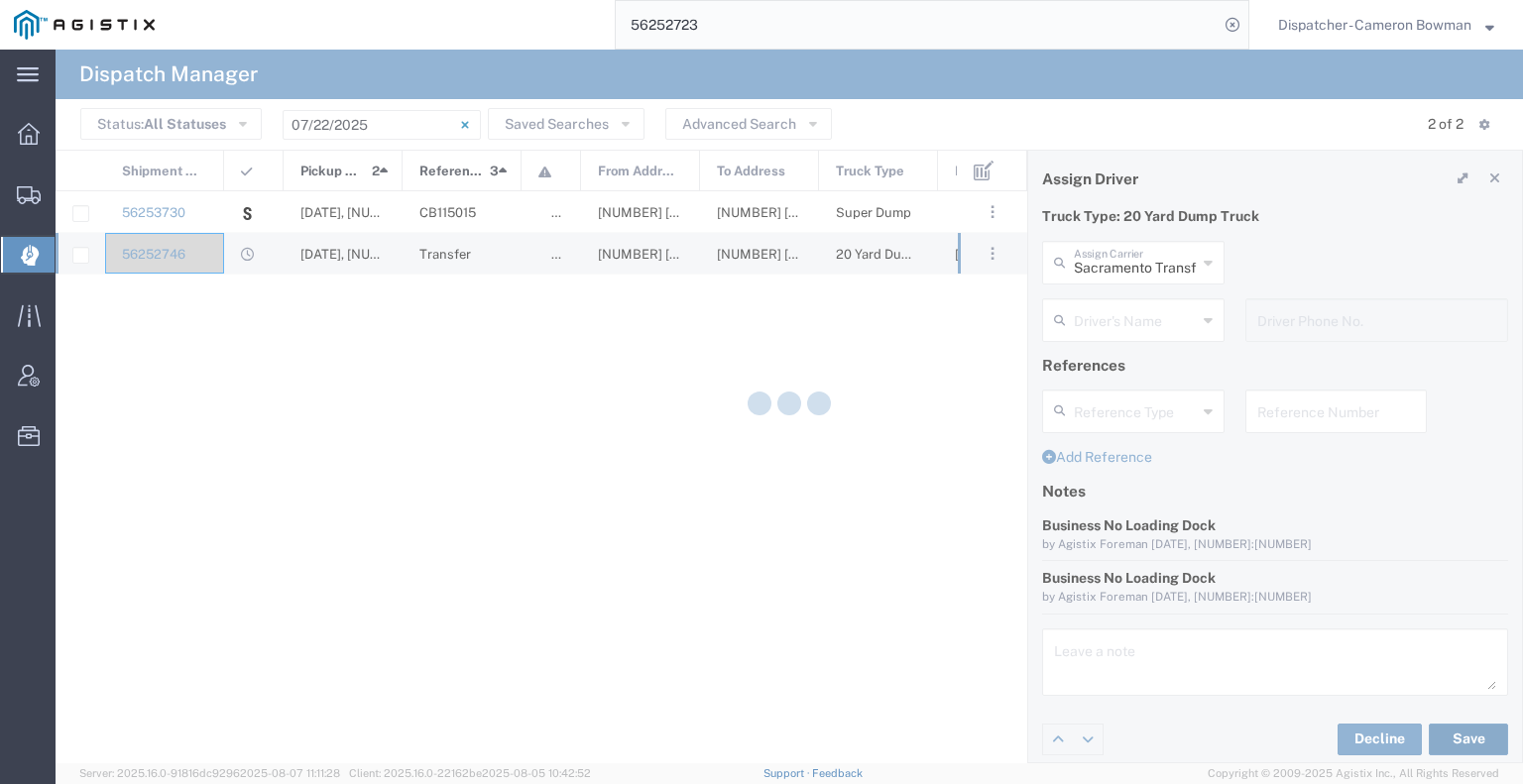 type on "Sacramento Transfer" 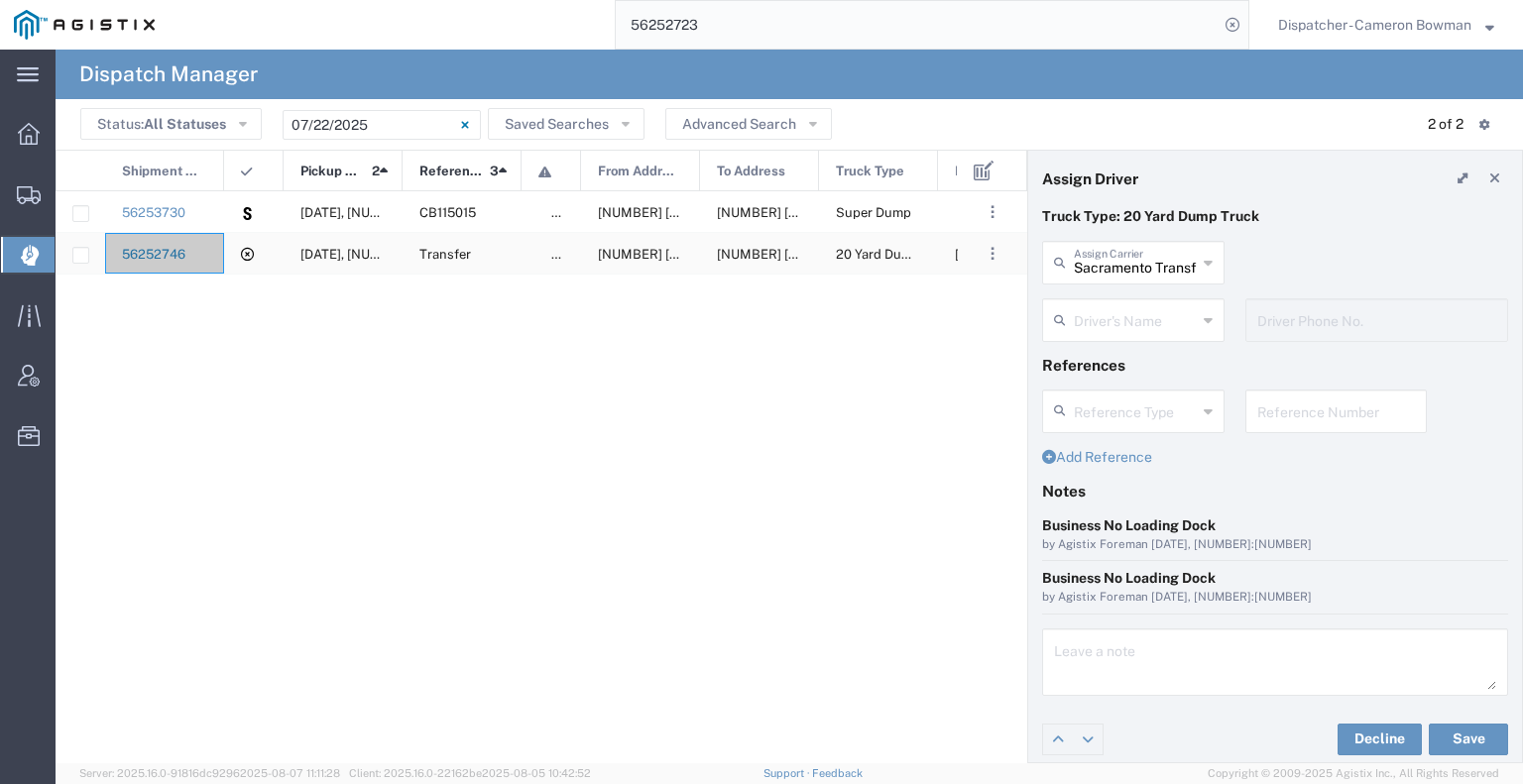 click on "56252746" 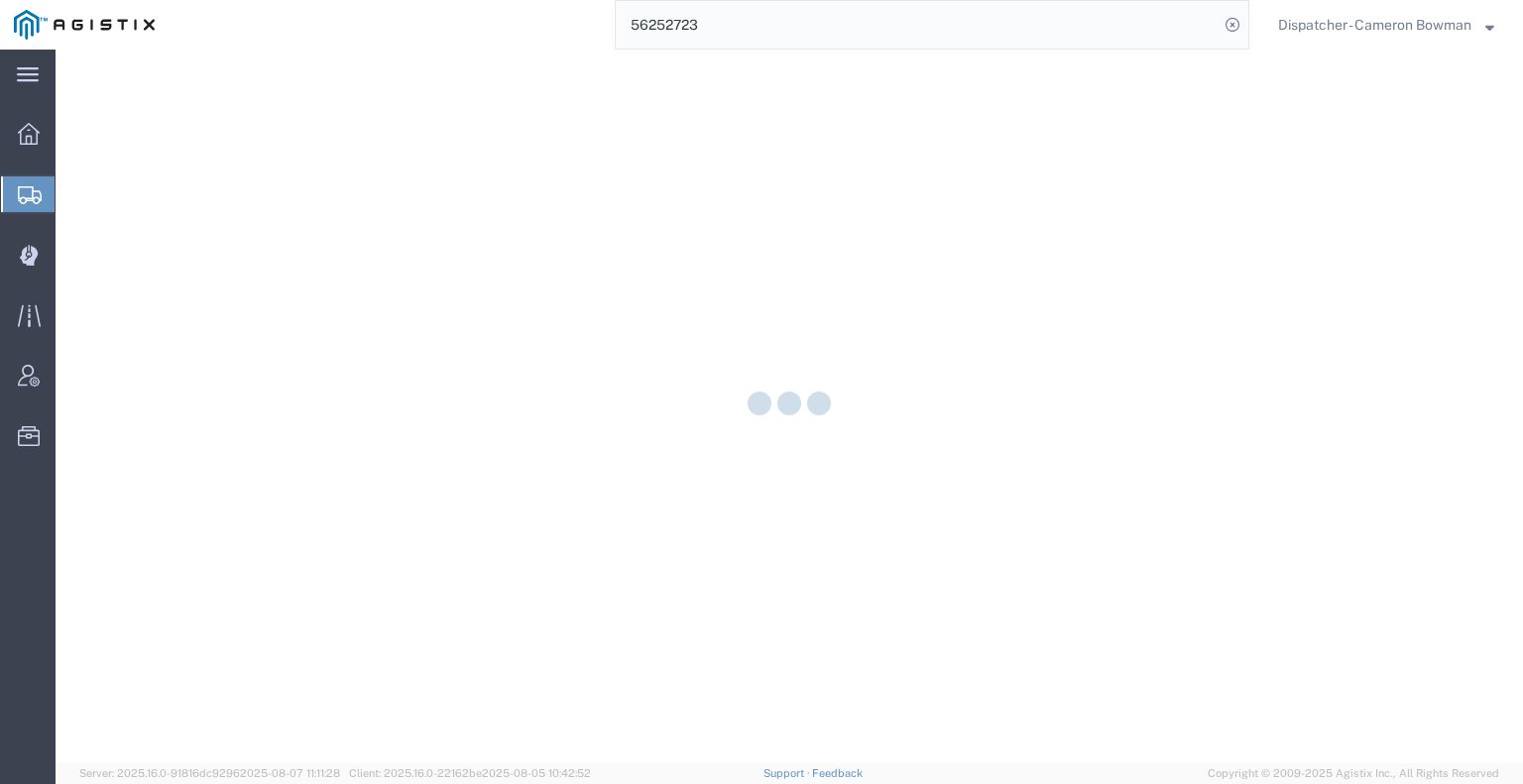 scroll, scrollTop: 0, scrollLeft: 0, axis: both 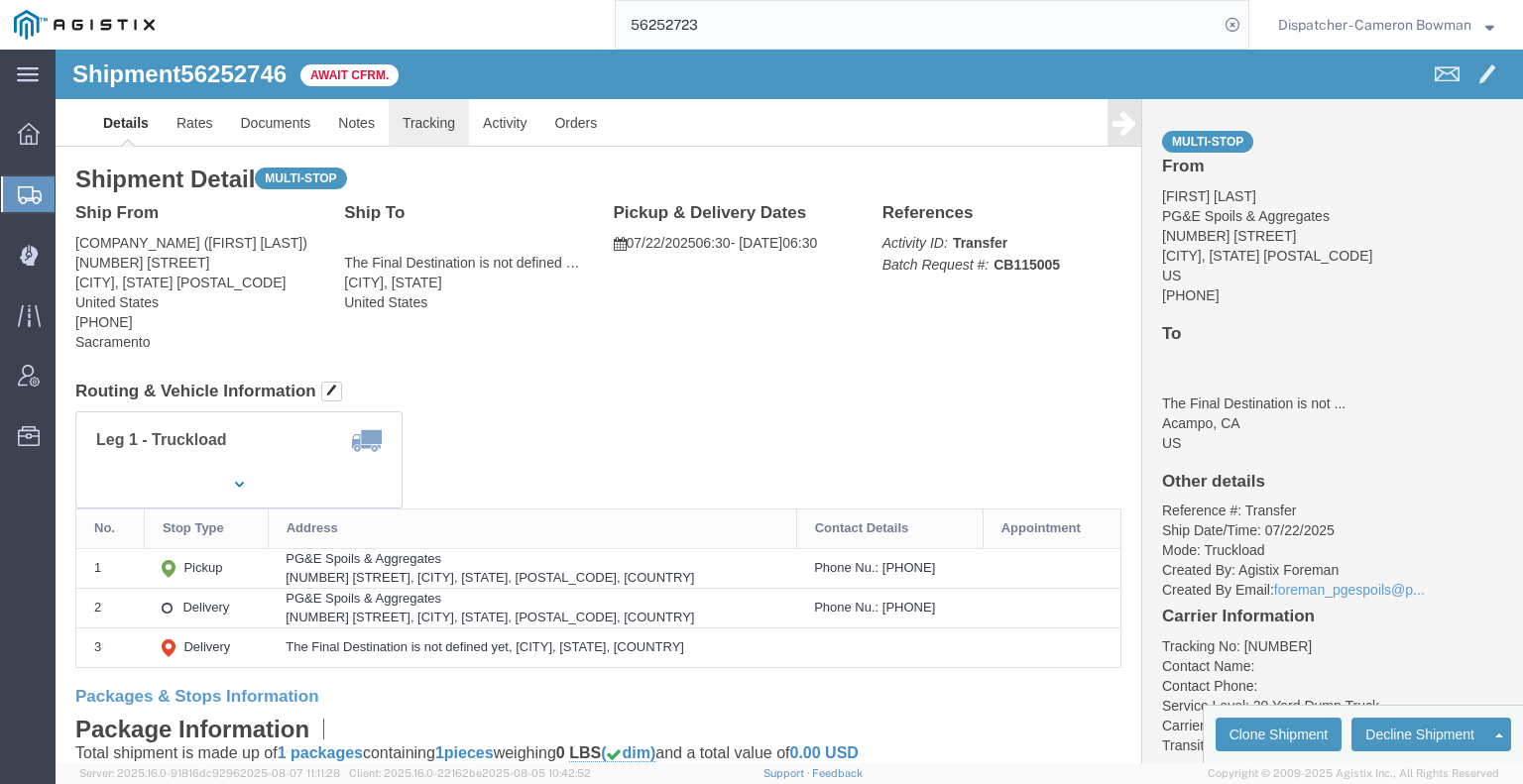 click on "Tracking" 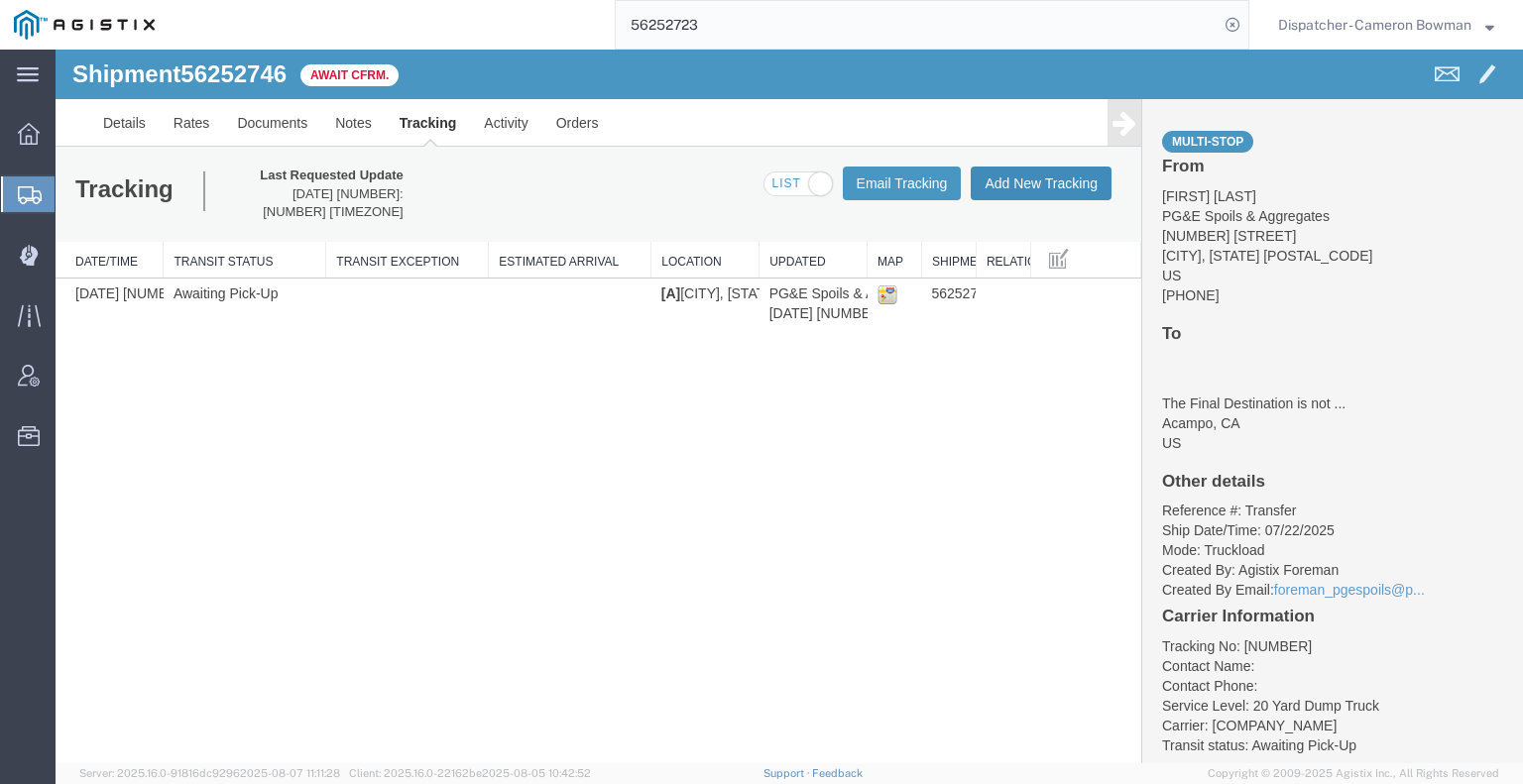 click on "Add New Tracking" at bounding box center (1041, 183) 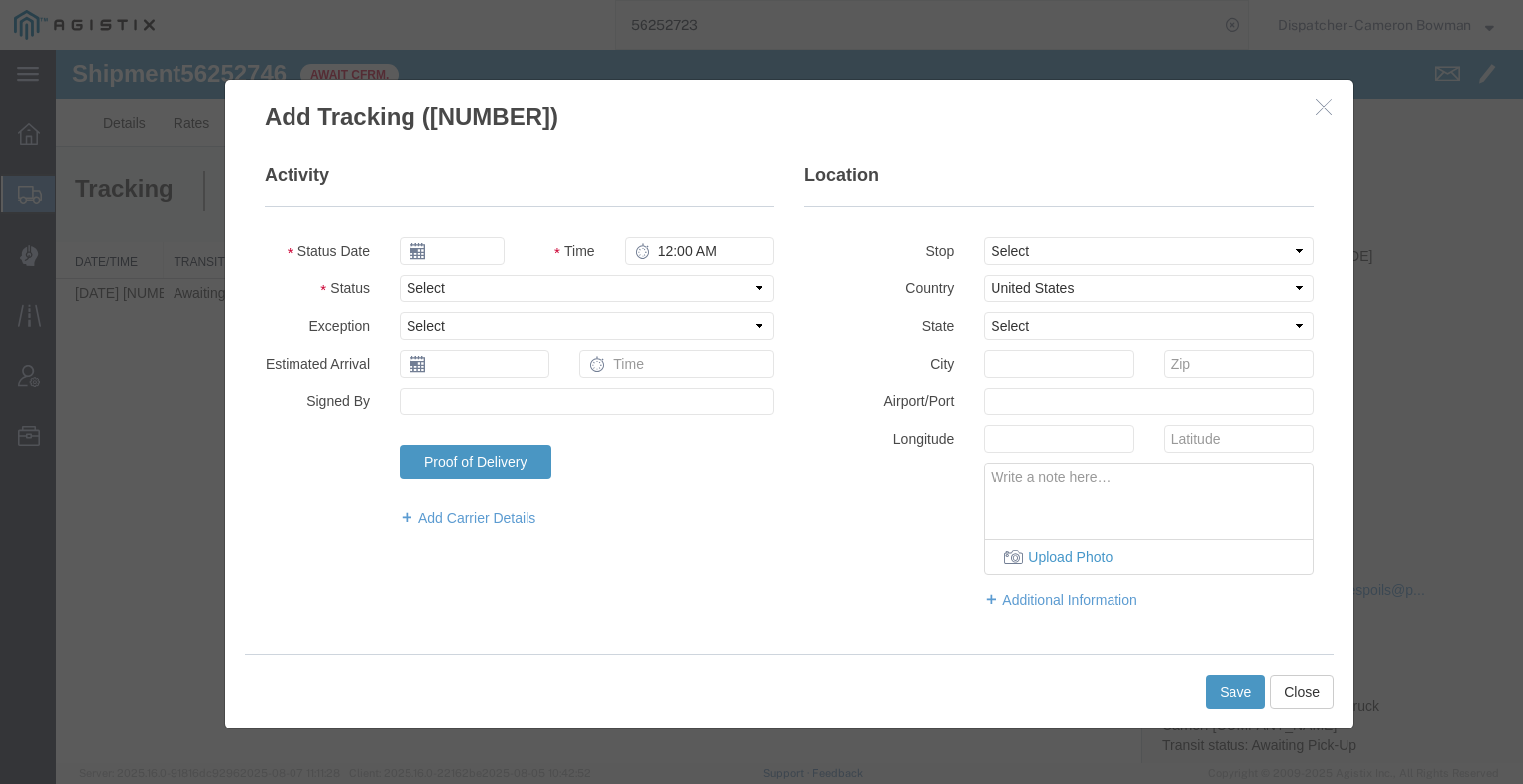 type on "08/08/2025" 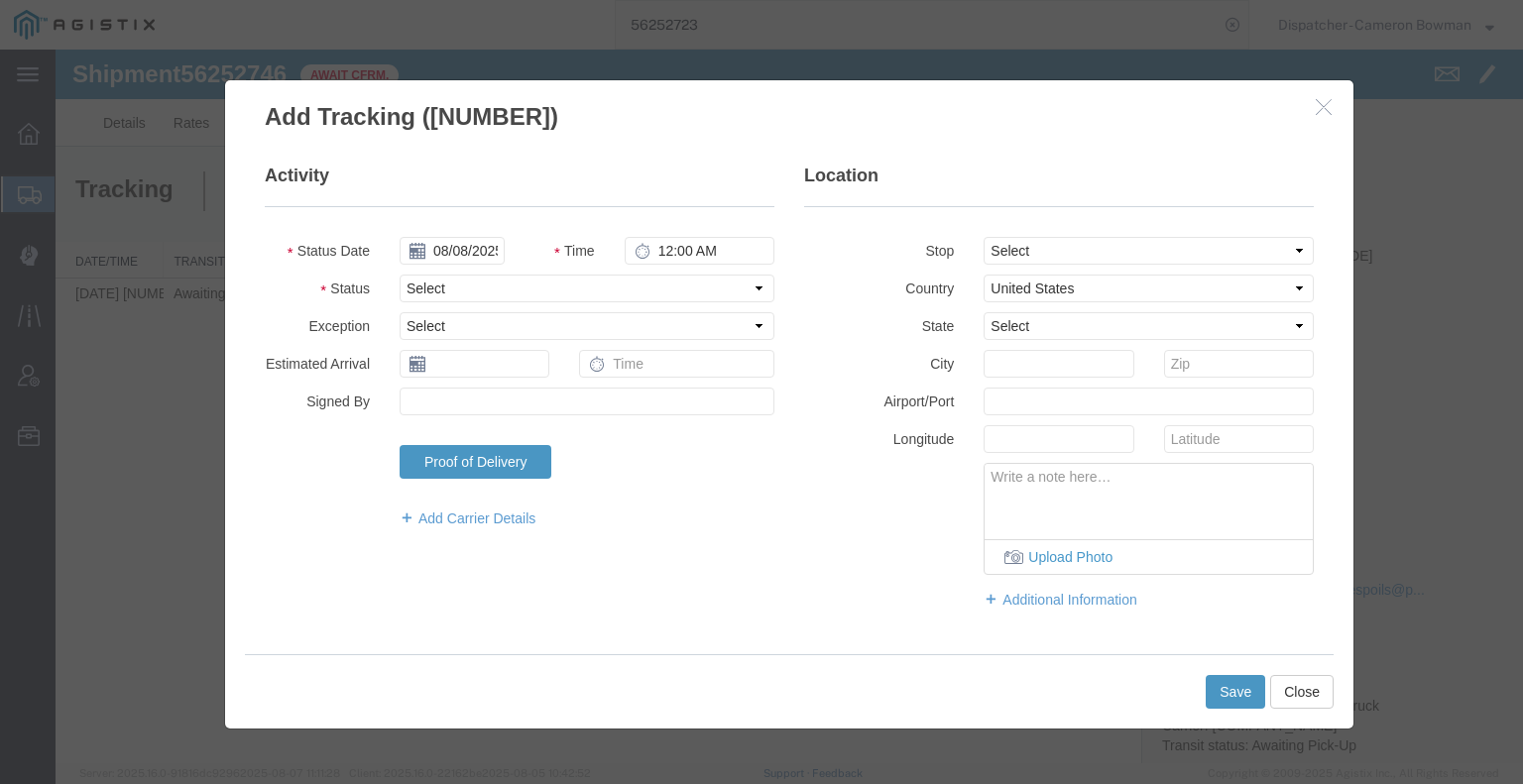 type on "1:00 PM" 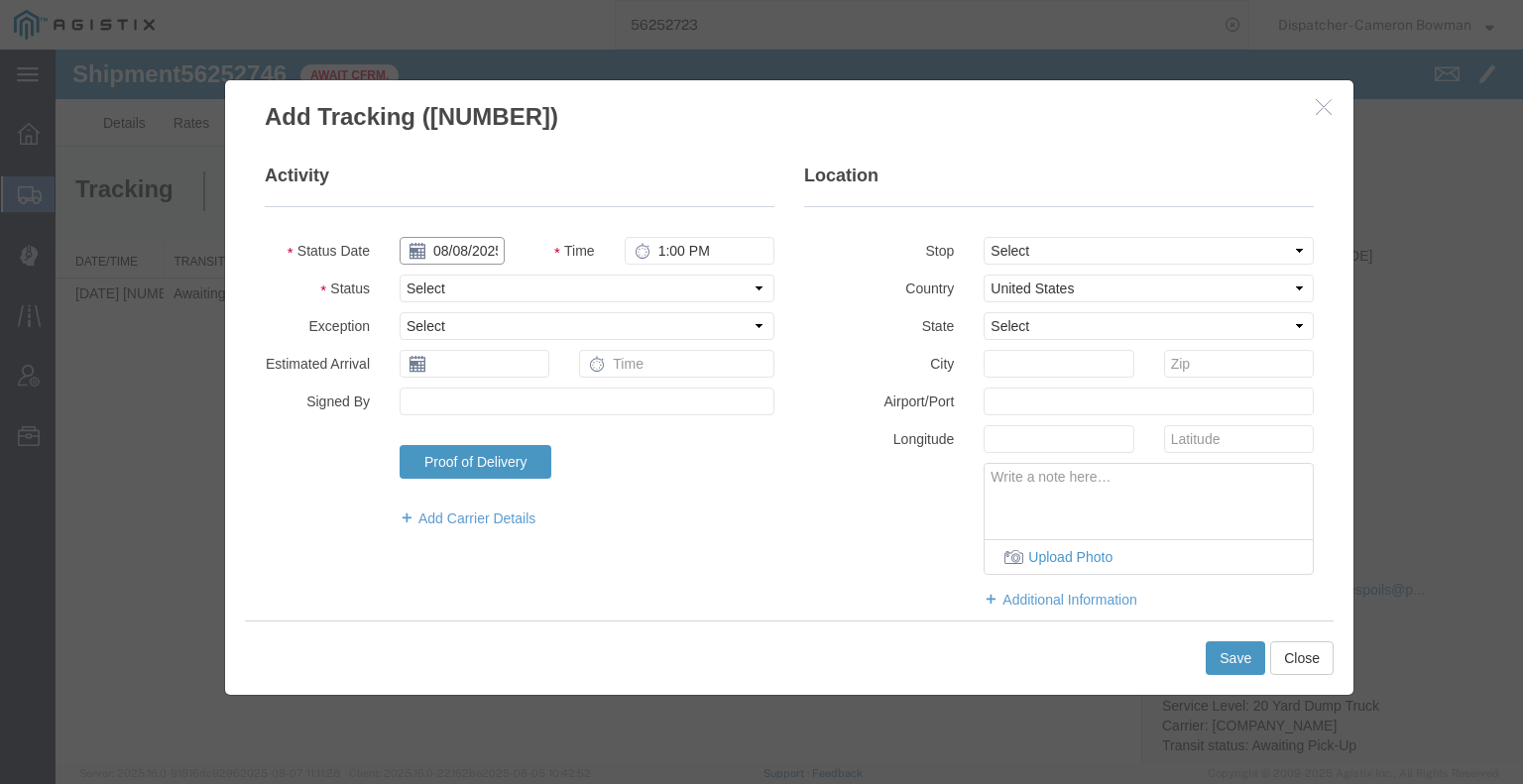 click on "08/08/2025" at bounding box center [452, 251] 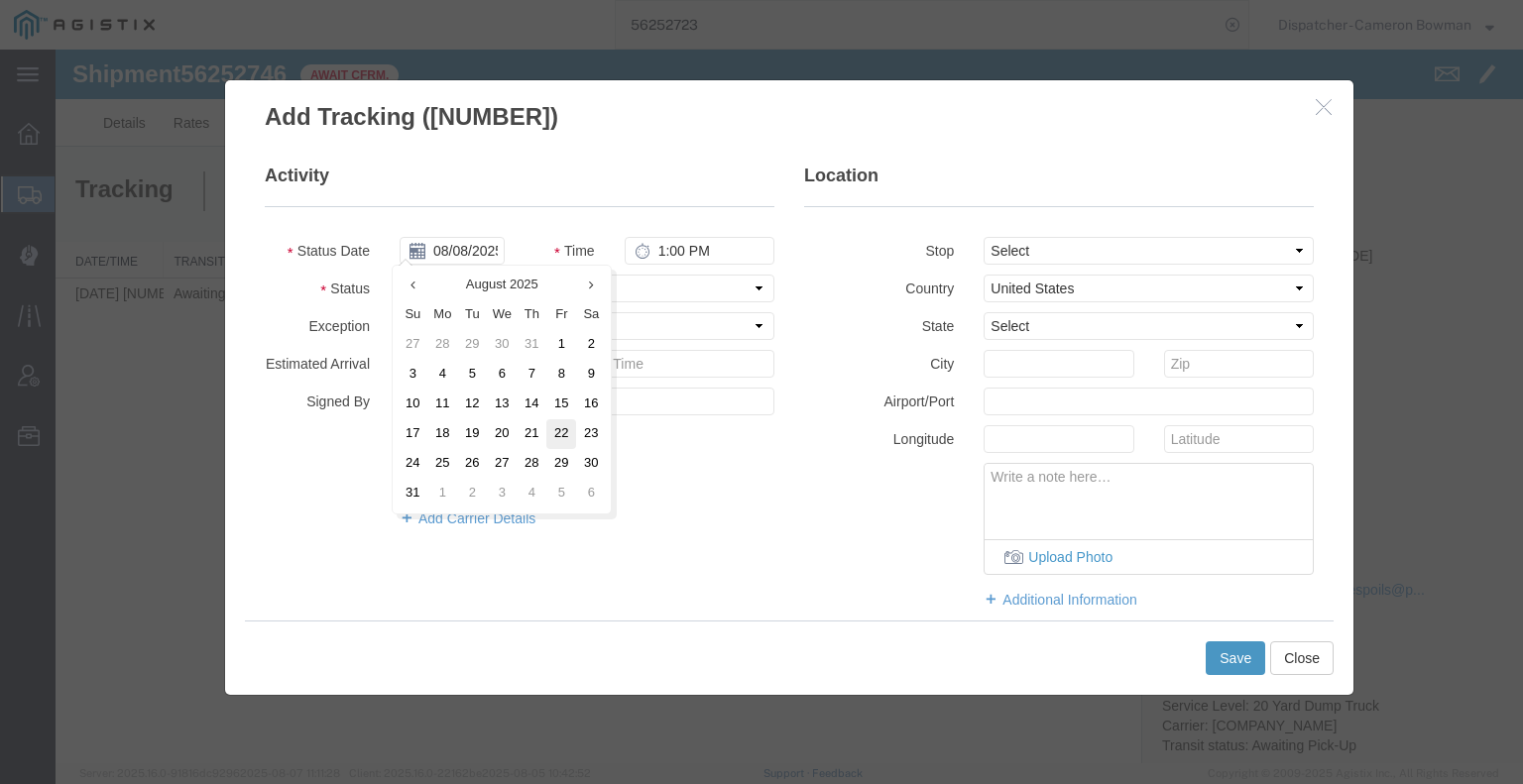 click on "22" at bounding box center (561, 434) 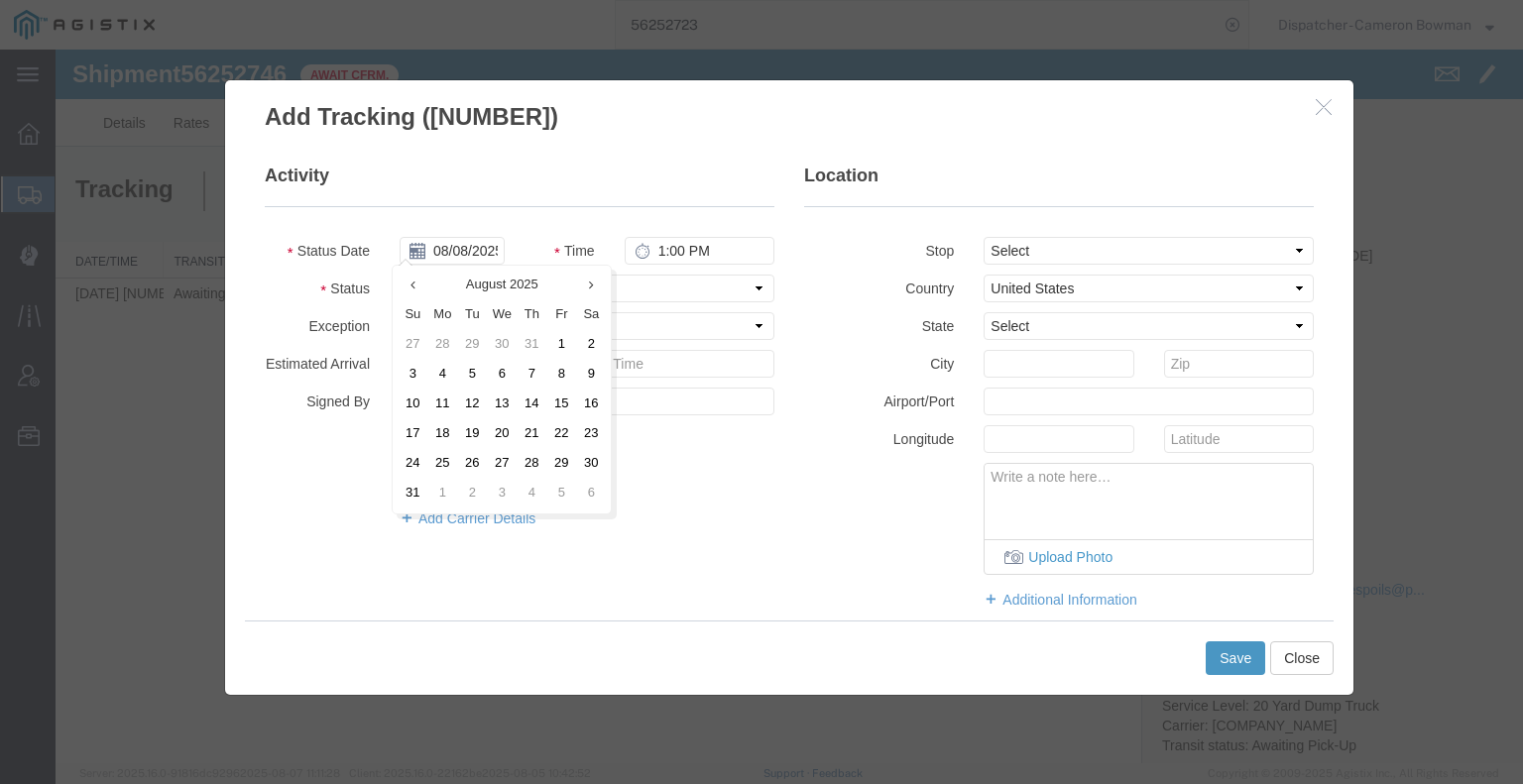 type on "08/22/2025" 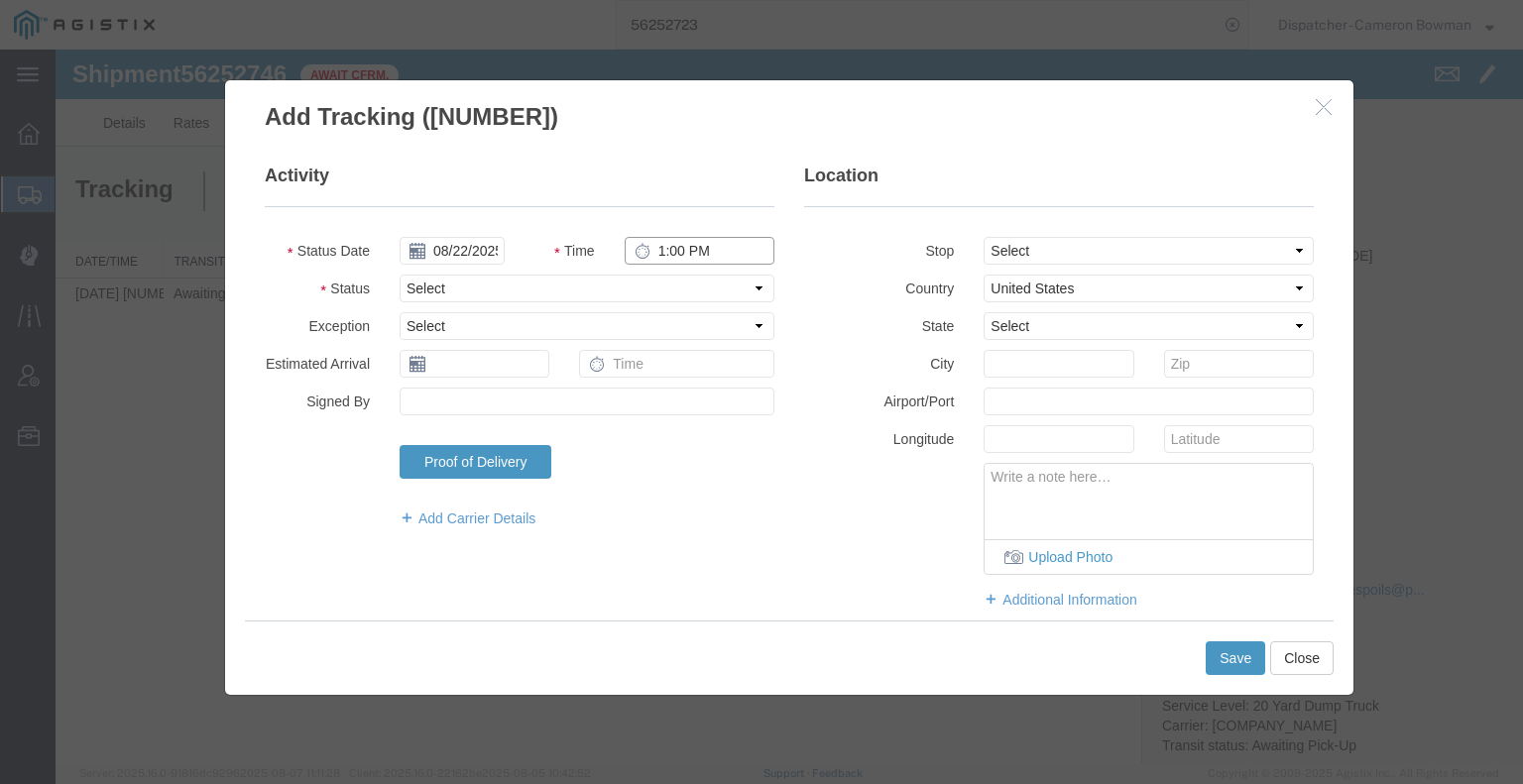click on "1:00 PM" at bounding box center [699, 251] 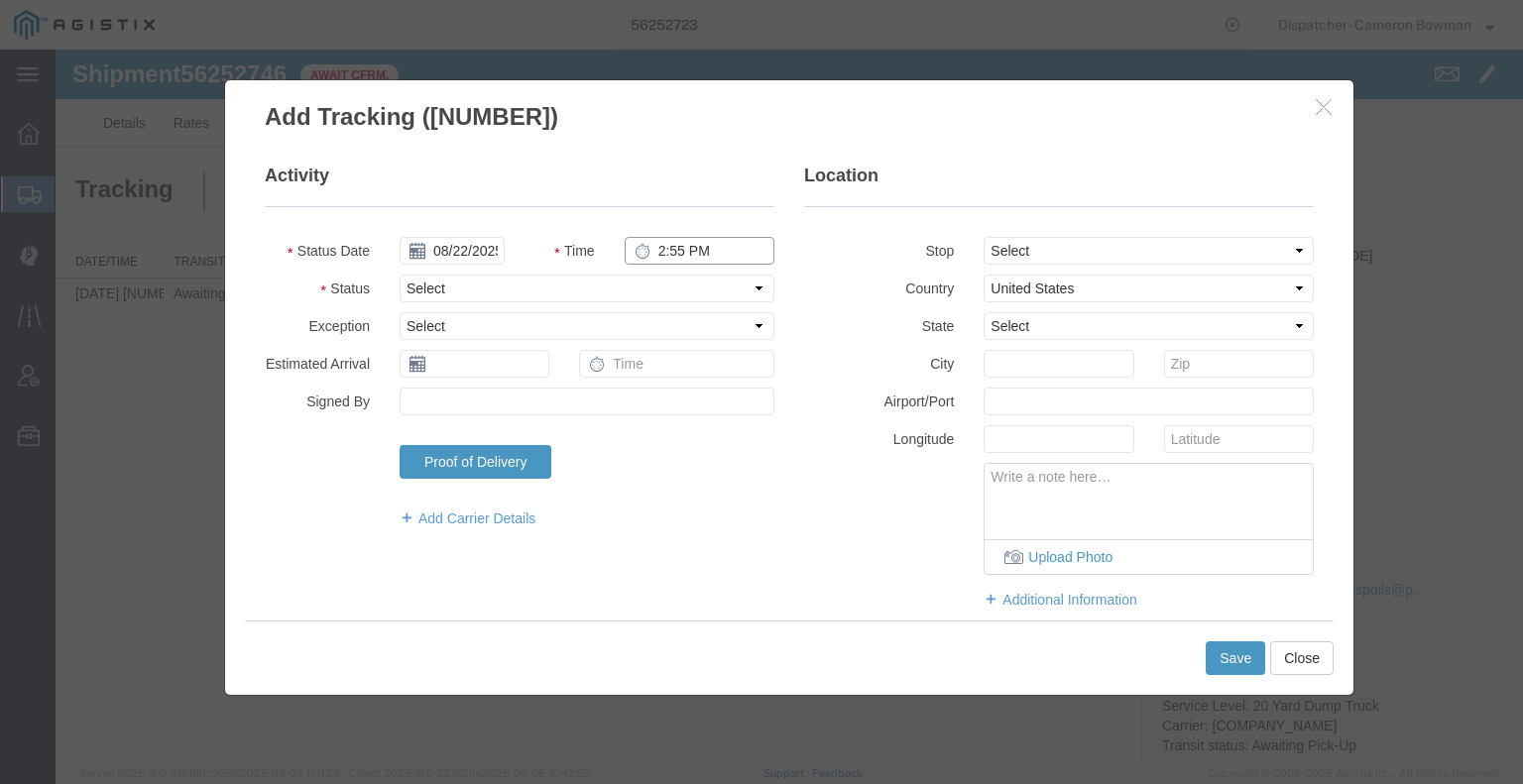 type on "2:55 PM" 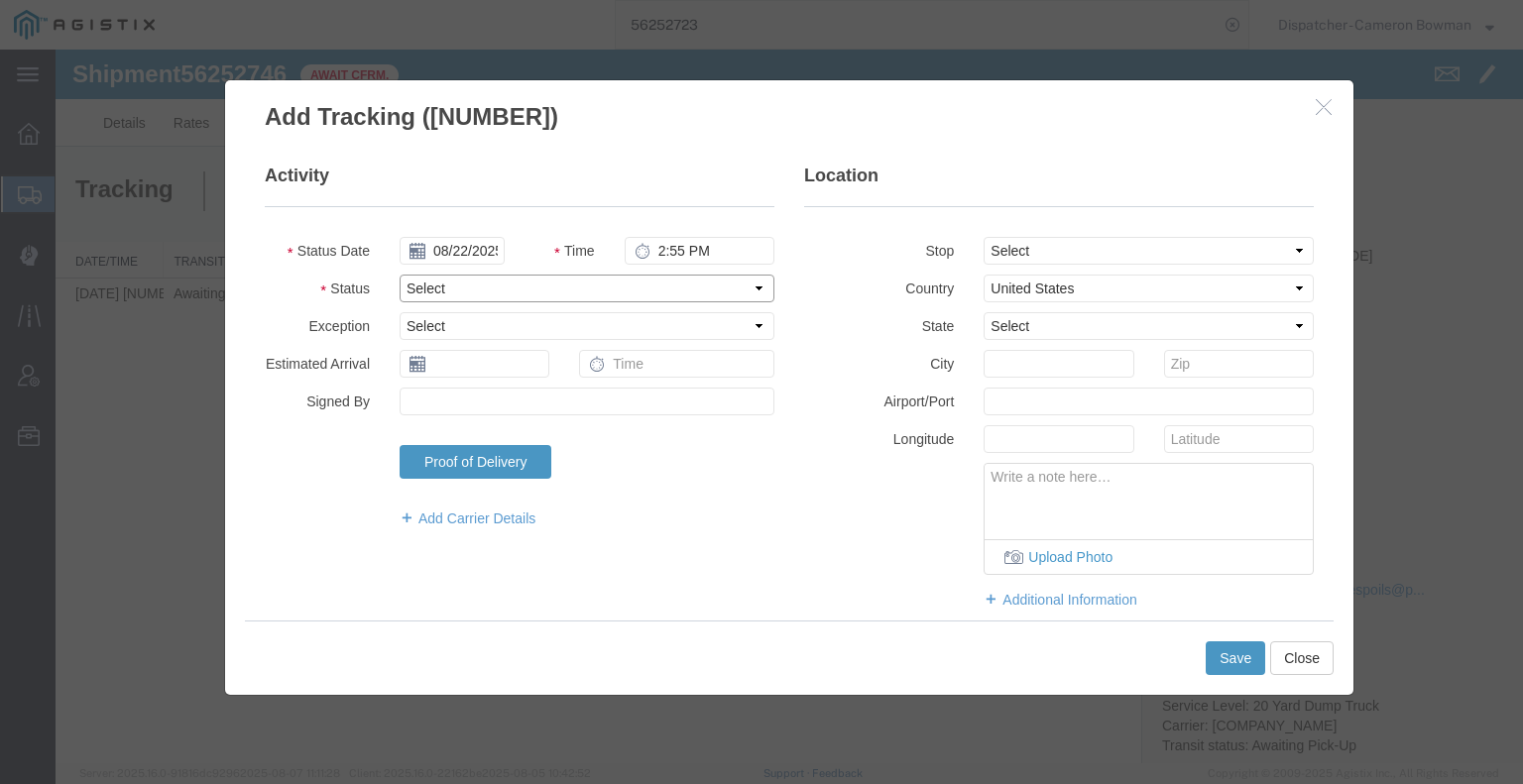 click on "Select Arrival Notice Available Arrival Notice Imported Arrive at Delivery Location Arrive at Pick-Up Location Arrive at Terminal Location Attempted Delivery Attempted Pick-Up Awaiting Customs Clearance Awaiting Pick-Up Break Start Break Stop Cargo Damaged Cargo-Offloaded Cleared Customs Confirmed on Board Customs Delay Customs Hold Customs Released DEA Hold Intact DEA Intensive/Exam Delivered Delivery Appointment Scheduled Delivery Confirmation Delivery Dock Closed Delivery Refused Depart Delivery Location Depart Pick-Up Location Depart Terminal Location Documents Uploaded Entry Docs Received Entry Submitted Estimated date / time for ETA Expired Export Customs Cleared Export Customs Sent FDA Documents Sent FDA Exam FDA Hold FDA Released FDA Review Flight Update Forwarded Fully Released Import Customs Cleared In-Transit In-Transit with Partner ISF filed Loaded Loading Started Mechanical Delay Missed Pick-Up Other Delay Out for Delivery Package Available Partial Delivery Partial Pick-Up Picked Up Proof of del" at bounding box center [587, 288] 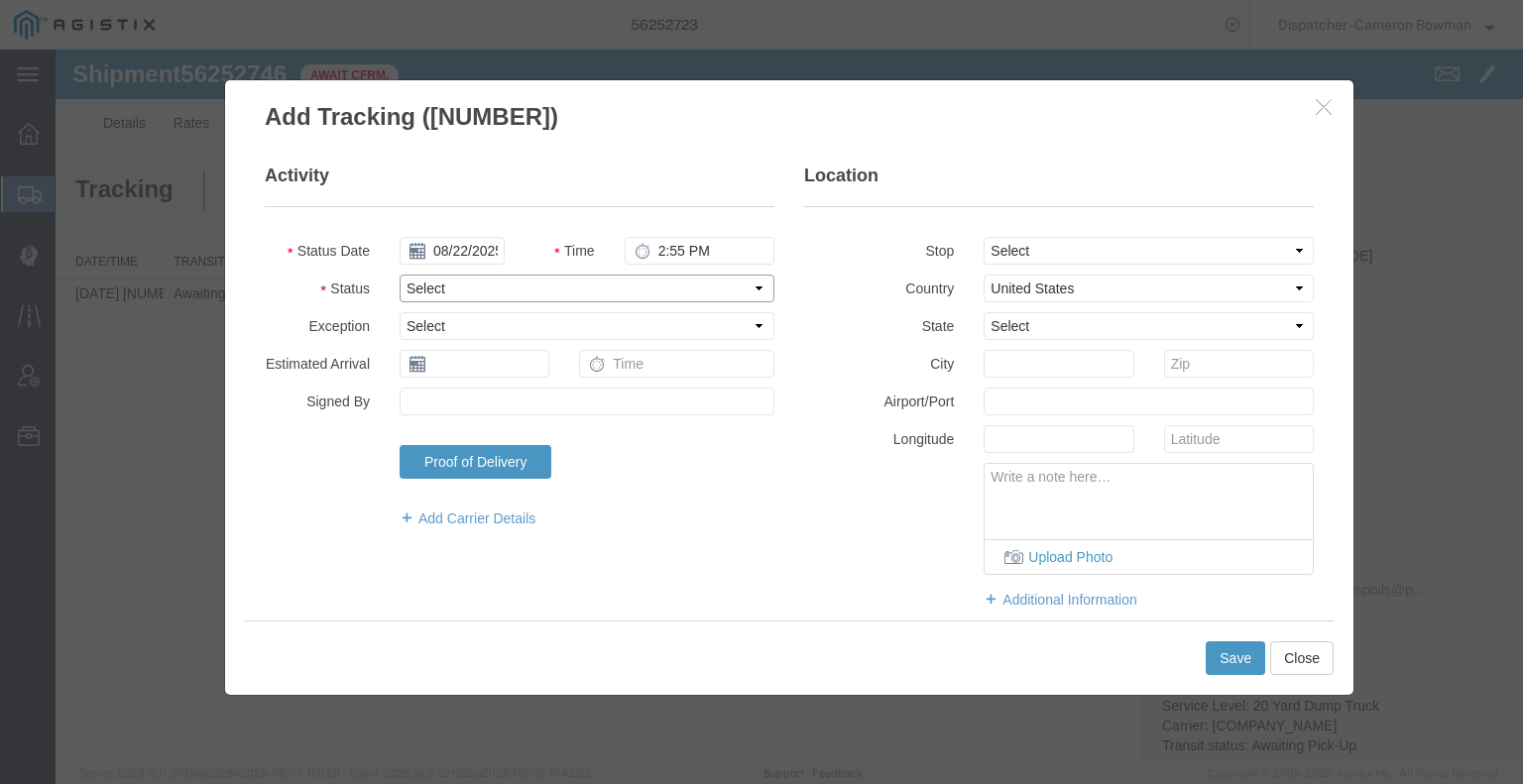 select on "DPTDLVLOC" 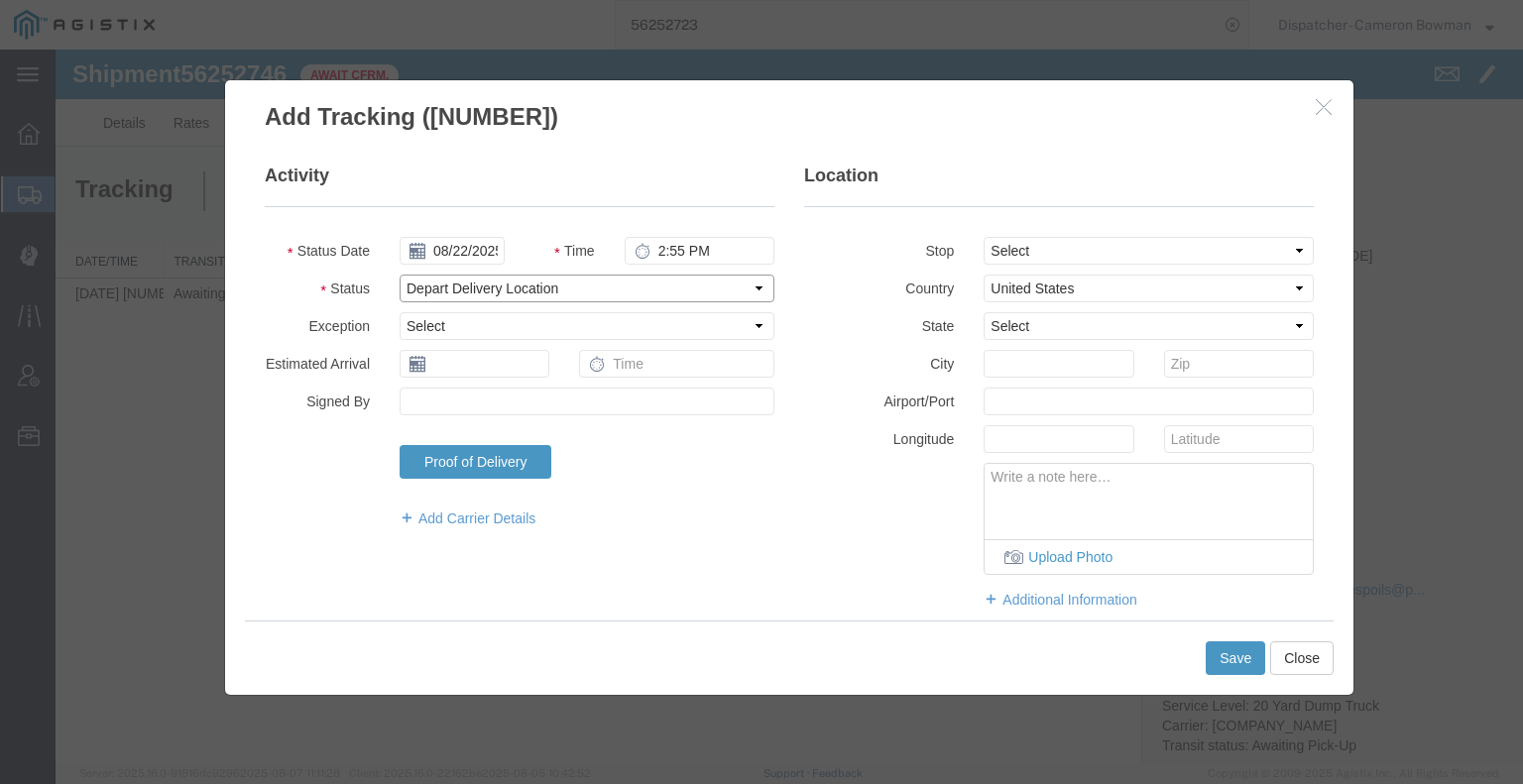 click on "Select Arrival Notice Available Arrival Notice Imported Arrive at Delivery Location Arrive at Pick-Up Location Arrive at Terminal Location Attempted Delivery Attempted Pick-Up Awaiting Customs Clearance Awaiting Pick-Up Break Start Break Stop Cargo Damaged Cargo-Offloaded Cleared Customs Confirmed on Board Customs Delay Customs Hold Customs Released DEA Hold Intact DEA Intensive/Exam Delivered Delivery Appointment Scheduled Delivery Confirmation Delivery Dock Closed Delivery Refused Depart Delivery Location Depart Pick-Up Location Depart Terminal Location Documents Uploaded Entry Docs Received Entry Submitted Estimated date / time for ETA Expired Export Customs Cleared Export Customs Sent FDA Documents Sent FDA Exam FDA Hold FDA Released FDA Review Flight Update Forwarded Fully Released Import Customs Cleared In-Transit In-Transit with Partner ISF filed Loaded Loading Started Mechanical Delay Missed Pick-Up Other Delay Out for Delivery Package Available Partial Delivery Partial Pick-Up Picked Up Proof of del" at bounding box center (587, 288) 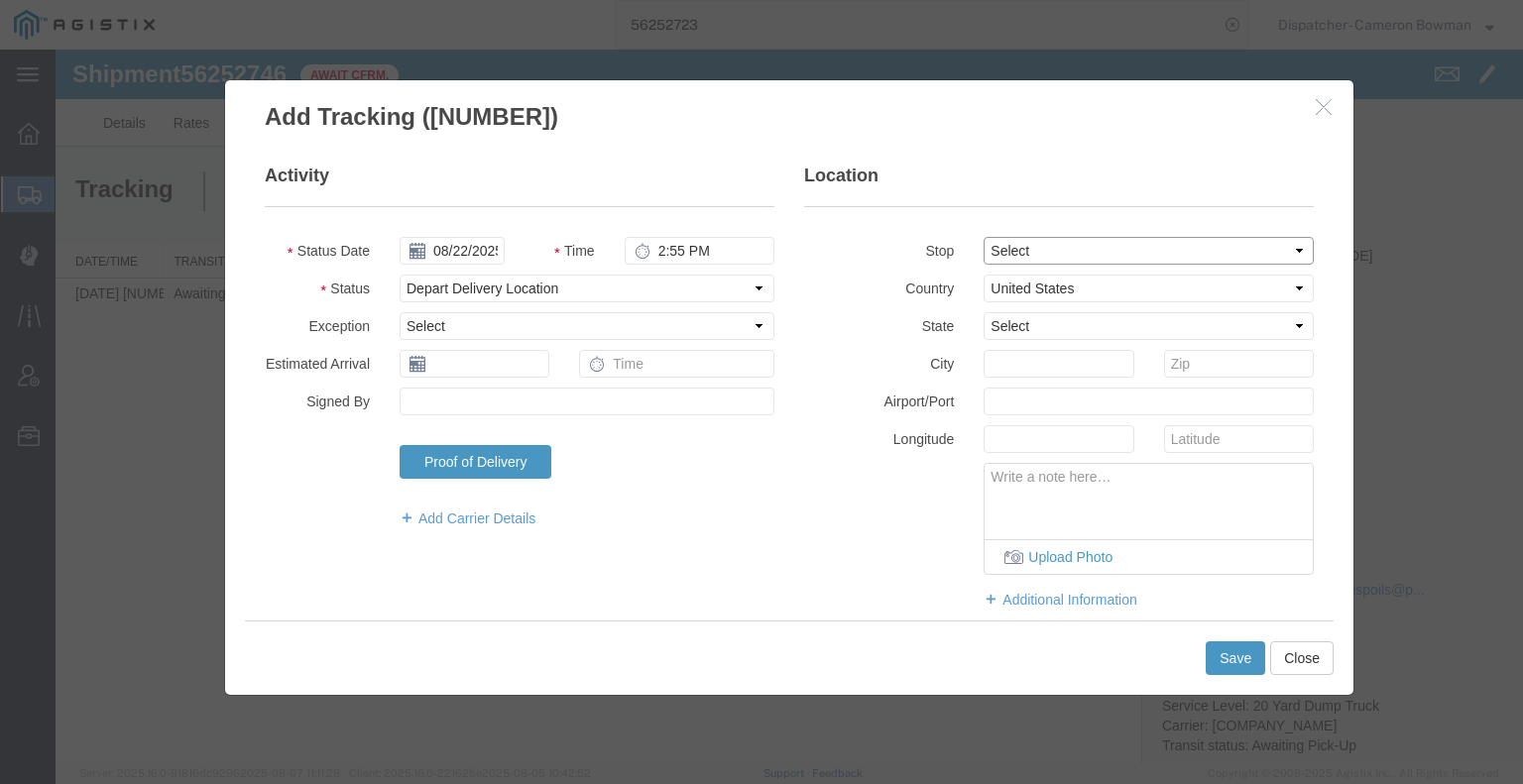 click on "Select From: [NUMBER] [STREET], [CITY], [STATE], [POSTAL_CODE], [COUNTRY] Stop [NUMBER]: [NUMBER] [STREET], [CITY], [STATE], [POSTAL_CODE], [COUNTRY] To: The Final Destination is not defined yet, [CITY], [STATE], [COUNTRY]" at bounding box center [1148, 251] 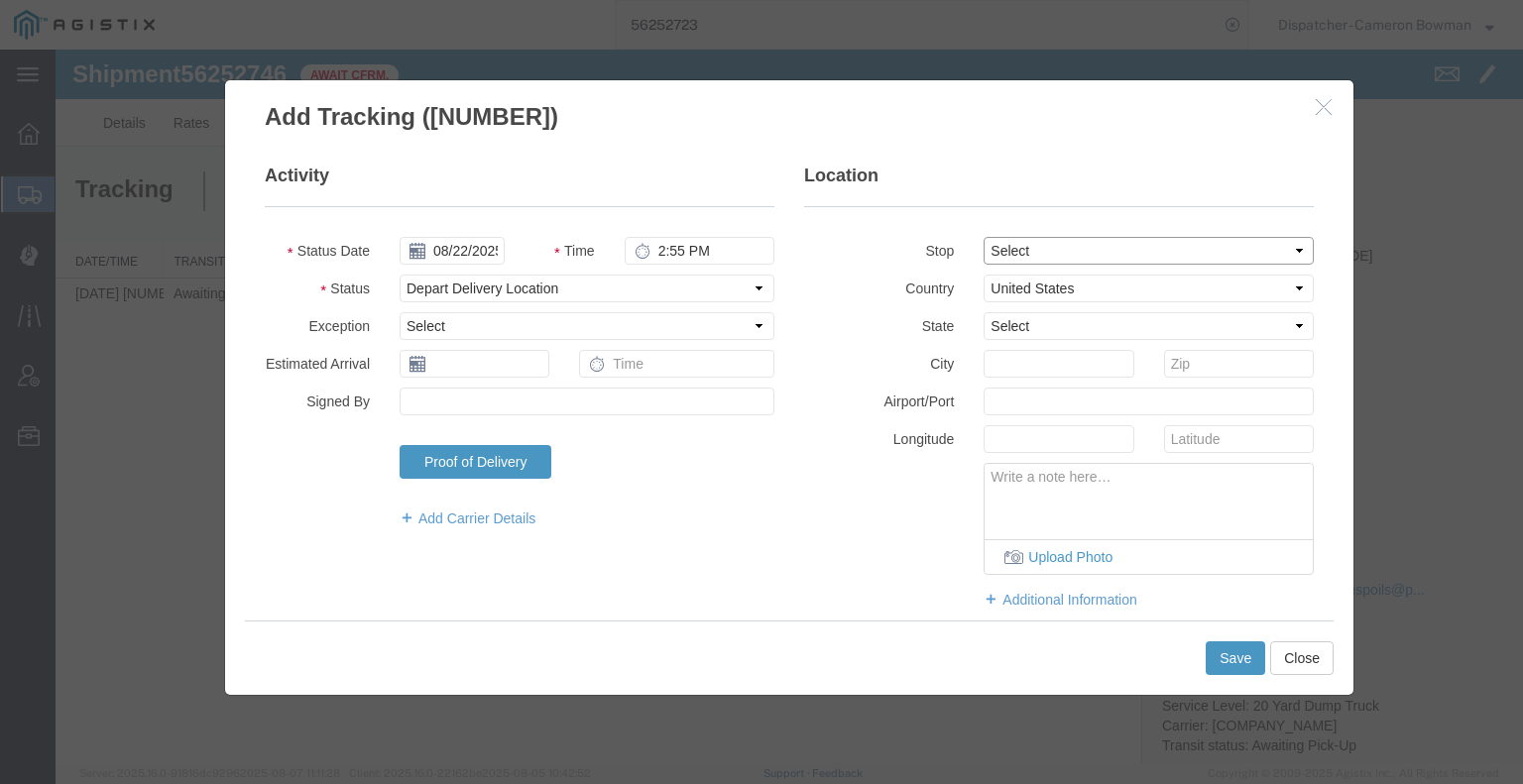 click on "Select From: [NUMBER] [STREET], [CITY], [STATE], [POSTAL_CODE], [COUNTRY] Stop [NUMBER]: [NUMBER] [STREET], [CITY], [STATE], [POSTAL_CODE], [COUNTRY] To: The Final Destination is not defined yet, [CITY], [STATE], [COUNTRY]" at bounding box center [1148, 251] 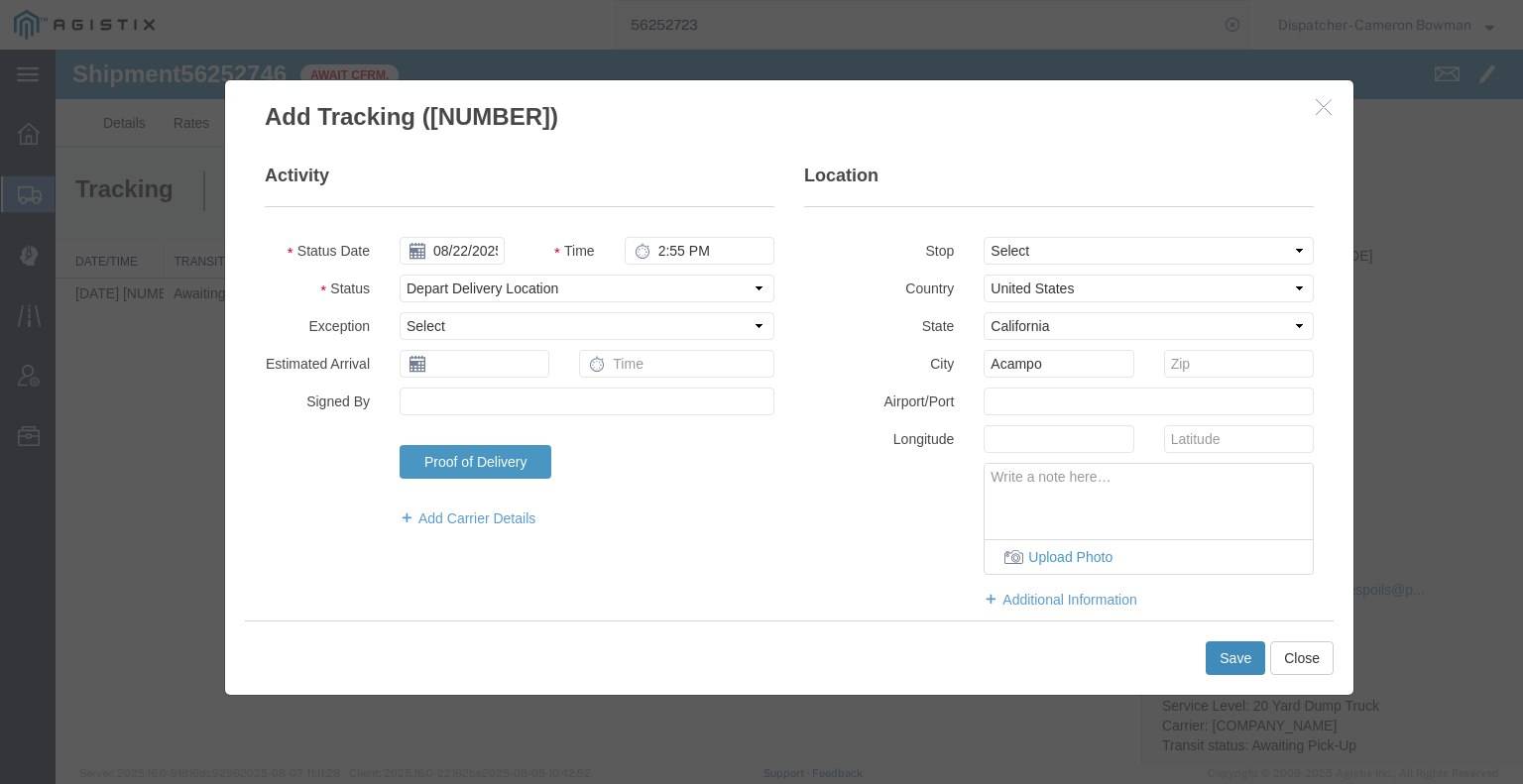 click on "Save" at bounding box center [1235, 658] 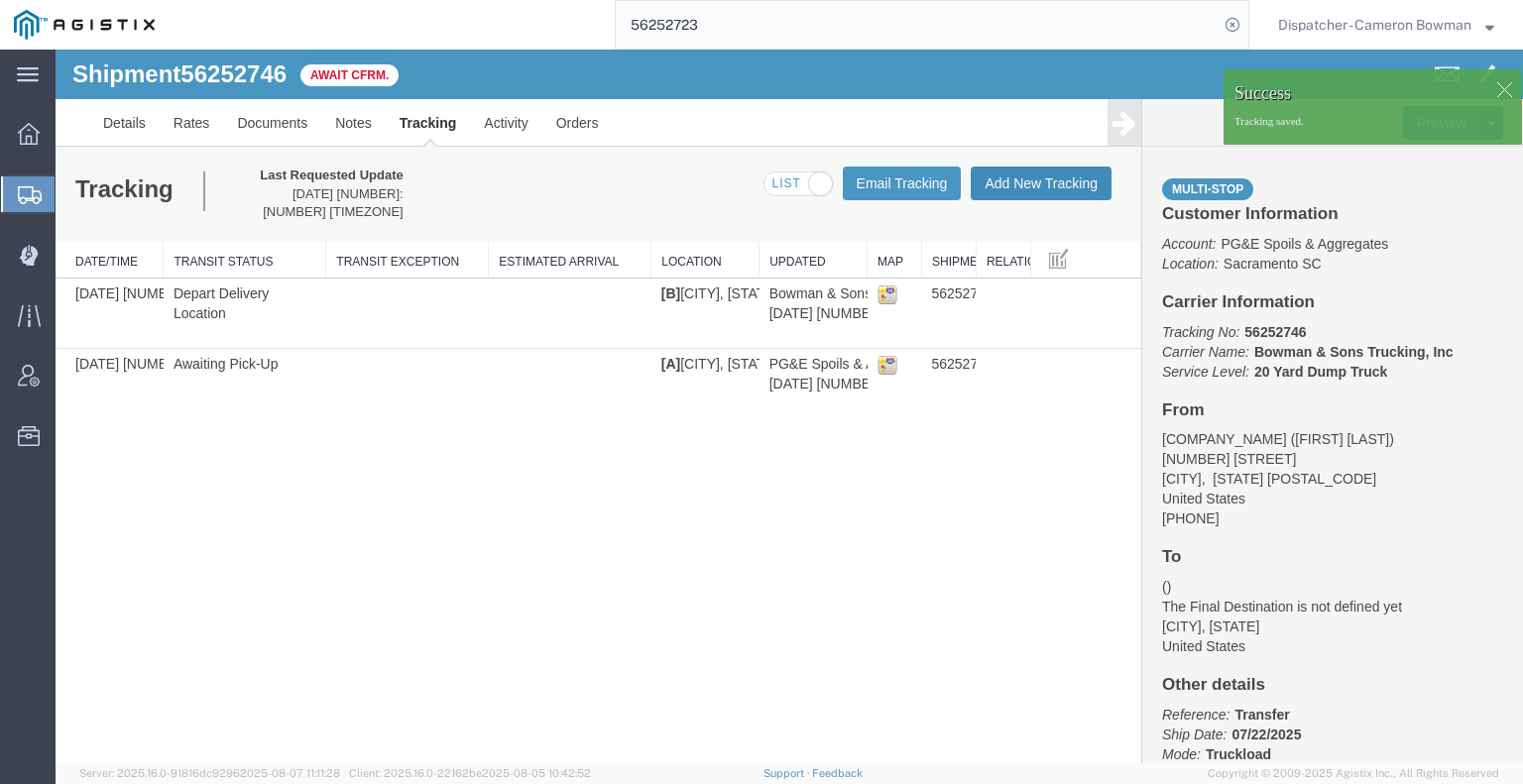 click on "Add New Tracking" at bounding box center (1041, 183) 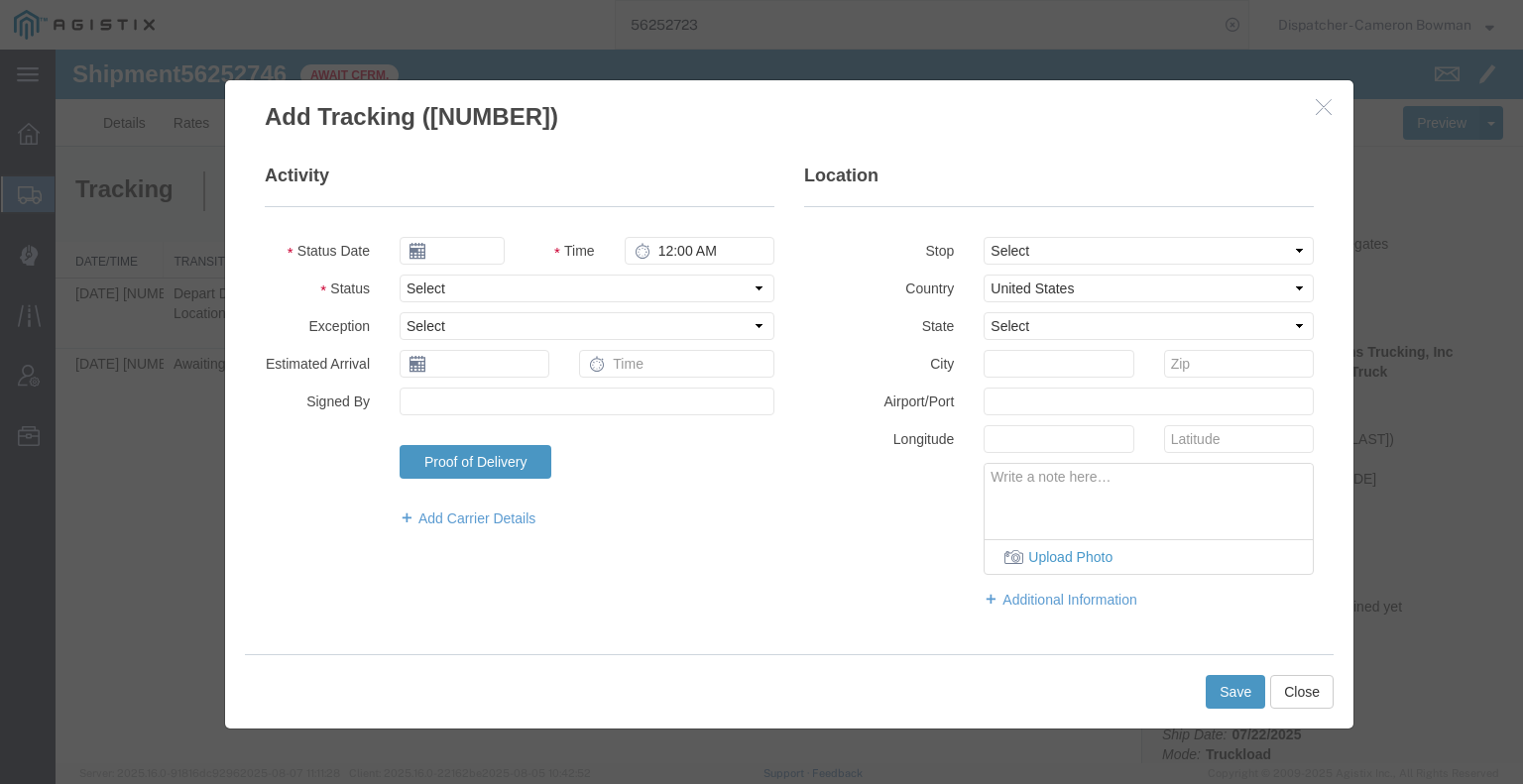 type on "08/08/2025" 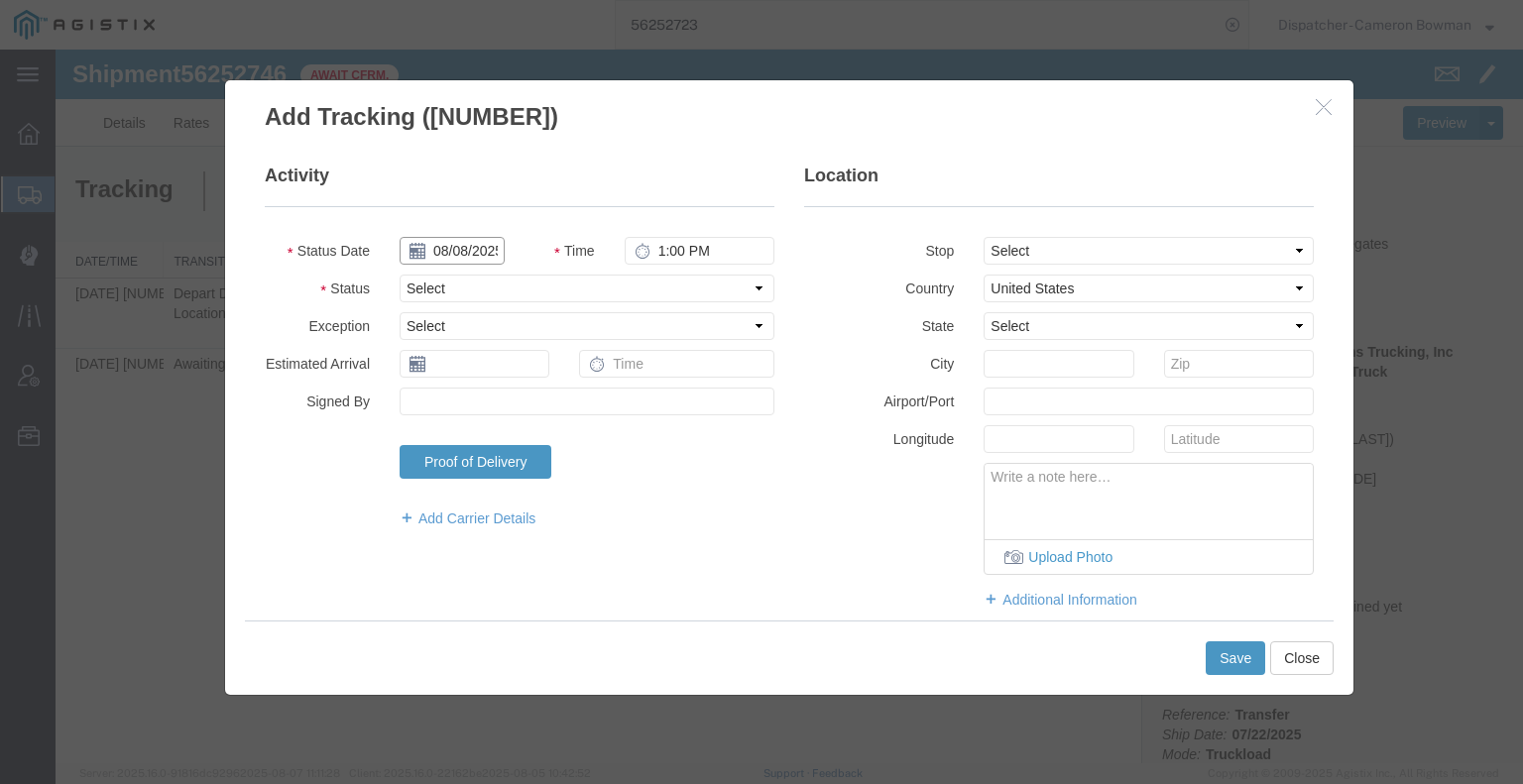 click on "08/08/2025" at bounding box center (452, 251) 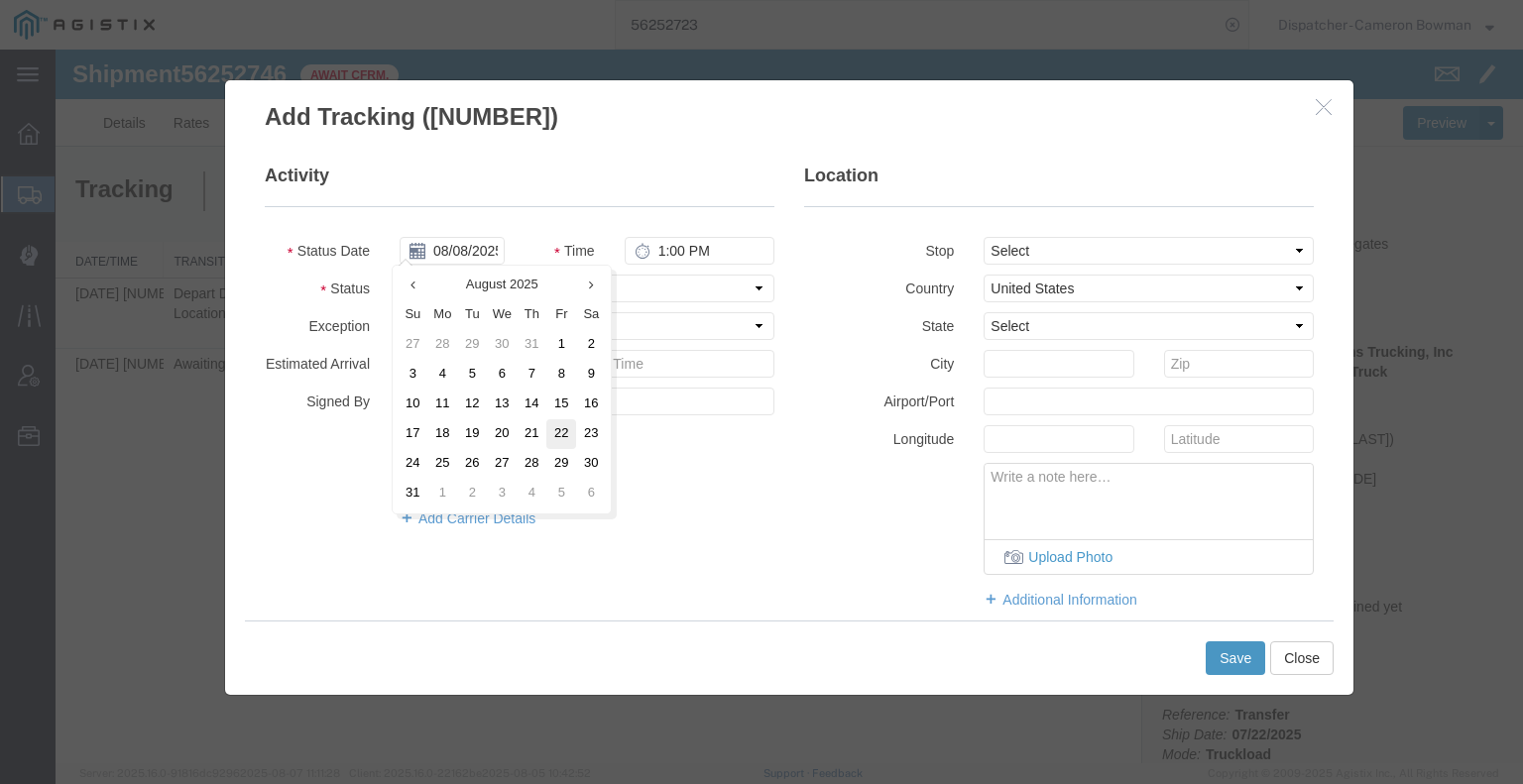 click on "22" at bounding box center [561, 434] 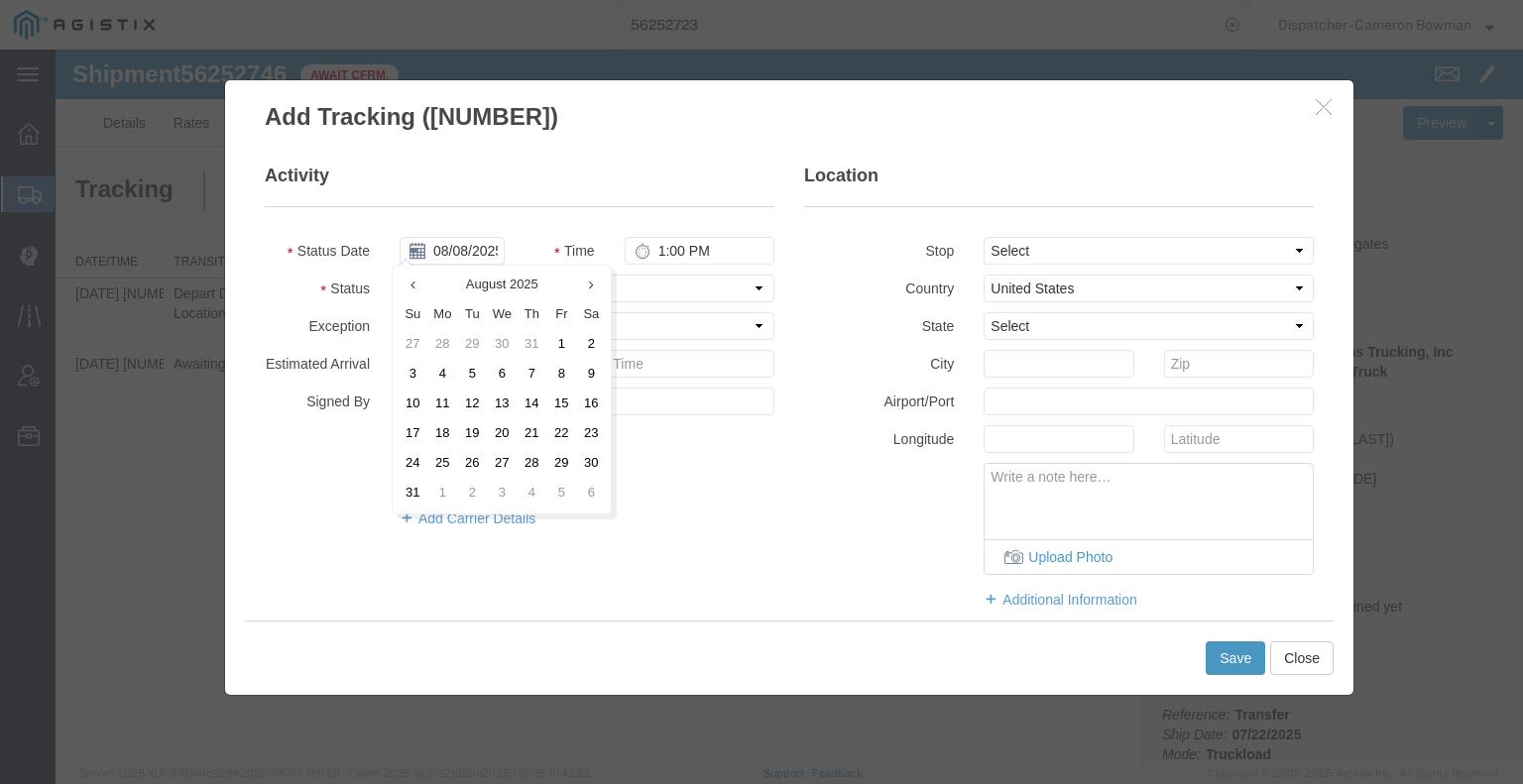 type on "08/22/2025" 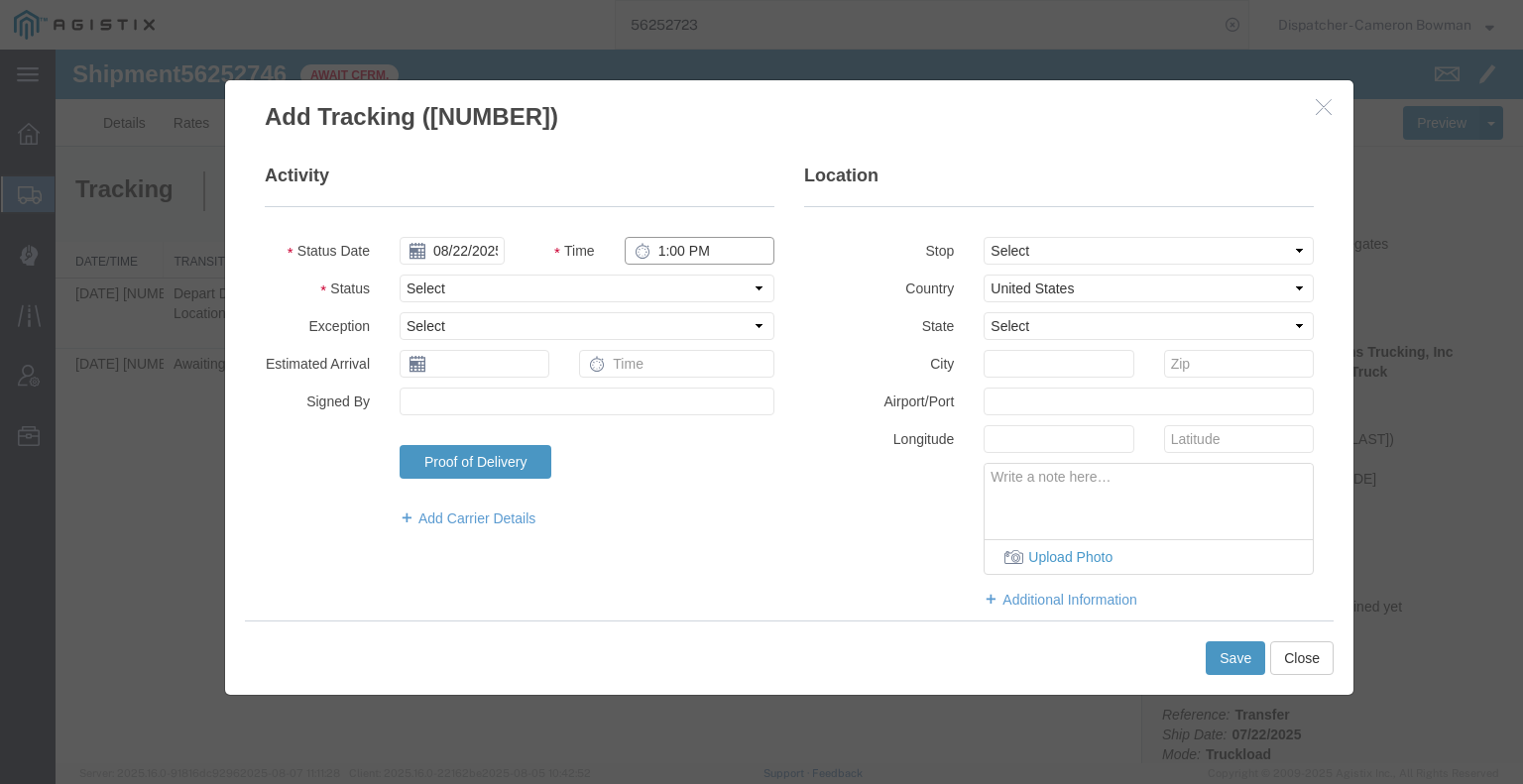 click on "1:00 PM" at bounding box center (699, 251) 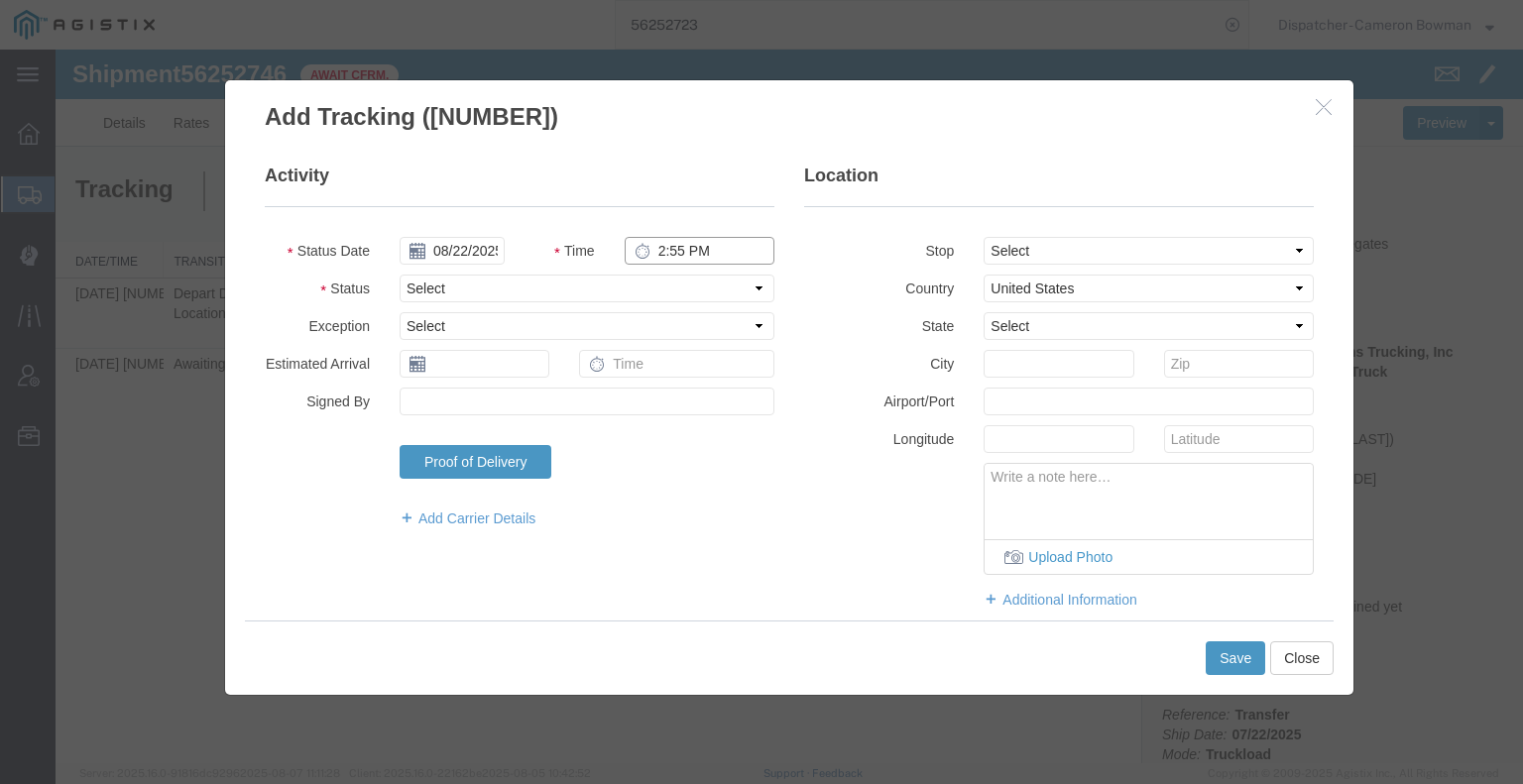 type on "2:55 PM" 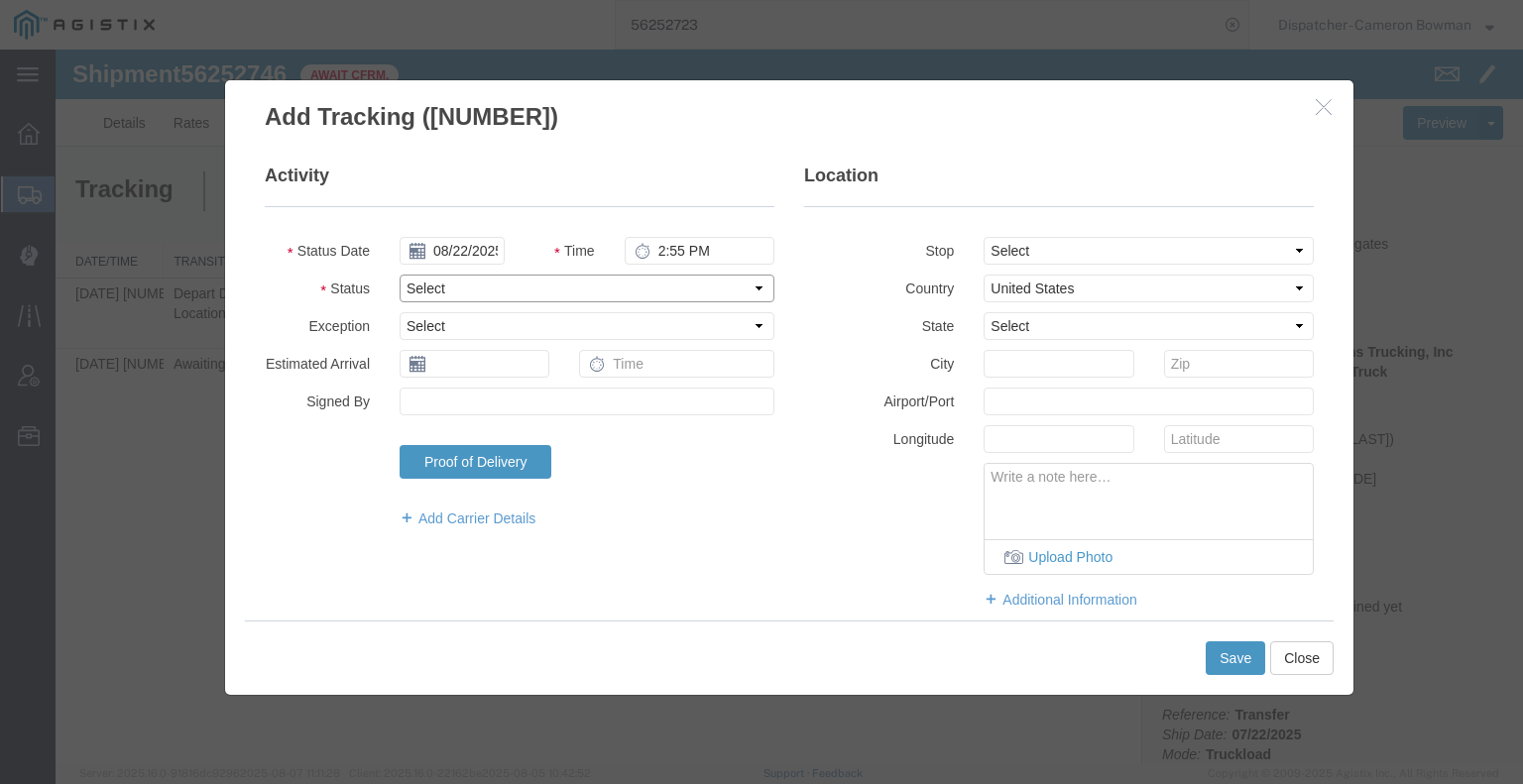 click on "Select Arrival Notice Available Arrival Notice Imported Arrive at Delivery Location Arrive at Pick-Up Location Arrive at Terminal Location Attempted Delivery Attempted Pick-Up Awaiting Customs Clearance Awaiting Pick-Up Break Start Break Stop Cargo Damaged Cargo-Offloaded Cleared Customs Confirmed on Board Customs Delay Customs Hold Customs Released DEA Hold Intact DEA Intensive/Exam Delivered Delivery Appointment Scheduled Delivery Confirmation Delivery Dock Closed Delivery Refused Depart Delivery Location Depart Pick-Up Location Depart Terminal Location Documents Uploaded Entry Docs Received Entry Submitted Estimated date / time for ETA Expired Export Customs Cleared Export Customs Sent FDA Documents Sent FDA Exam FDA Hold FDA Released FDA Review Flight Update Forwarded Fully Released Import Customs Cleared In-Transit In-Transit with Partner ISF filed Loaded Loading Started Mechanical Delay Missed Pick-Up Other Delay Out for Delivery Package Available Partial Delivery Partial Pick-Up Picked Up Proof of del" at bounding box center (587, 288) 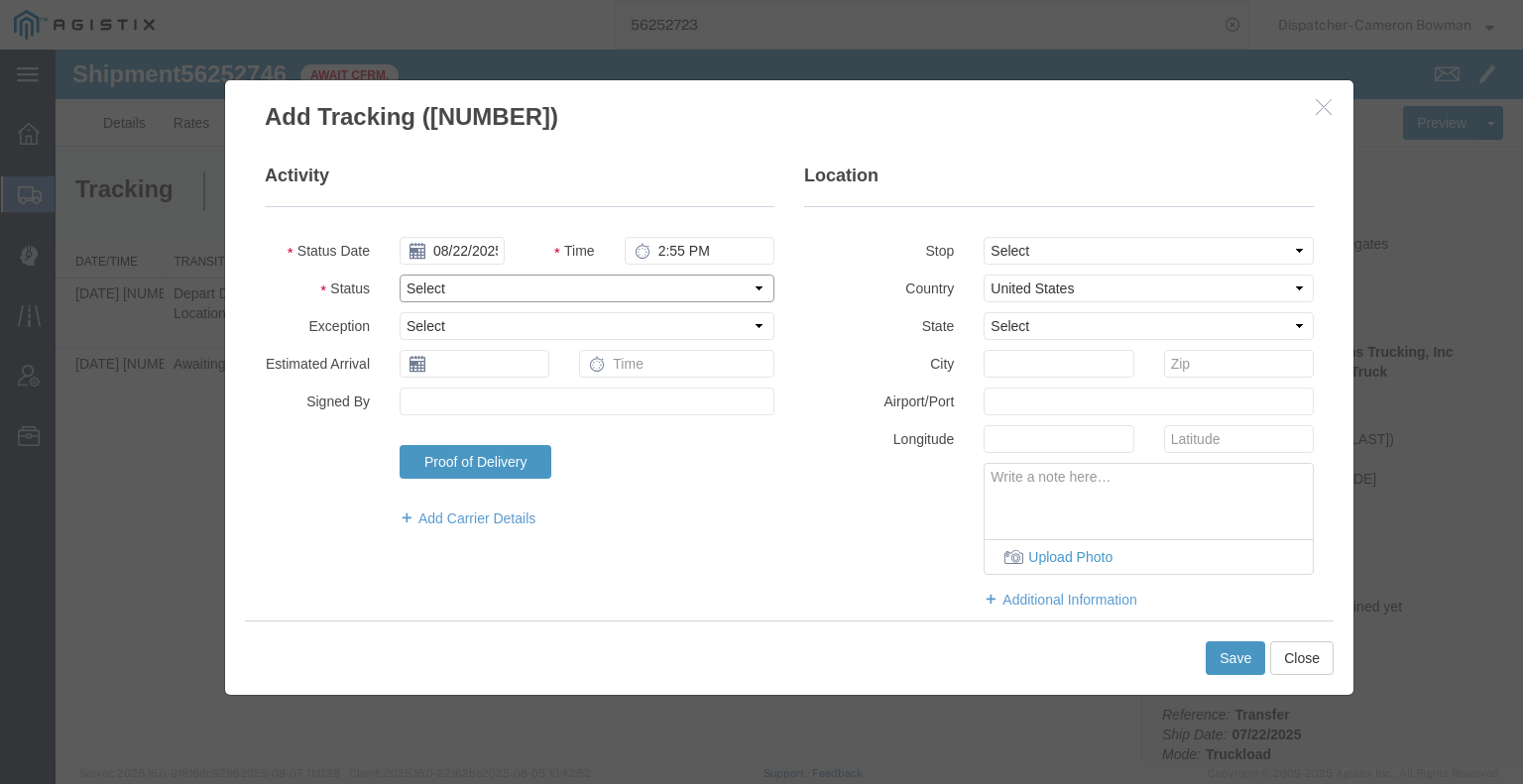 select on "BREAKSTART" 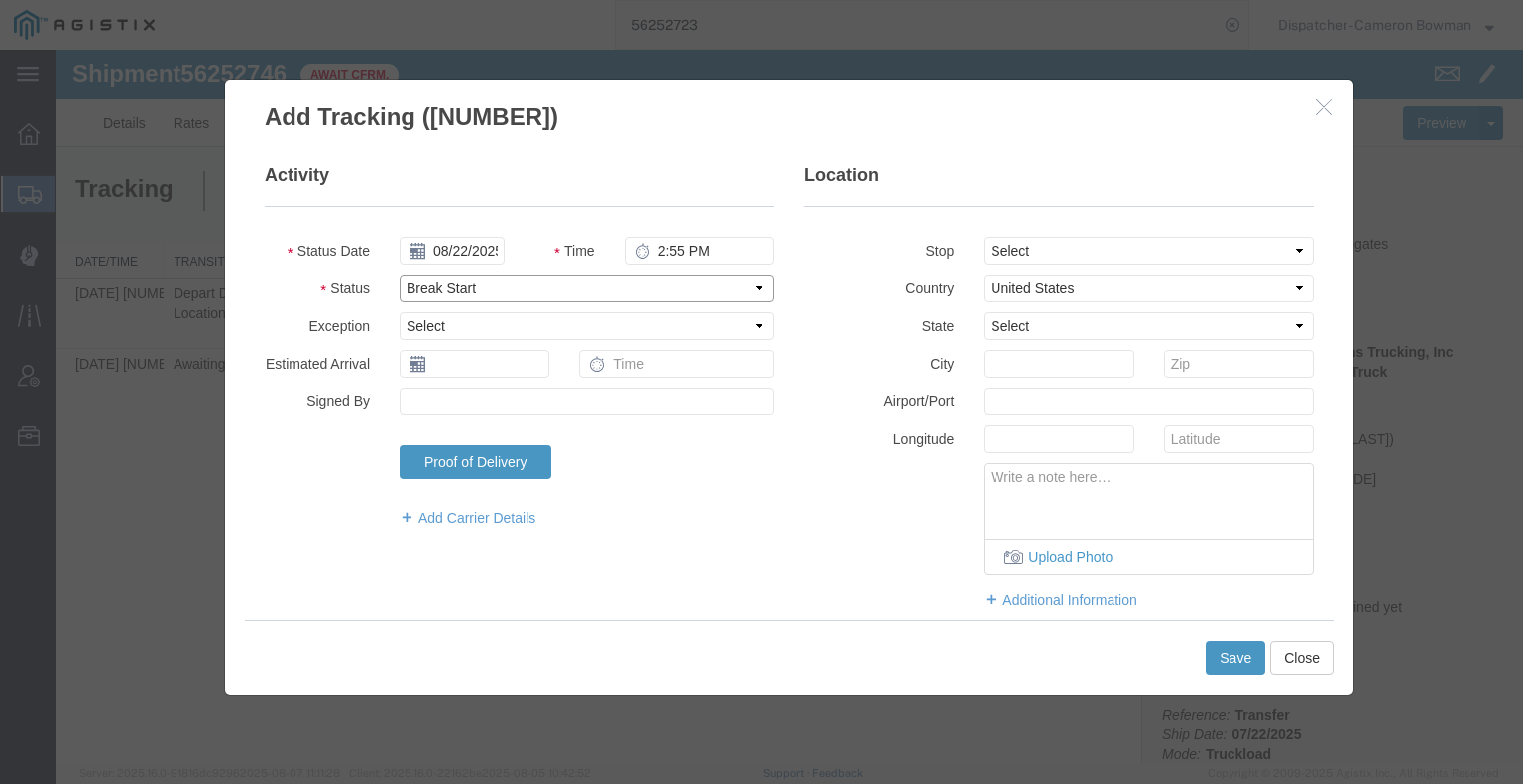 click on "Select Arrival Notice Available Arrival Notice Imported Arrive at Delivery Location Arrive at Pick-Up Location Arrive at Terminal Location Attempted Delivery Attempted Pick-Up Awaiting Customs Clearance Awaiting Pick-Up Break Start Break Stop Cargo Damaged Cargo-Offloaded Cleared Customs Confirmed on Board Customs Delay Customs Hold Customs Released DEA Hold Intact DEA Intensive/Exam Delivered Delivery Appointment Scheduled Delivery Confirmation Delivery Dock Closed Delivery Refused Depart Delivery Location Depart Pick-Up Location Depart Terminal Location Documents Uploaded Entry Docs Received Entry Submitted Estimated date / time for ETA Expired Export Customs Cleared Export Customs Sent FDA Documents Sent FDA Exam FDA Hold FDA Released FDA Review Flight Update Forwarded Fully Released Import Customs Cleared In-Transit In-Transit with Partner ISF filed Loaded Loading Started Mechanical Delay Missed Pick-Up Other Delay Out for Delivery Package Available Partial Delivery Partial Pick-Up Picked Up Proof of del" at bounding box center (587, 288) 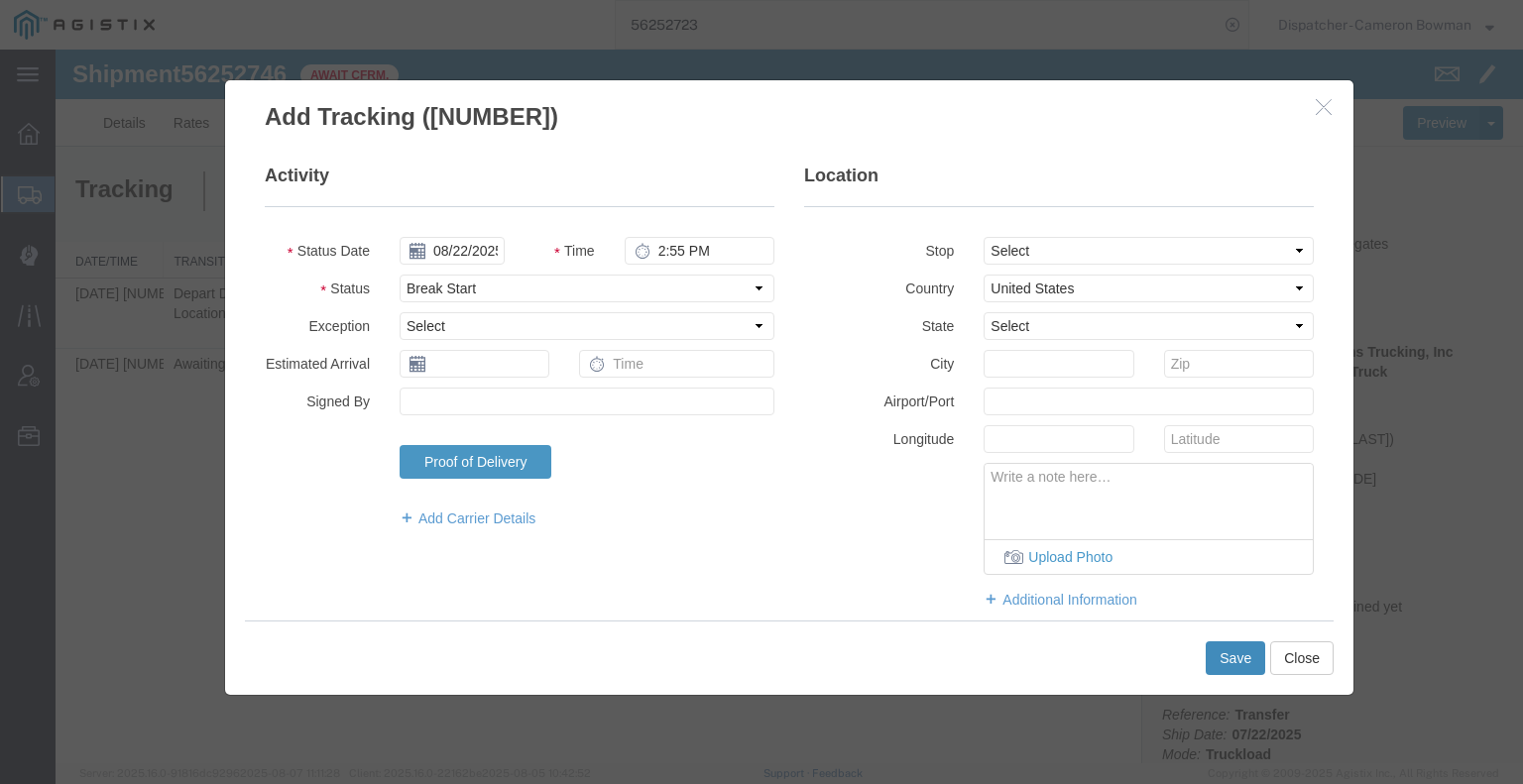 click on "Save" at bounding box center [1235, 658] 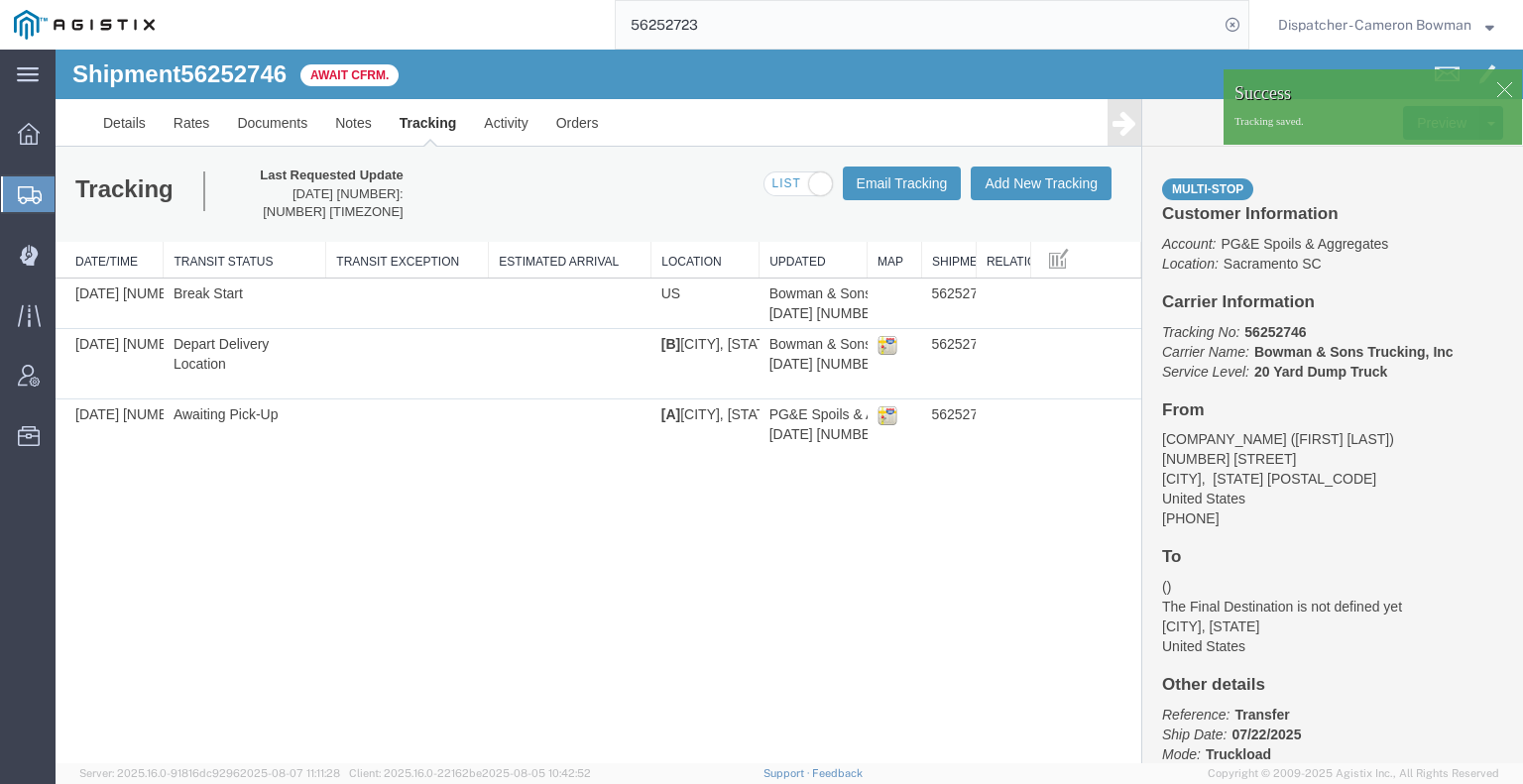 click at bounding box center (1124, 123) 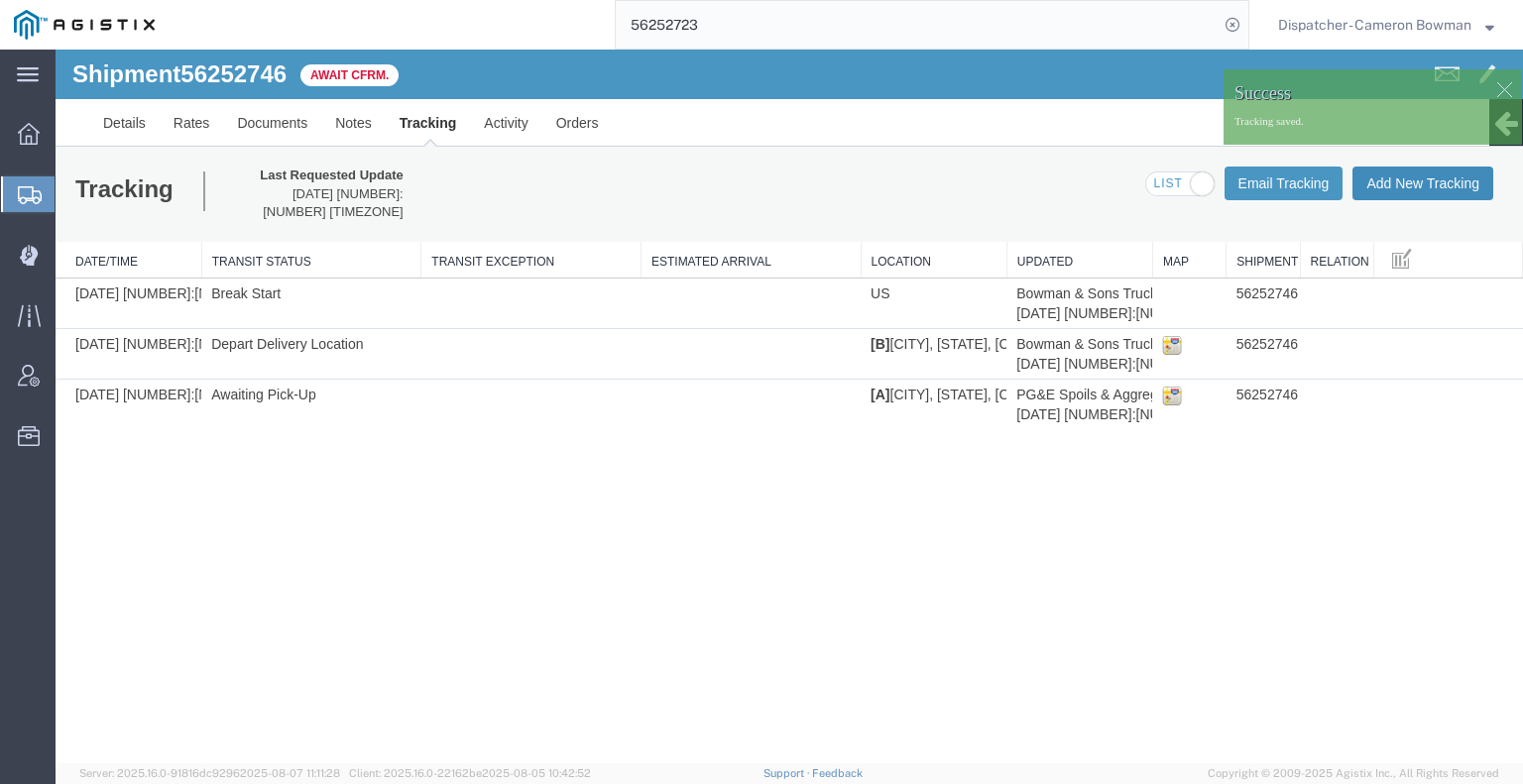 click on "Add New Tracking" at bounding box center [1423, 183] 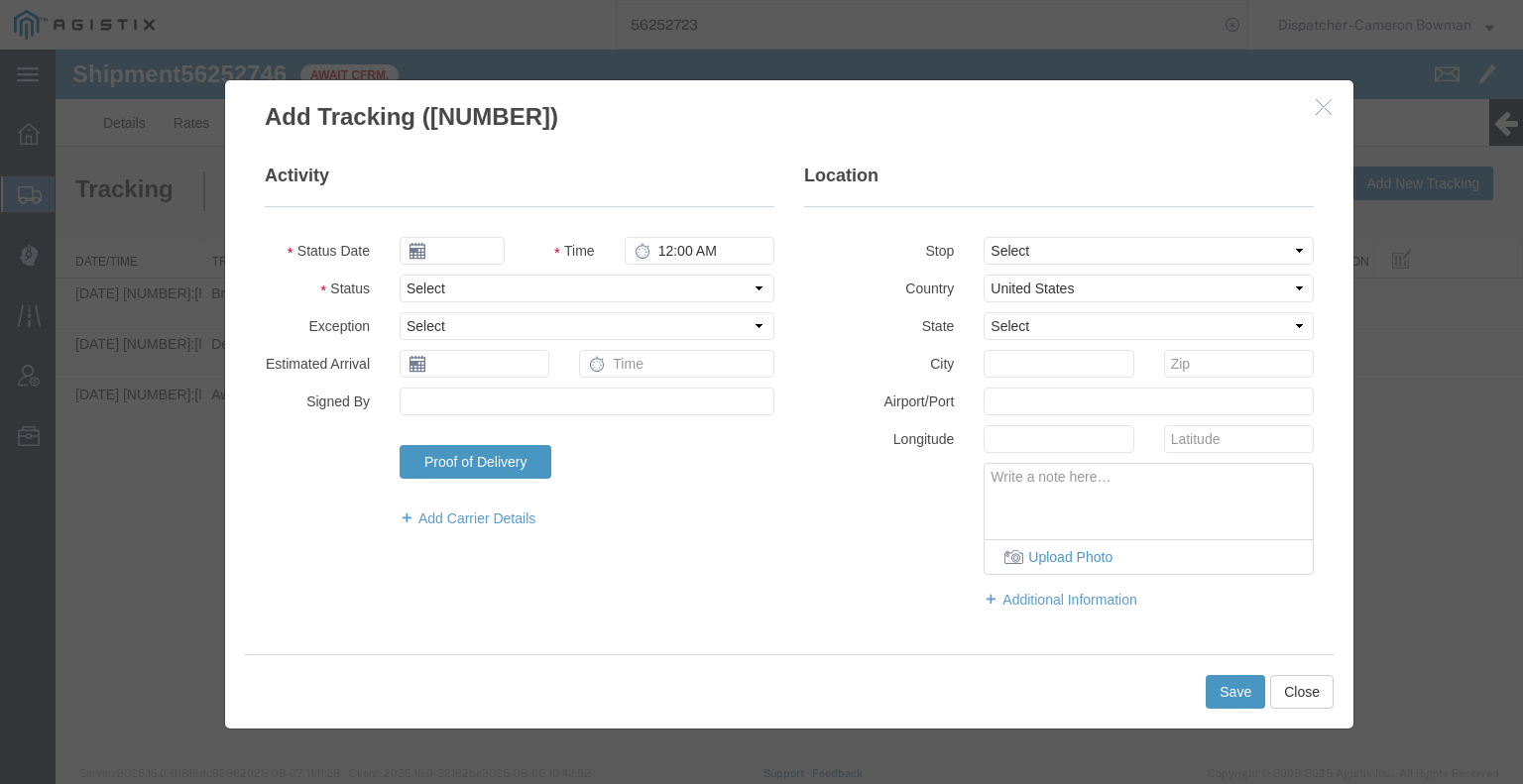 type on "08/08/2025" 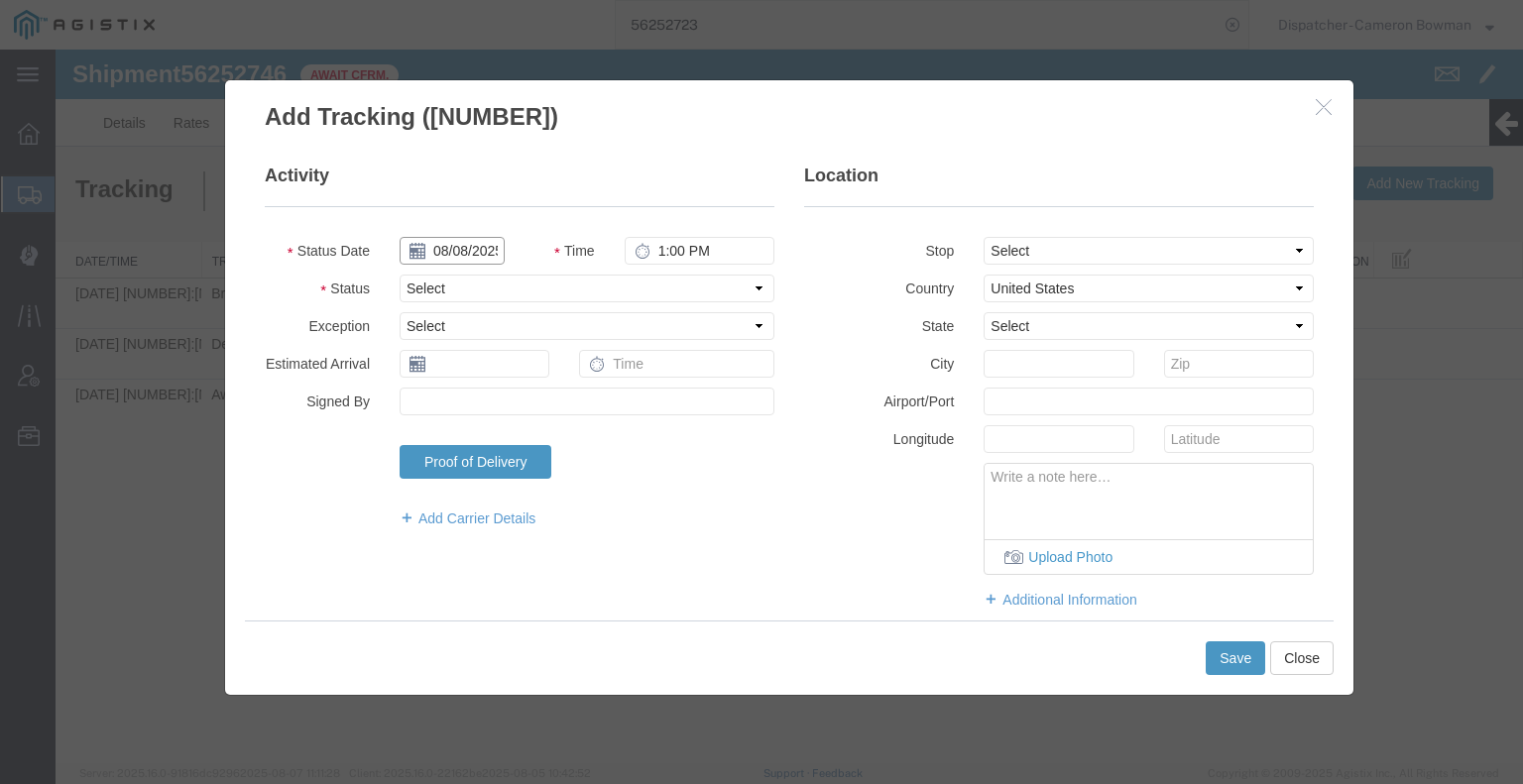 click on "08/08/2025" at bounding box center (452, 251) 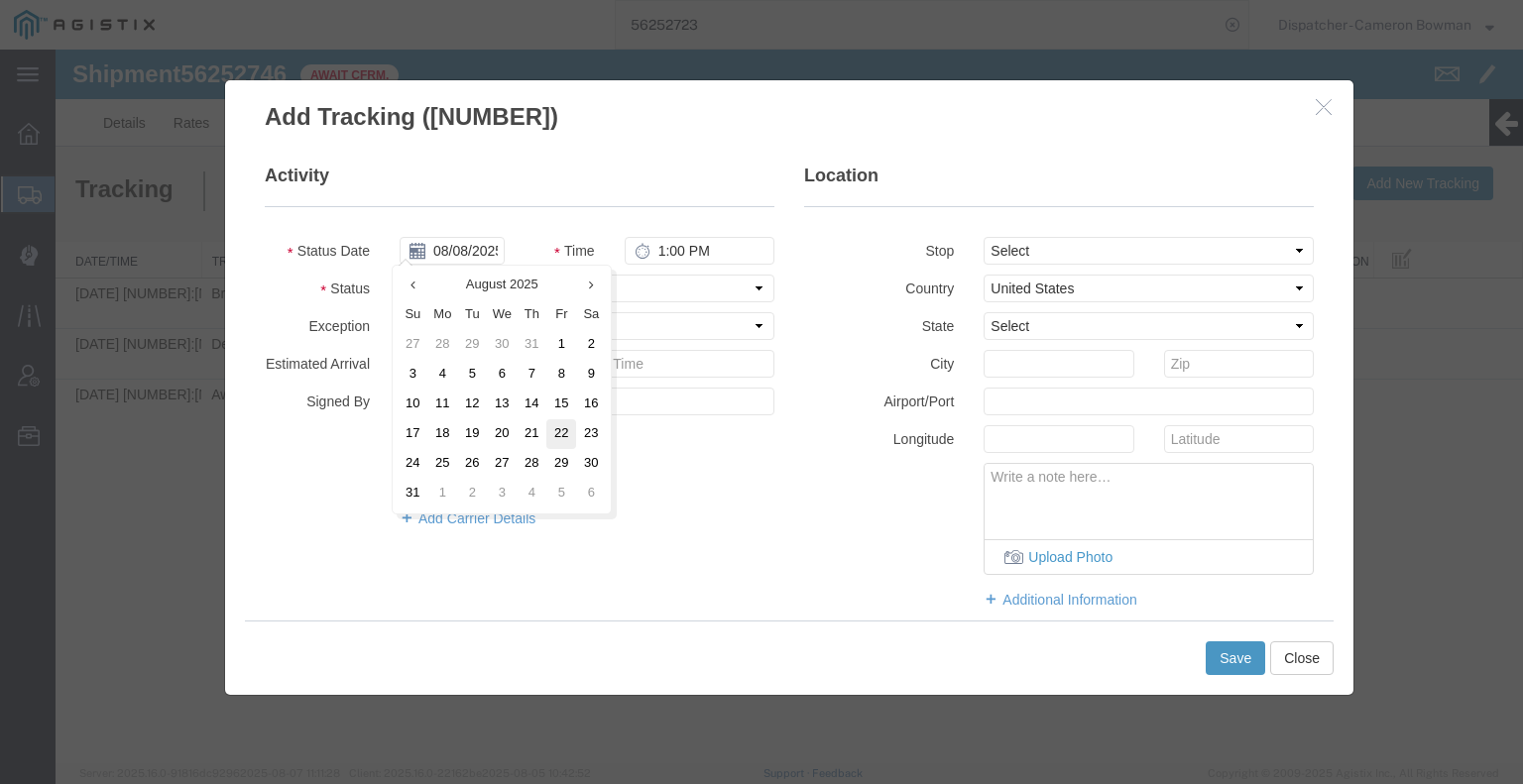 click on "22" at bounding box center (561, 434) 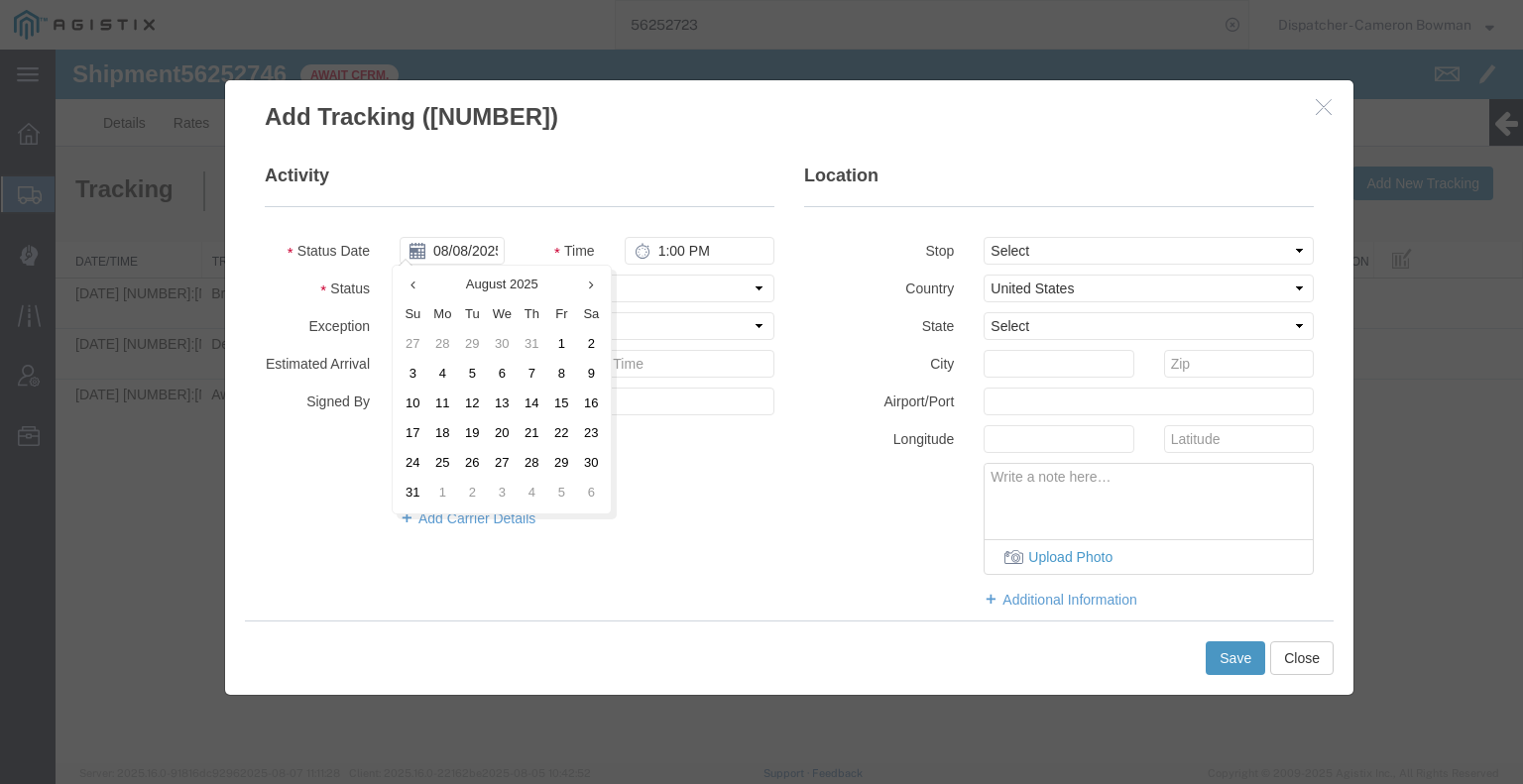 type on "08/22/2025" 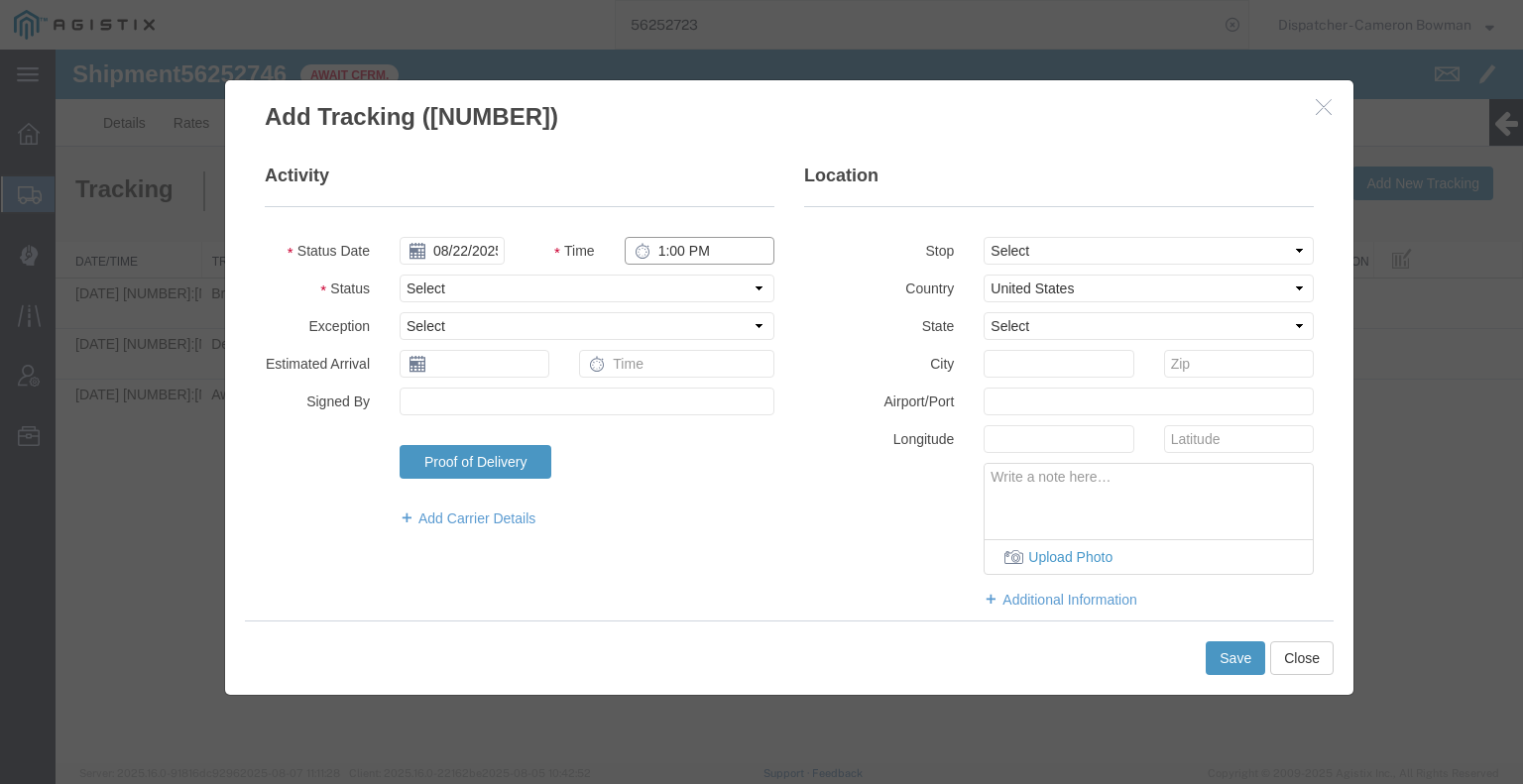 click on "1:00 PM" at bounding box center (699, 251) 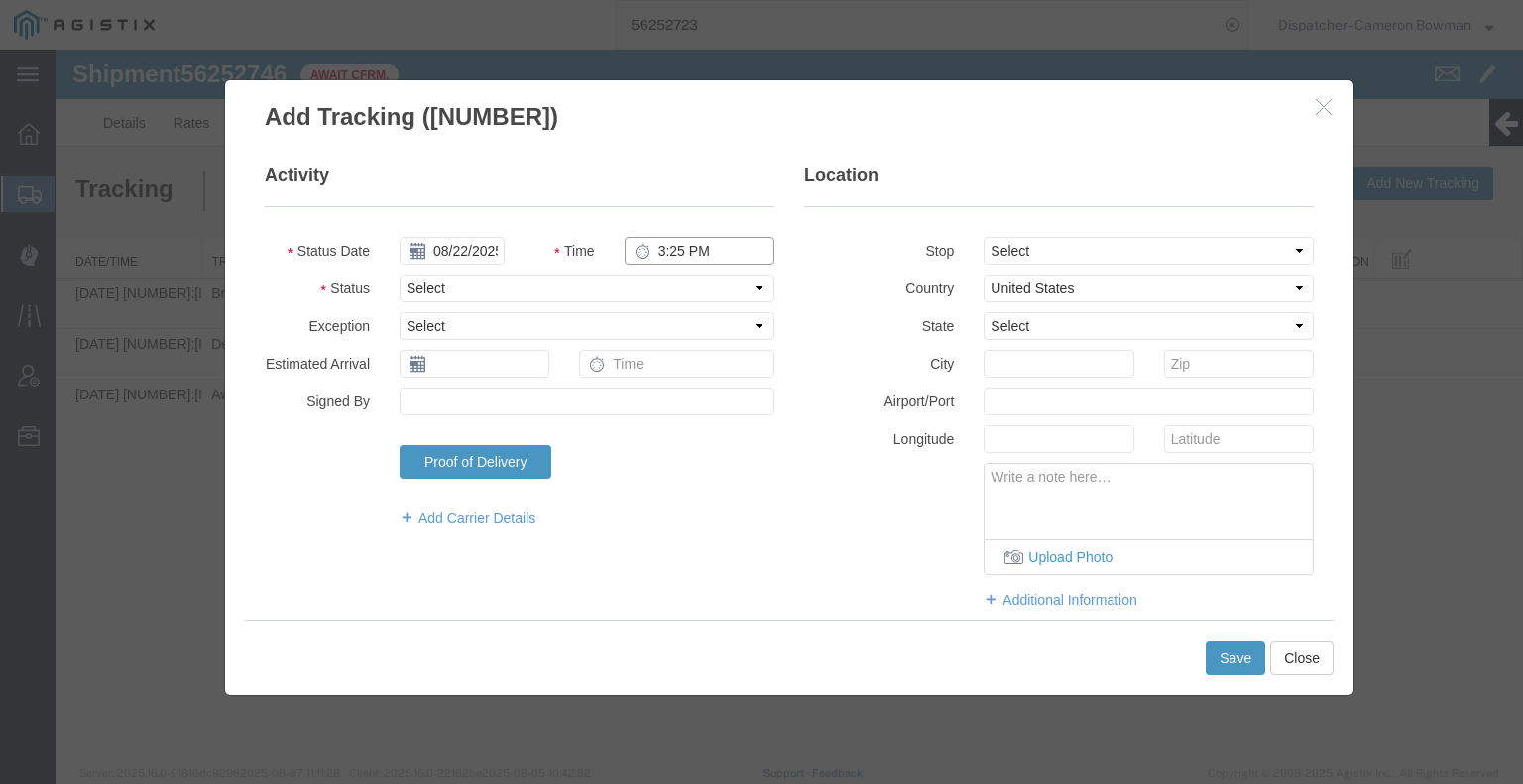 type on "3:25 PM" 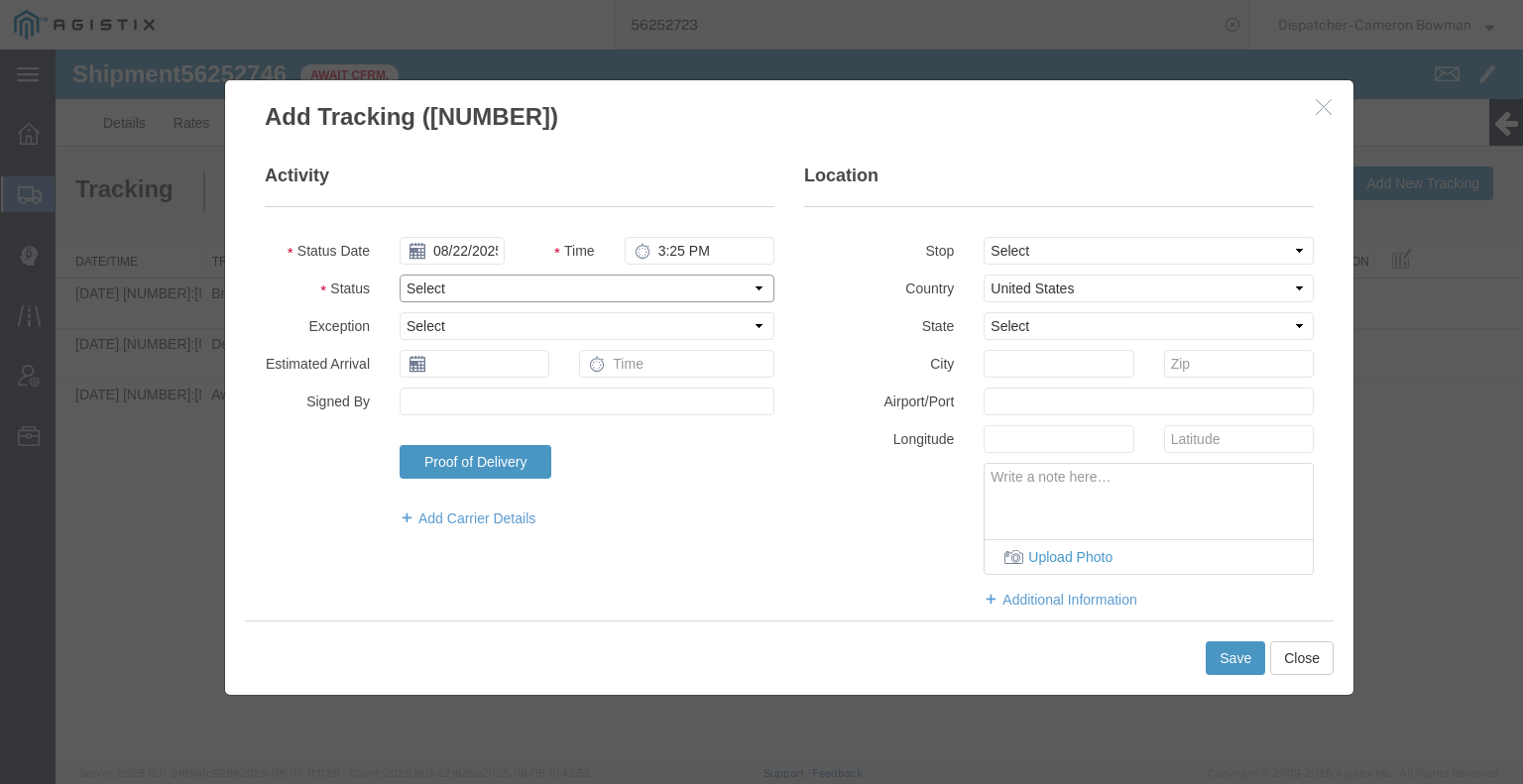 click on "Select Arrival Notice Available Arrival Notice Imported Arrive at Delivery Location Arrive at Pick-Up Location Arrive at Terminal Location Attempted Delivery Attempted Pick-Up Awaiting Customs Clearance Awaiting Pick-Up Break Start Break Stop Cargo Damaged Cargo-Offloaded Cleared Customs Confirmed on Board Customs Delay Customs Hold Customs Released DEA Hold Intact DEA Intensive/Exam Delivered Delivery Appointment Scheduled Delivery Confirmation Delivery Dock Closed Delivery Refused Depart Delivery Location Depart Pick-Up Location Depart Terminal Location Documents Uploaded Entry Docs Received Entry Submitted Estimated date / time for ETA Expired Export Customs Cleared Export Customs Sent FDA Documents Sent FDA Exam FDA Hold FDA Released FDA Review Flight Update Forwarded Fully Released Import Customs Cleared In-Transit In-Transit with Partner ISF filed Loaded Loading Started Mechanical Delay Missed Pick-Up Other Delay Out for Delivery Package Available Partial Delivery Partial Pick-Up Picked Up Proof of del" at bounding box center (587, 288) 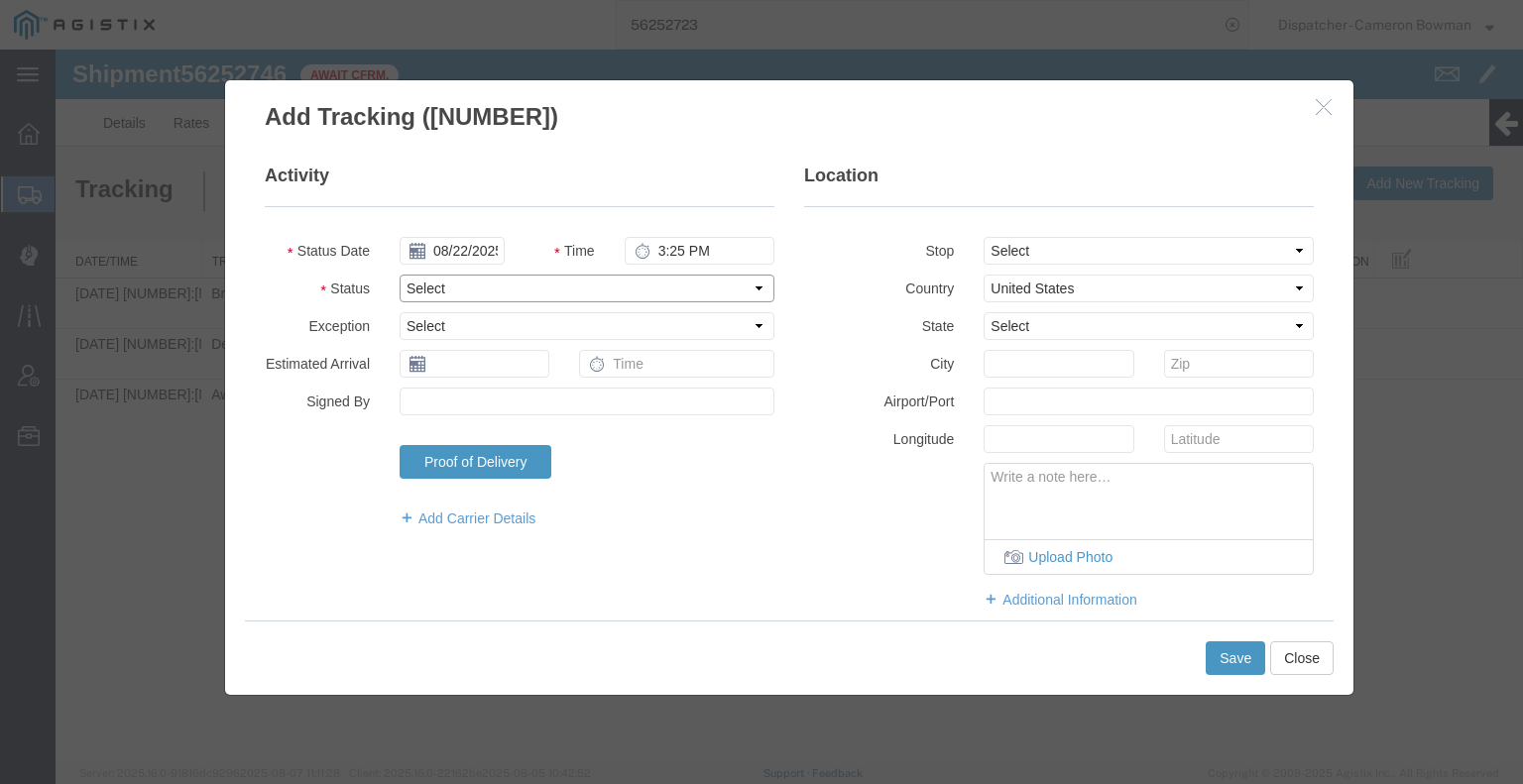 select on "BREAKSTOP" 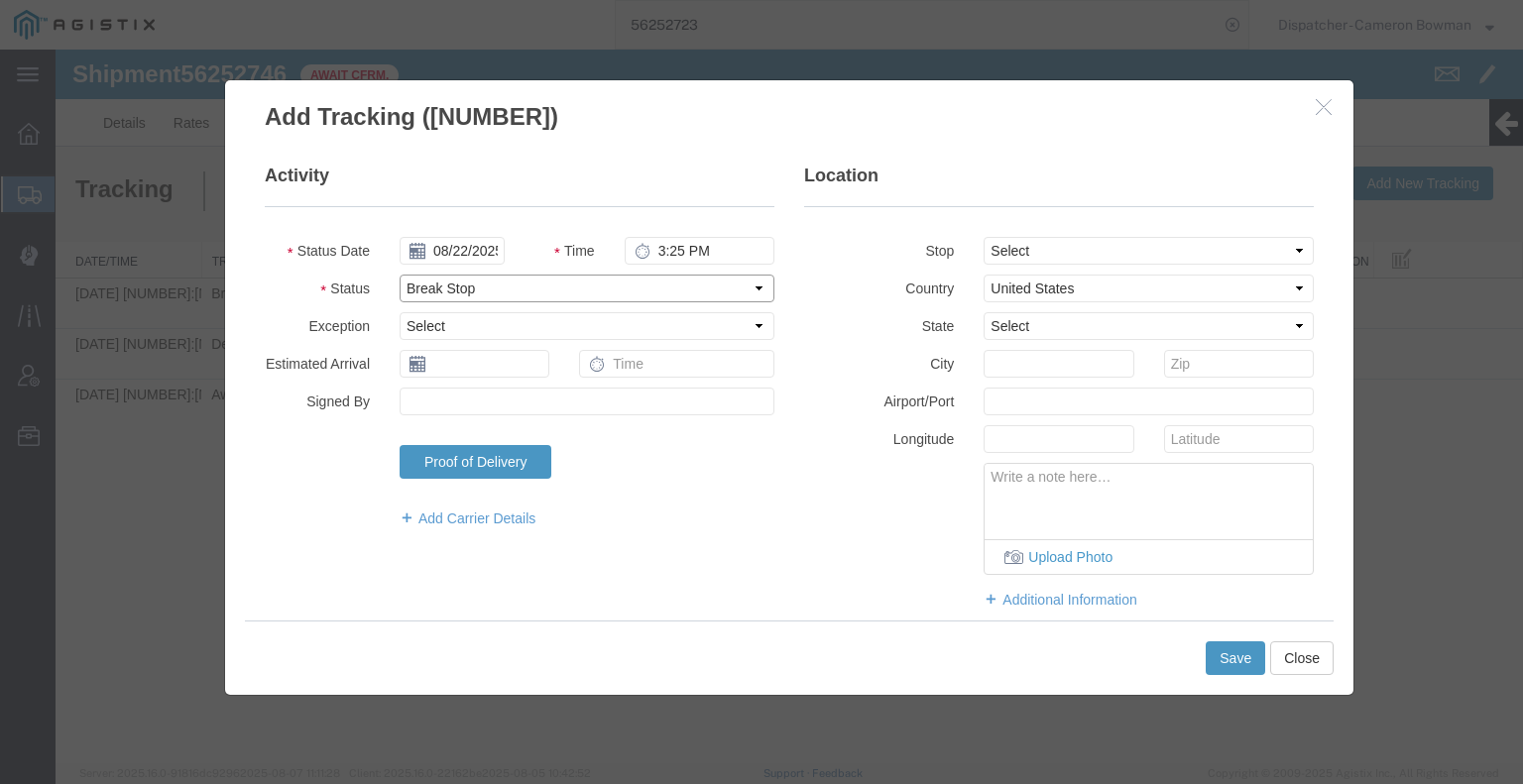 click on "Select Arrival Notice Available Arrival Notice Imported Arrive at Delivery Location Arrive at Pick-Up Location Arrive at Terminal Location Attempted Delivery Attempted Pick-Up Awaiting Customs Clearance Awaiting Pick-Up Break Start Break Stop Cargo Damaged Cargo-Offloaded Cleared Customs Confirmed on Board Customs Delay Customs Hold Customs Released DEA Hold Intact DEA Intensive/Exam Delivered Delivery Appointment Scheduled Delivery Confirmation Delivery Dock Closed Delivery Refused Depart Delivery Location Depart Pick-Up Location Depart Terminal Location Documents Uploaded Entry Docs Received Entry Submitted Estimated date / time for ETA Expired Export Customs Cleared Export Customs Sent FDA Documents Sent FDA Exam FDA Hold FDA Released FDA Review Flight Update Forwarded Fully Released Import Customs Cleared In-Transit In-Transit with Partner ISF filed Loaded Loading Started Mechanical Delay Missed Pick-Up Other Delay Out for Delivery Package Available Partial Delivery Partial Pick-Up Picked Up Proof of del" at bounding box center [587, 288] 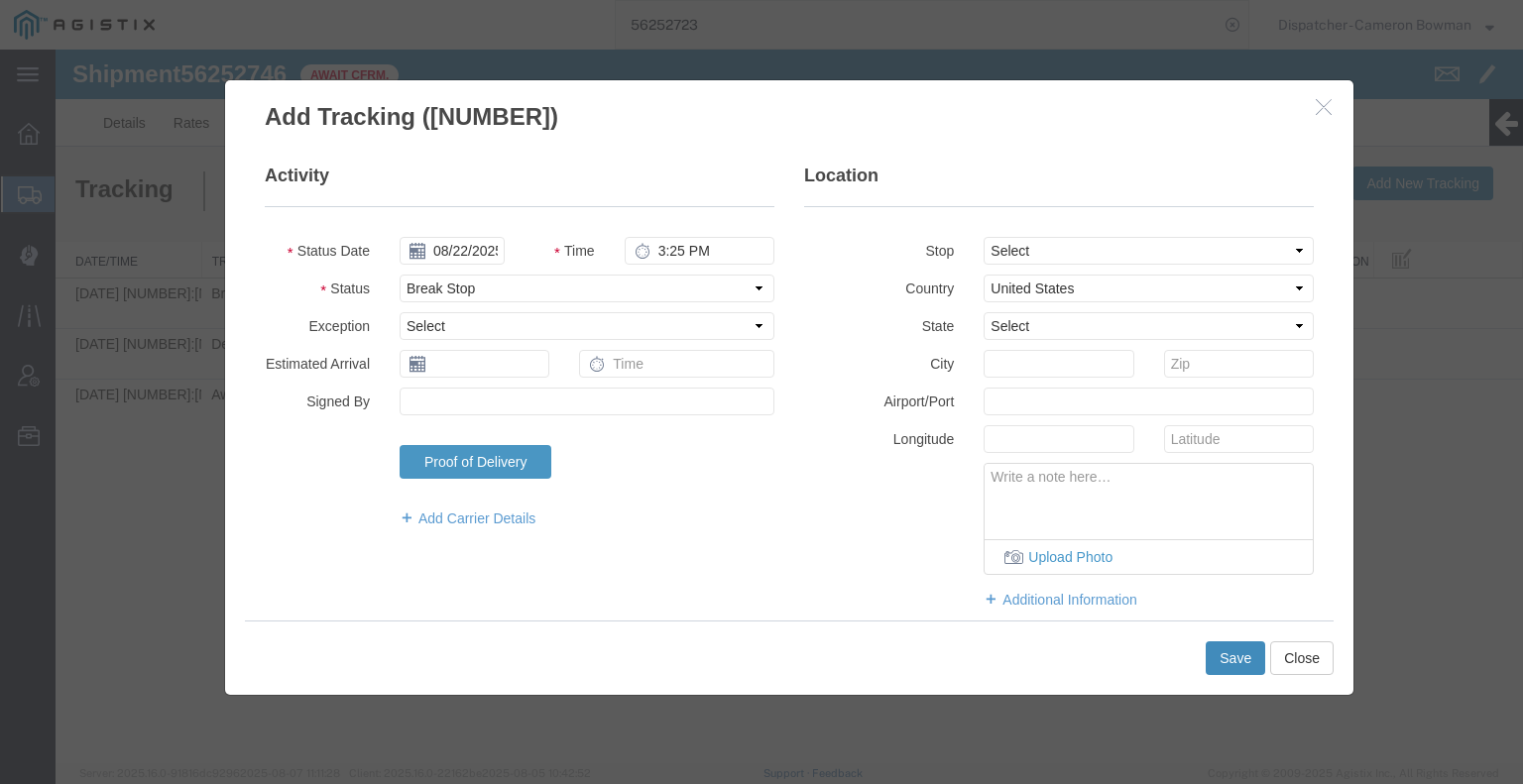 click on "Save" at bounding box center (1235, 658) 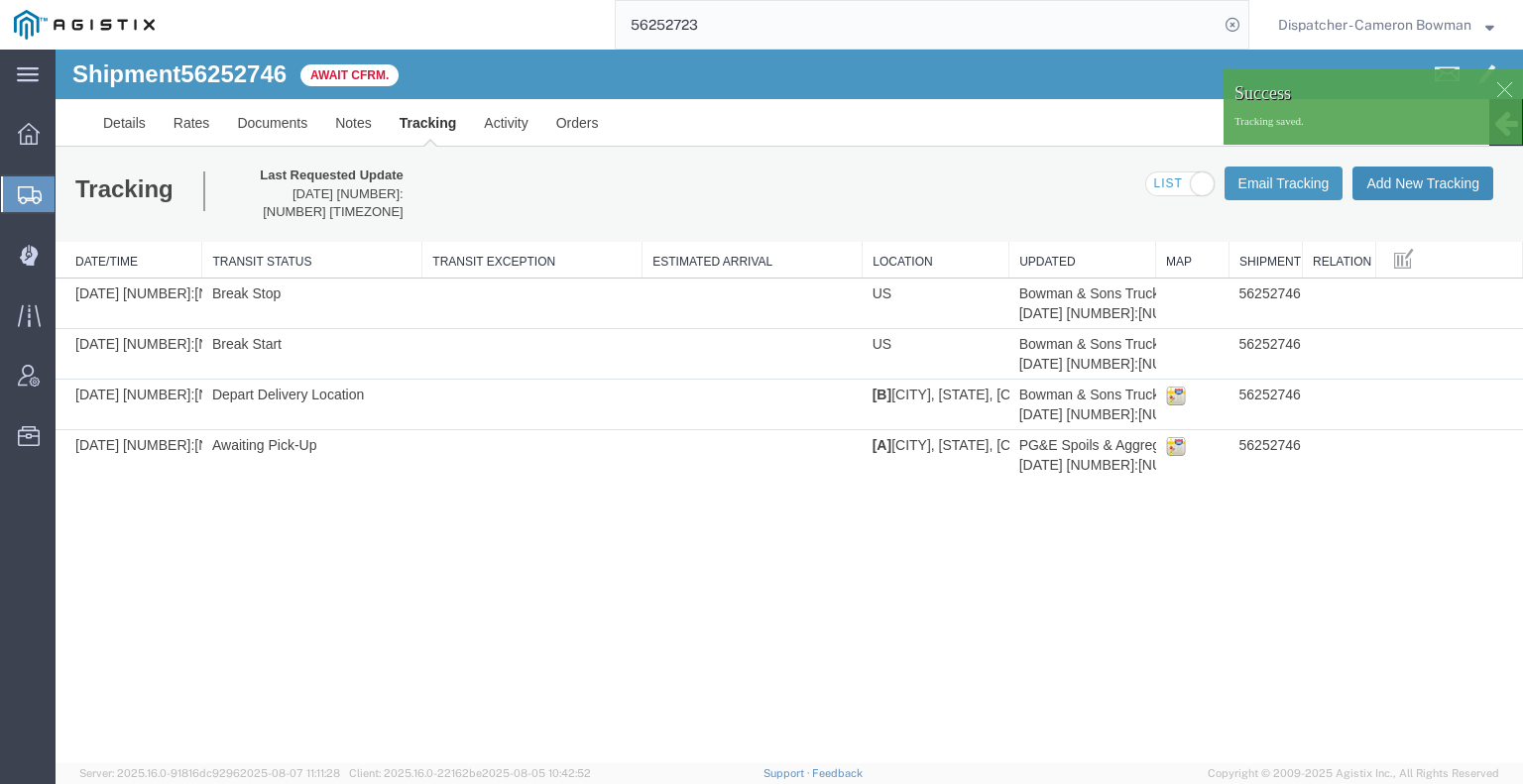 click on "Add New Tracking" at bounding box center [1423, 183] 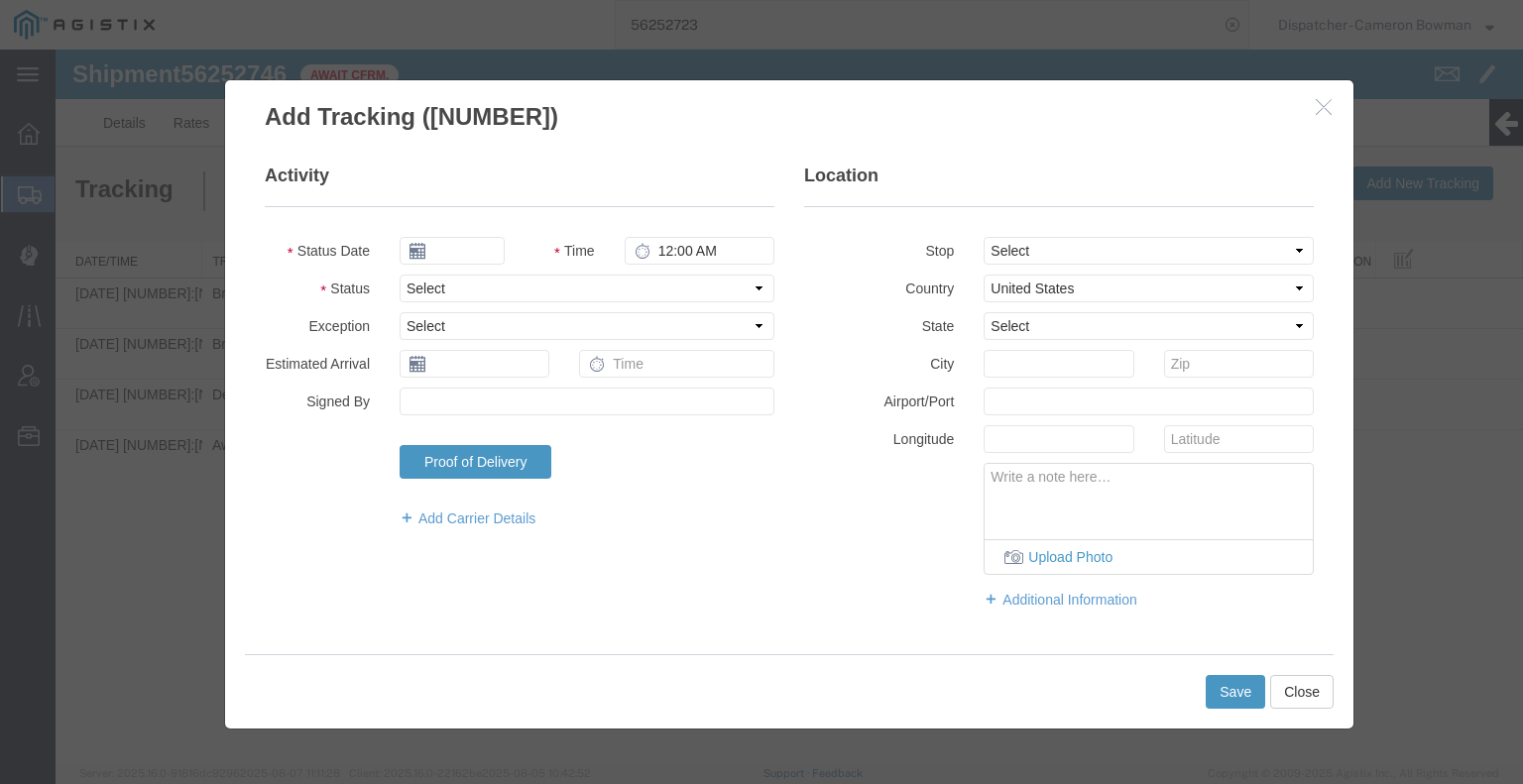 type on "08/08/2025" 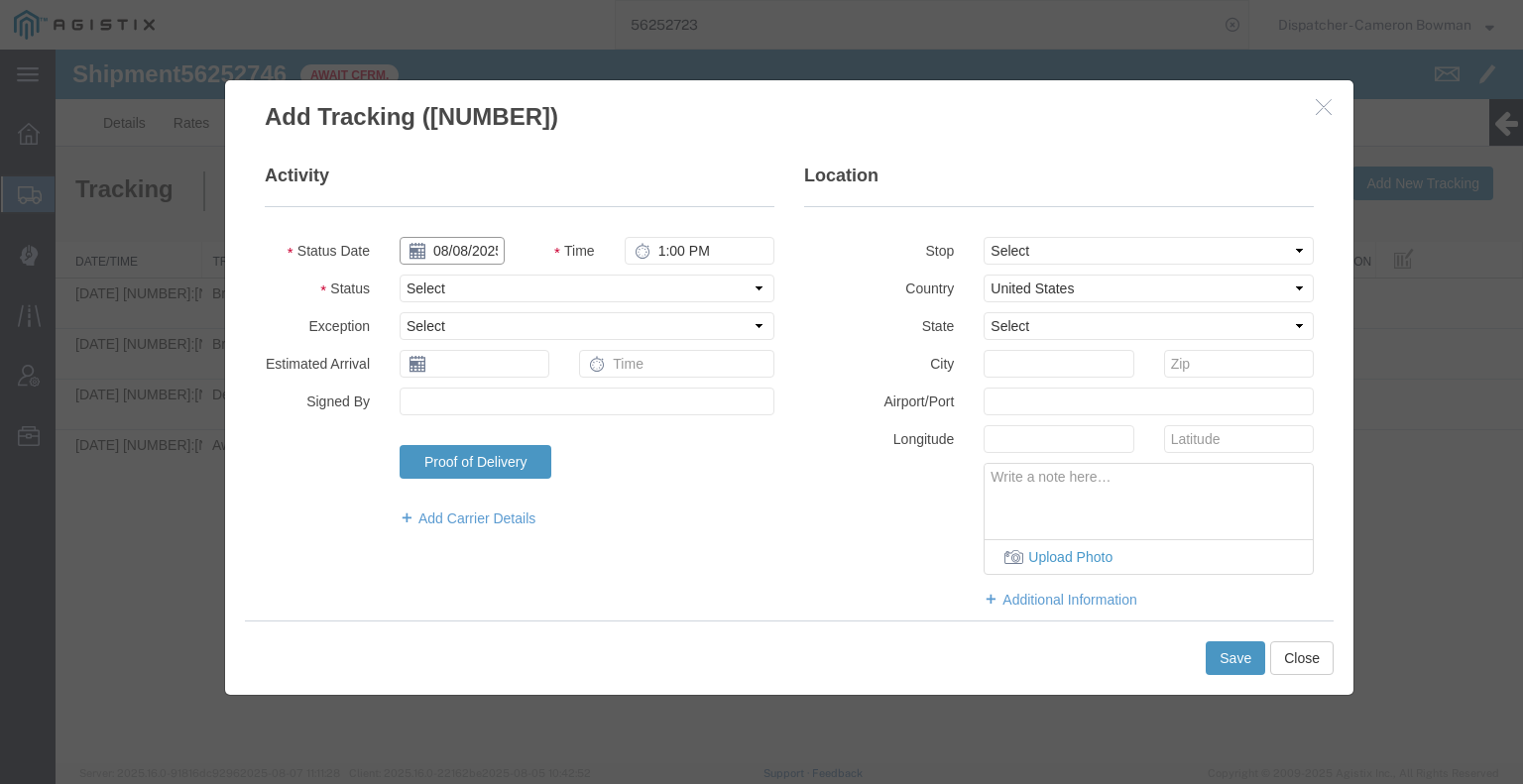click on "08/08/2025" at bounding box center [452, 251] 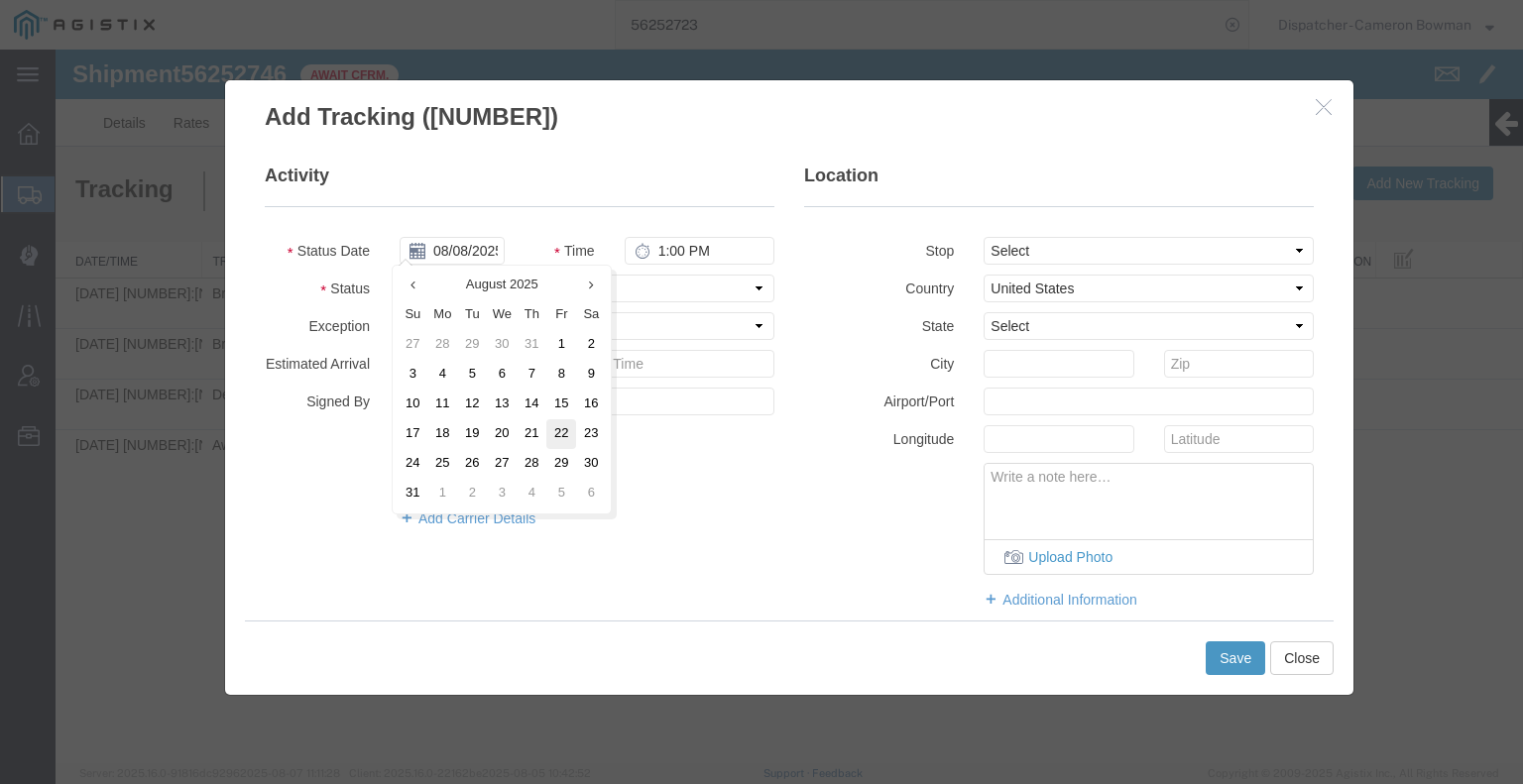 click on "22" at bounding box center [561, 434] 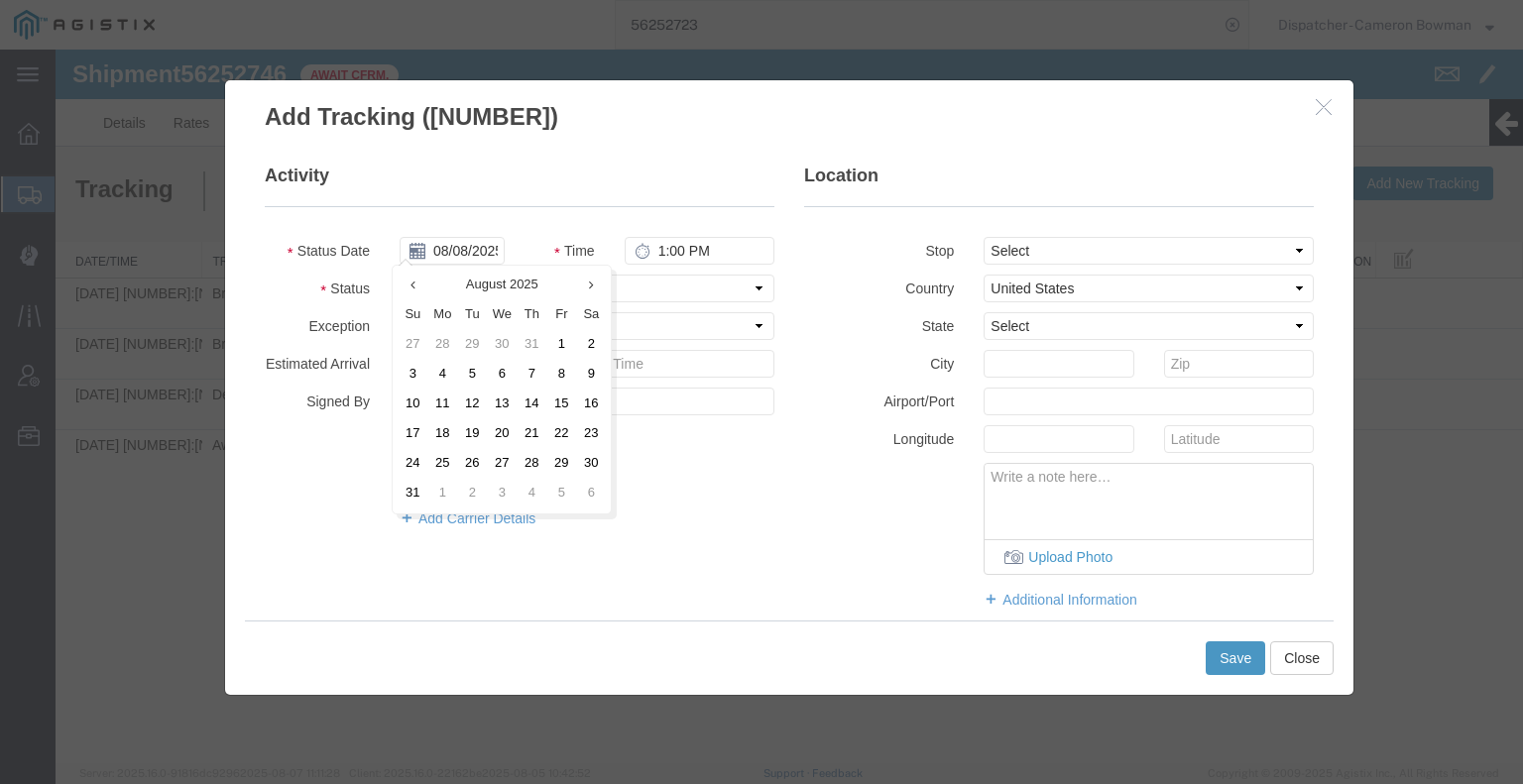 type on "08/22/2025" 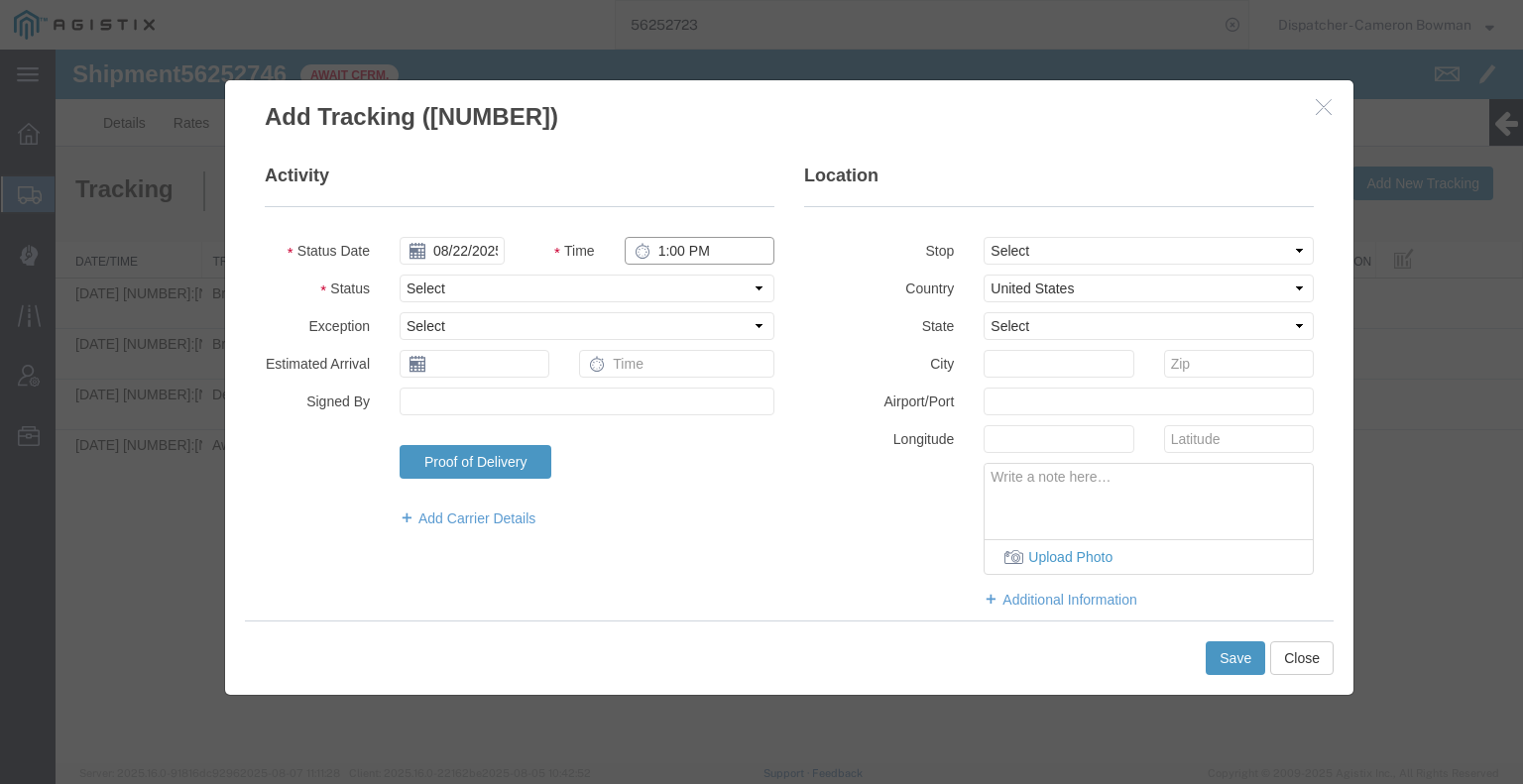 click on "1:00 PM" at bounding box center (699, 251) 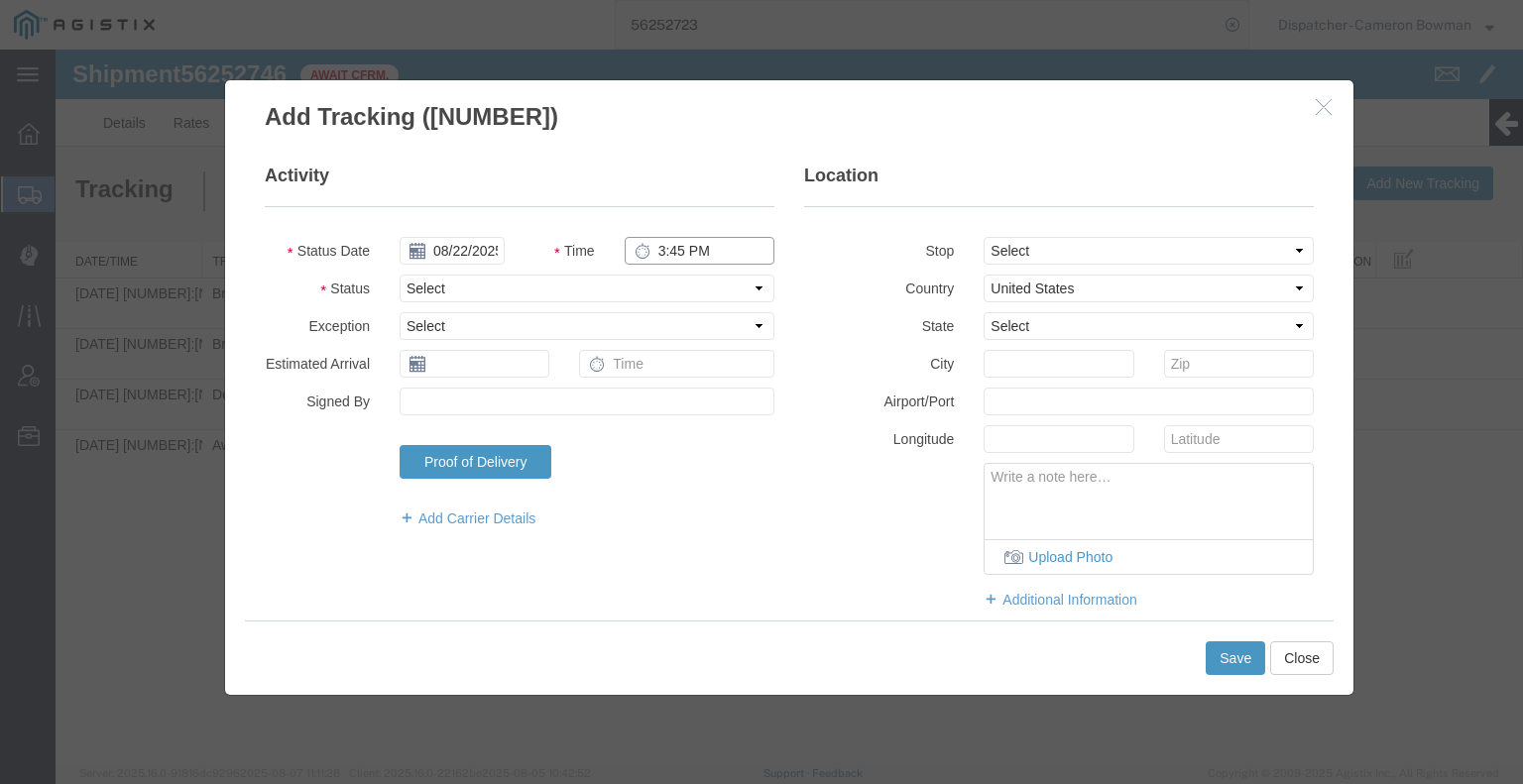 type on "3:45 PM" 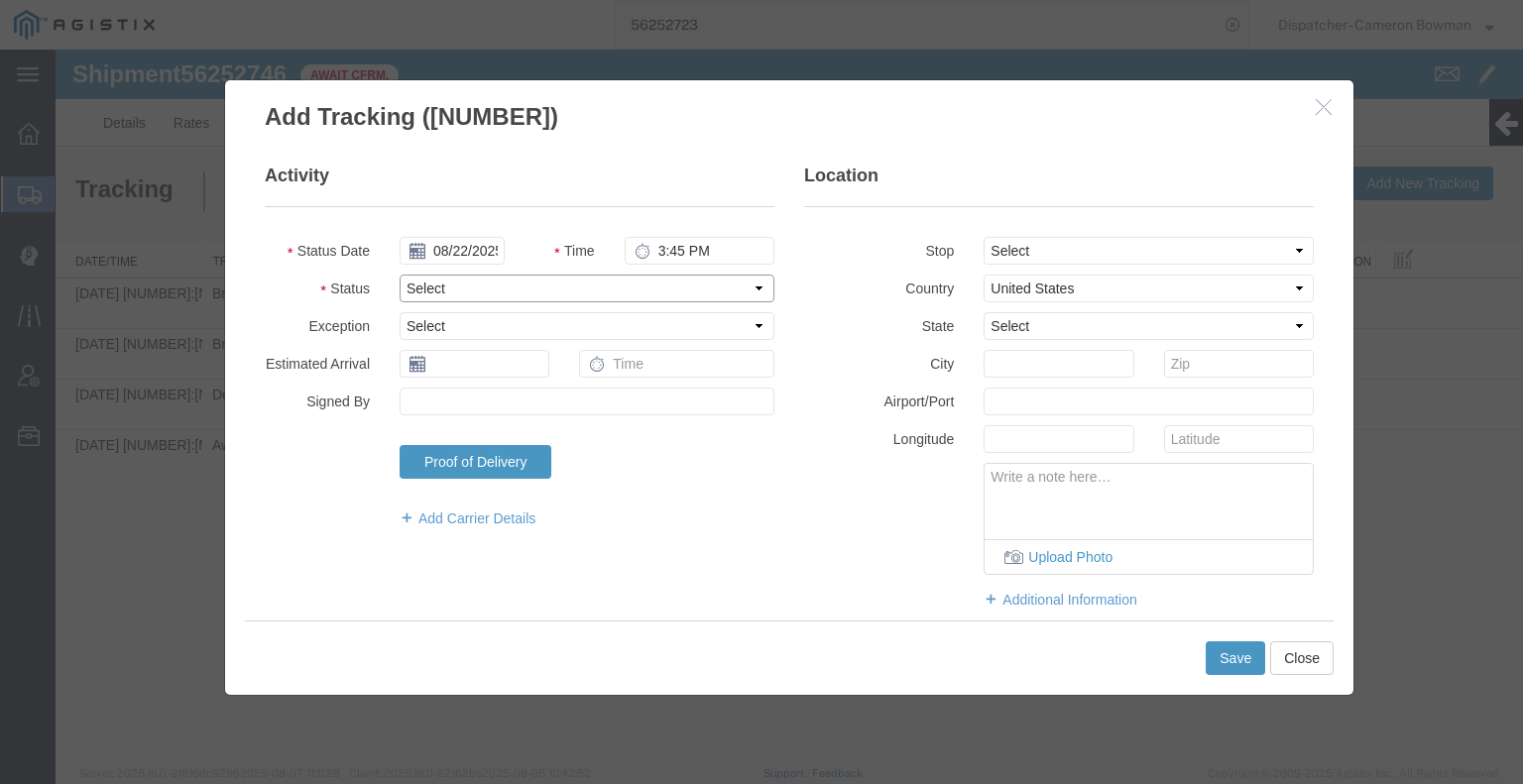 click on "Select Arrival Notice Available Arrival Notice Imported Arrive at Delivery Location Arrive at Pick-Up Location Arrive at Terminal Location Attempted Delivery Attempted Pick-Up Awaiting Customs Clearance Awaiting Pick-Up Break Start Break Stop Cargo Damaged Cargo-Offloaded Cleared Customs Confirmed on Board Customs Delay Customs Hold Customs Released DEA Hold Intact DEA Intensive/Exam Delivered Delivery Appointment Scheduled Delivery Confirmation Delivery Dock Closed Delivery Refused Depart Delivery Location Depart Pick-Up Location Depart Terminal Location Documents Uploaded Entry Docs Received Entry Submitted Estimated date / time for ETA Expired Export Customs Cleared Export Customs Sent FDA Documents Sent FDA Exam FDA Hold FDA Released FDA Review Flight Update Forwarded Fully Released Import Customs Cleared In-Transit In-Transit with Partner ISF filed Loaded Loading Started Mechanical Delay Missed Pick-Up Other Delay Out for Delivery Package Available Partial Delivery Partial Pick-Up Picked Up Proof of del" at bounding box center [587, 288] 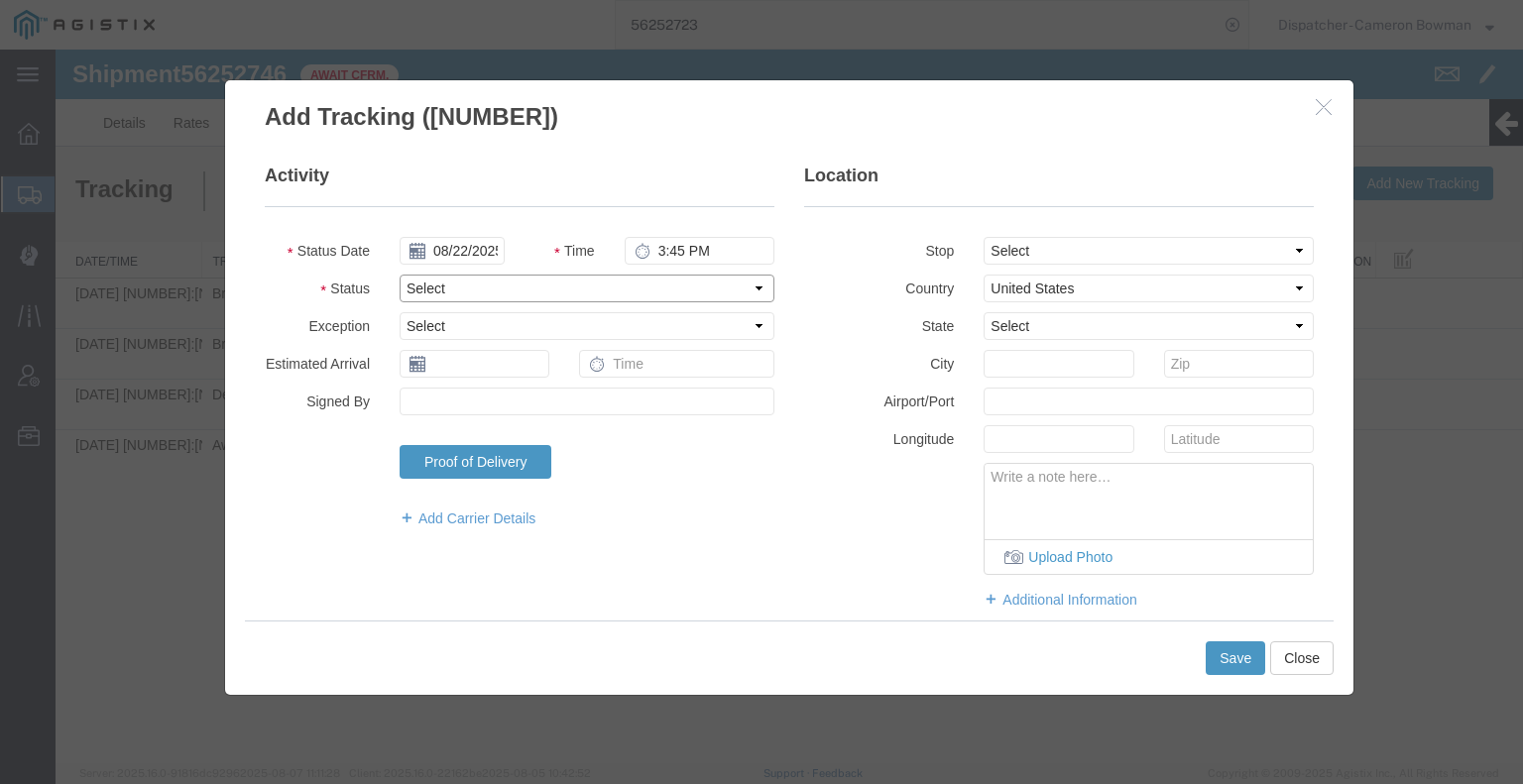 select on "DELIVRED" 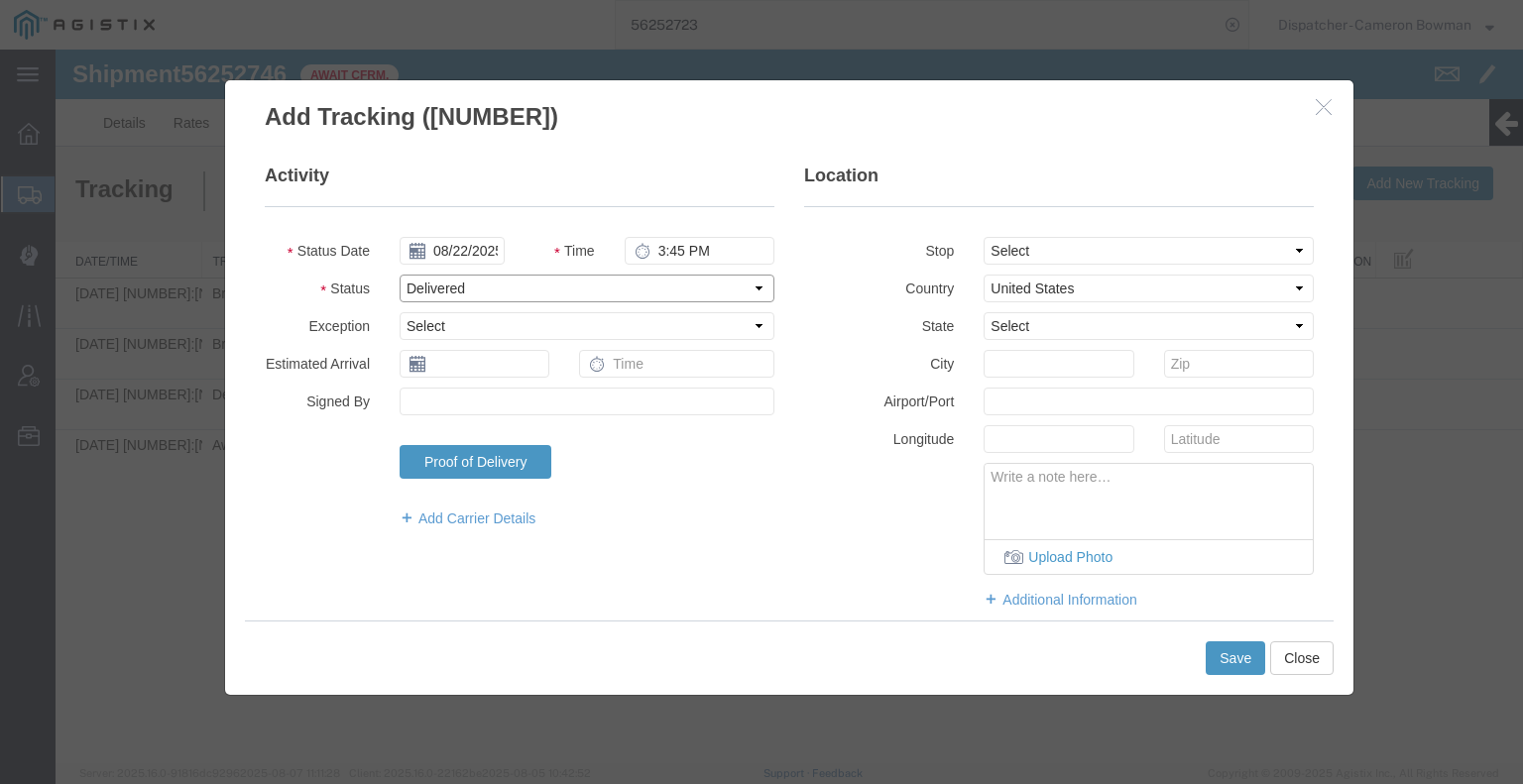 click on "Select Arrival Notice Available Arrival Notice Imported Arrive at Delivery Location Arrive at Pick-Up Location Arrive at Terminal Location Attempted Delivery Attempted Pick-Up Awaiting Customs Clearance Awaiting Pick-Up Break Start Break Stop Cargo Damaged Cargo-Offloaded Cleared Customs Confirmed on Board Customs Delay Customs Hold Customs Released DEA Hold Intact DEA Intensive/Exam Delivered Delivery Appointment Scheduled Delivery Confirmation Delivery Dock Closed Delivery Refused Depart Delivery Location Depart Pick-Up Location Depart Terminal Location Documents Uploaded Entry Docs Received Entry Submitted Estimated date / time for ETA Expired Export Customs Cleared Export Customs Sent FDA Documents Sent FDA Exam FDA Hold FDA Released FDA Review Flight Update Forwarded Fully Released Import Customs Cleared In-Transit In-Transit with Partner ISF filed Loaded Loading Started Mechanical Delay Missed Pick-Up Other Delay Out for Delivery Package Available Partial Delivery Partial Pick-Up Picked Up Proof of del" at bounding box center (587, 288) 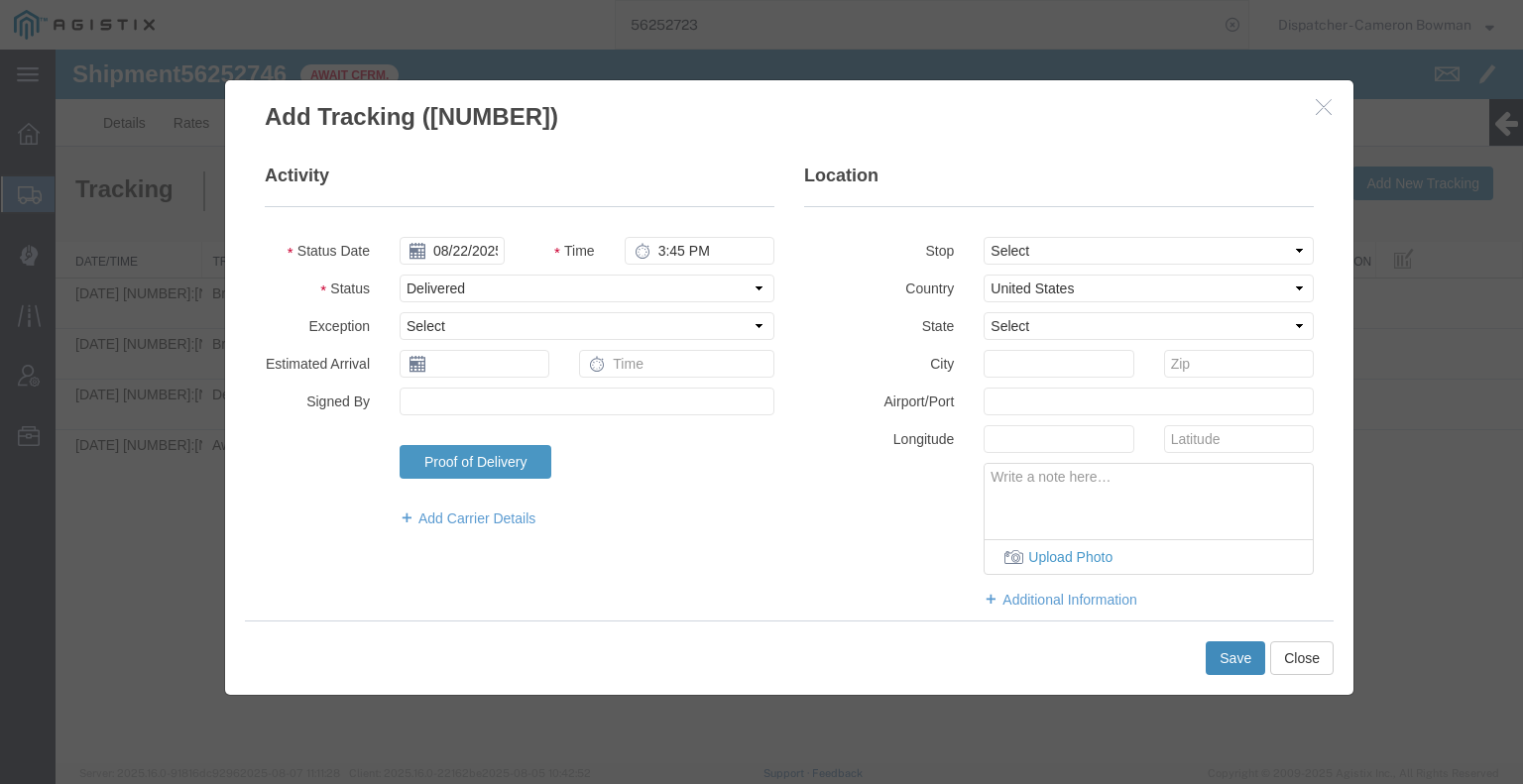 click on "Save" at bounding box center [1235, 658] 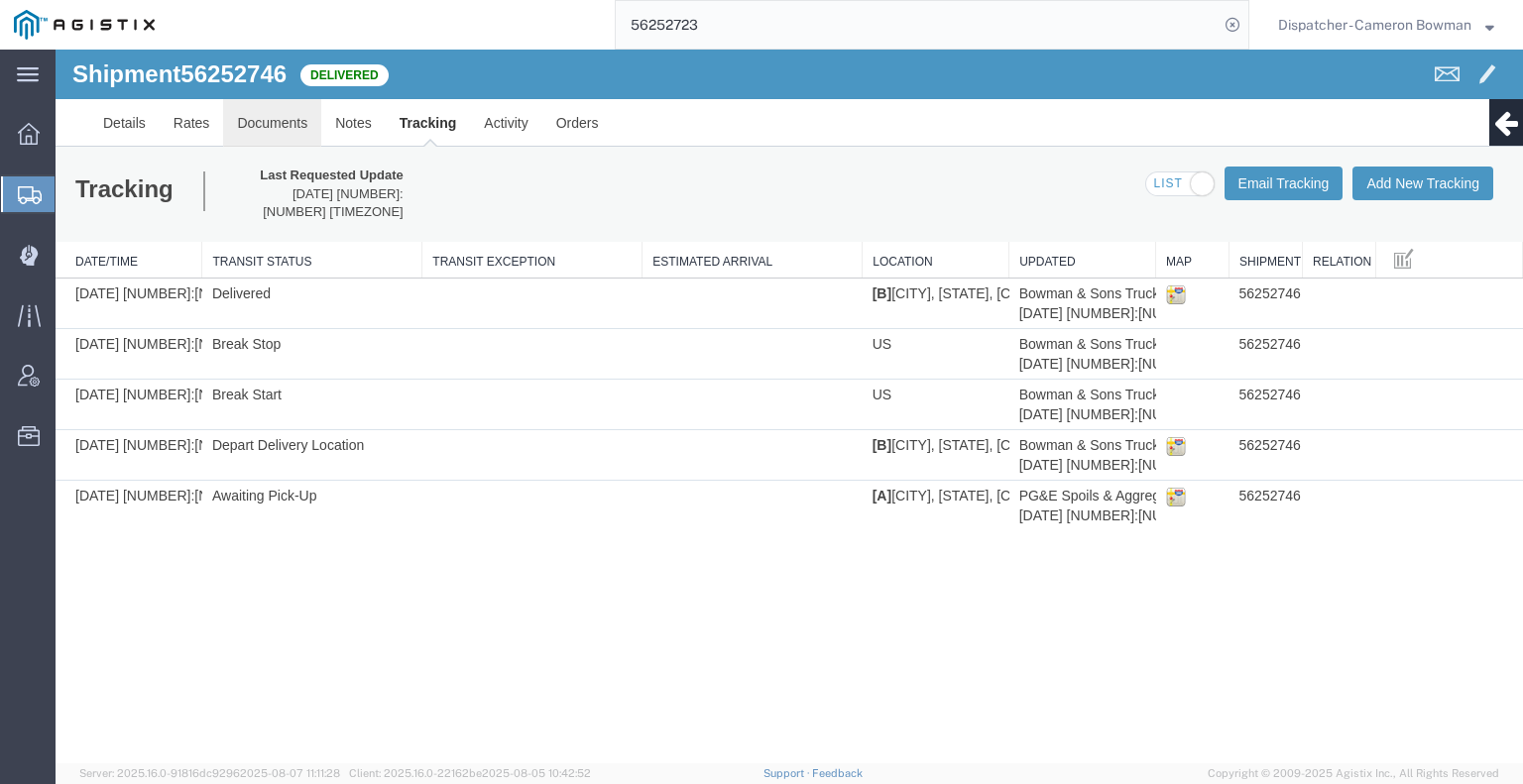 click on "Documents" at bounding box center (272, 123) 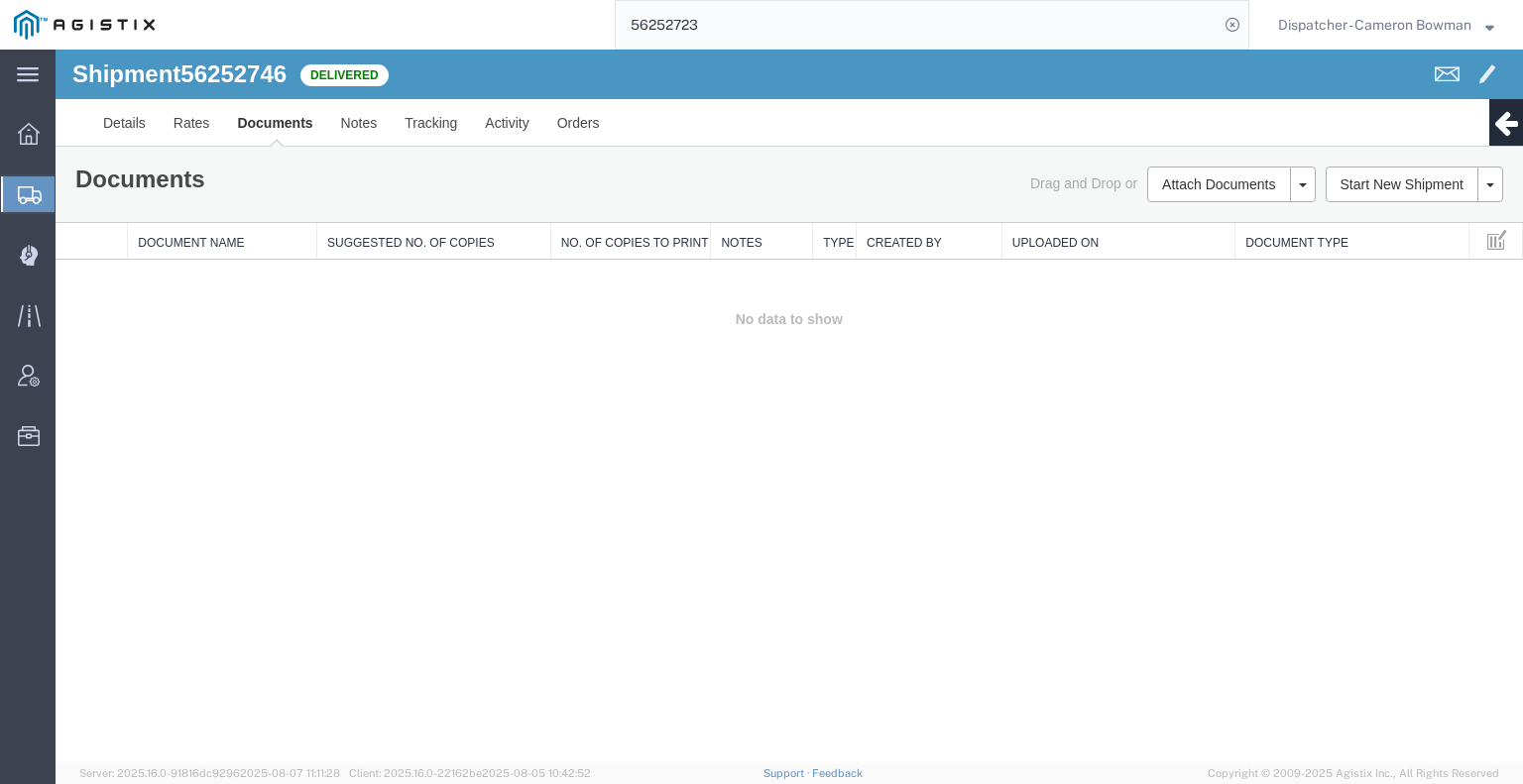 click on "Shipment  [NUMBER] [NUMBER]
of
[NUMBER]   Delivered Details Rates Documents Notes Tracking Activity Orders
Clone Shipment
Save As Template
Multi-stop
Customer Information
Account: [COMPANY_NAME]
Location: [CITY] [STATE_ABBR]
Carrier Information
Delivery Date: [DATE] [NUMBER]:[NUMBER]
Tracking No: [NUMBER]
Carrier Name: [COMPANY_NAME] [COMPANY_NAME]
Service Level: [NUMBER] Yard Dump Truck
From
[COMPANY_NAME] ([FIRST] [LAST])
[NUMBER] [STREET] [CITY],
[STATE] [POSTAL_CODE]
[COUNTRY]
[PHONE]
To
()
The Final Destination is not defined yet [CITY], [STATE]
[COUNTRY]
Other details
Reference: [REFERENCE_TYPE]
Ship Date: [DATE]
Mode: [MODE]
Creator: [CREATOR_NAME]
Creator: [EMAIL]
Last Saved: [DATE] [NUMBER]:[NUMBER] [TIMEZONE]
Please fix the following errors Documents
Ship Label Format:
Plain" at bounding box center [789, 406] 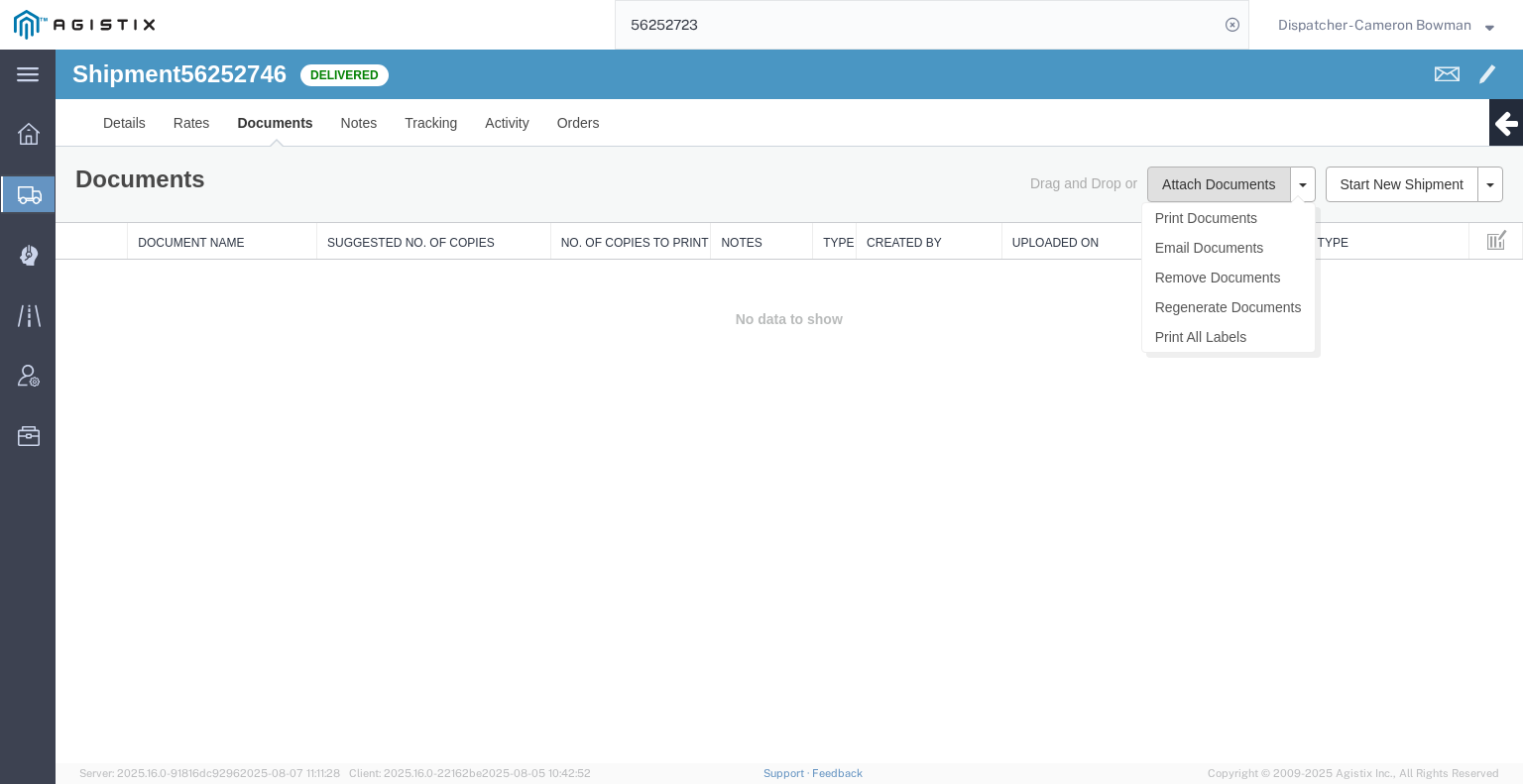 click on "Attach Documents" at bounding box center (1219, 184) 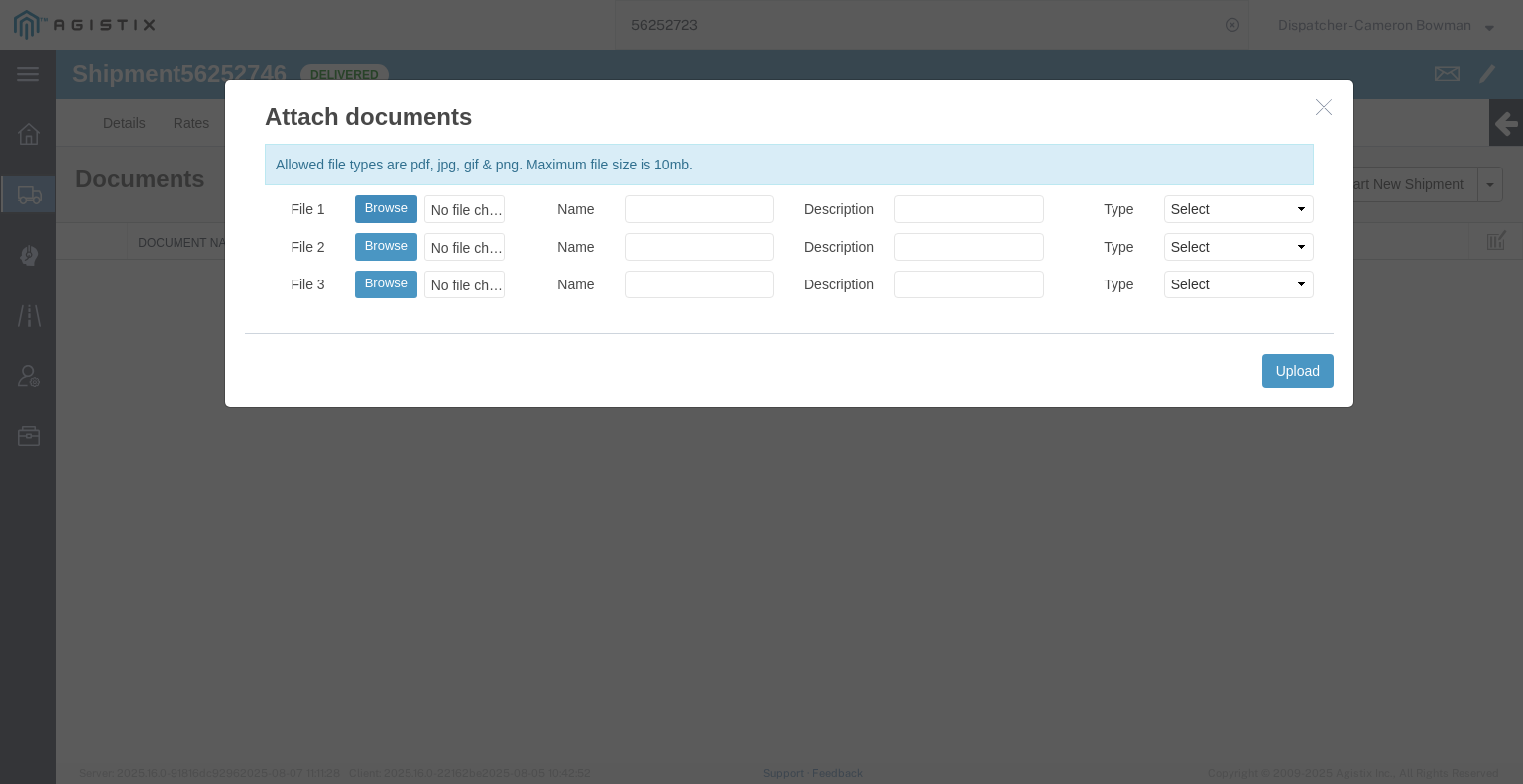 click on "Browse" at bounding box center (386, 209) 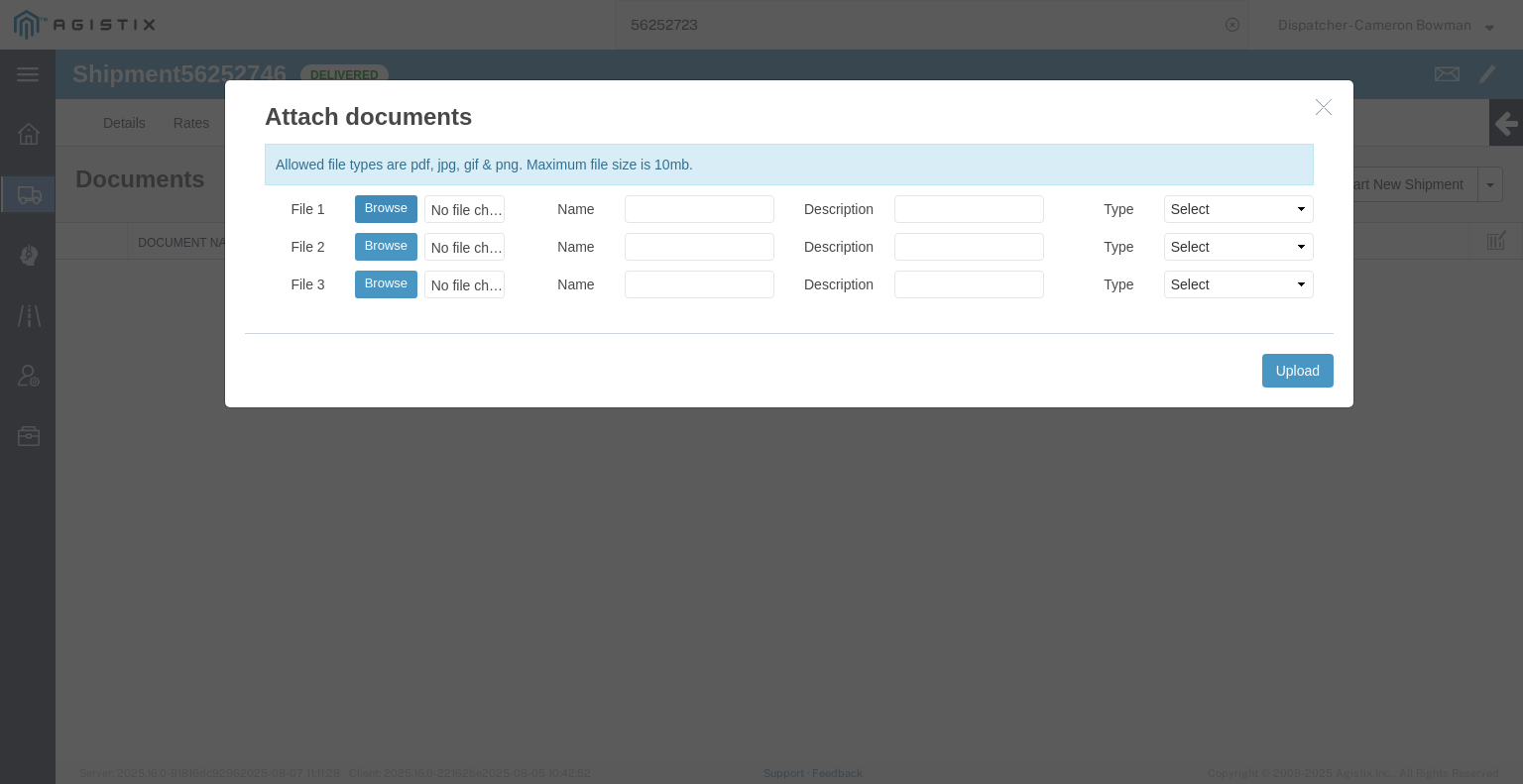 type on "C:\fakepath\[FILENAME].pdf" 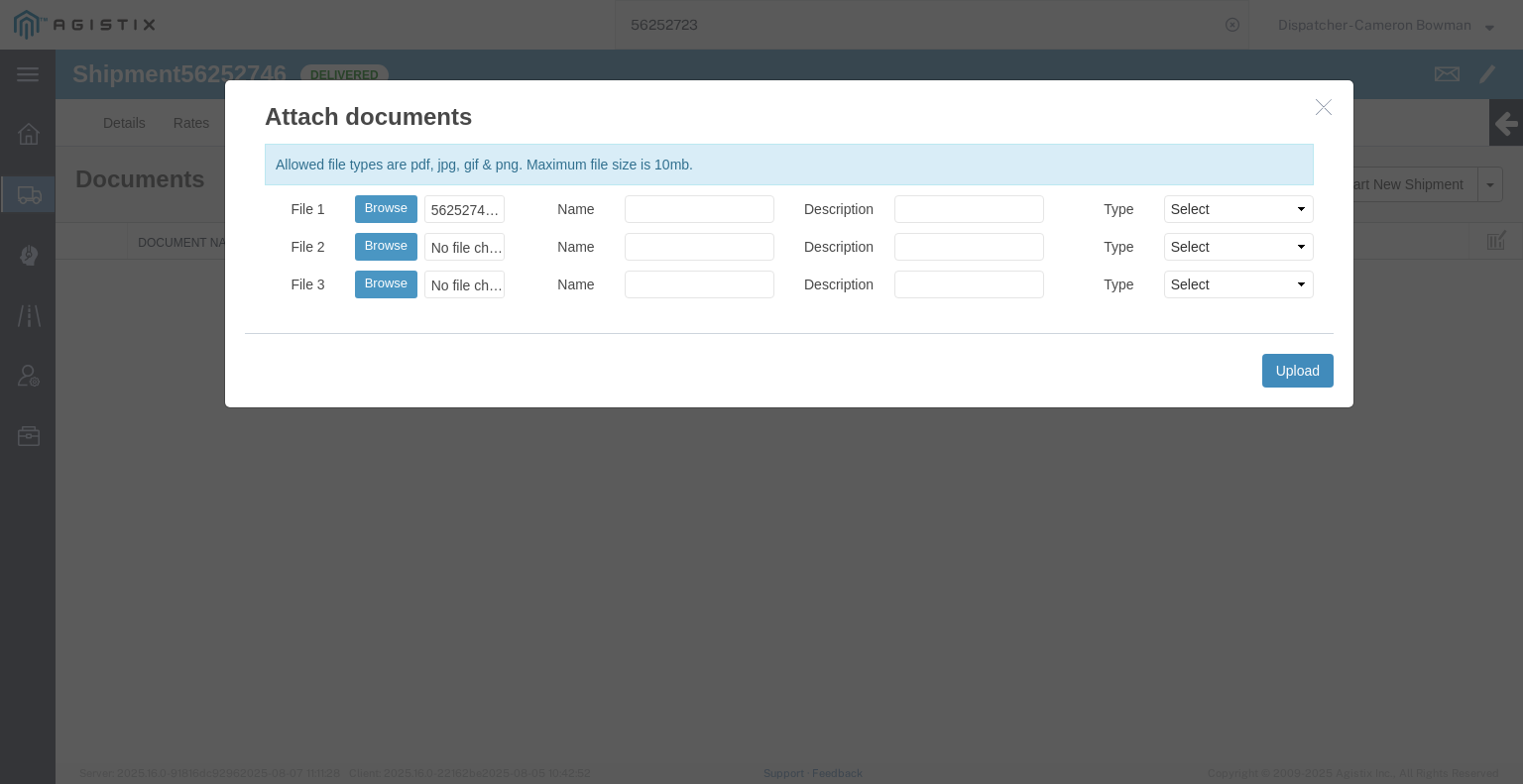 click on "Upload" at bounding box center [1298, 371] 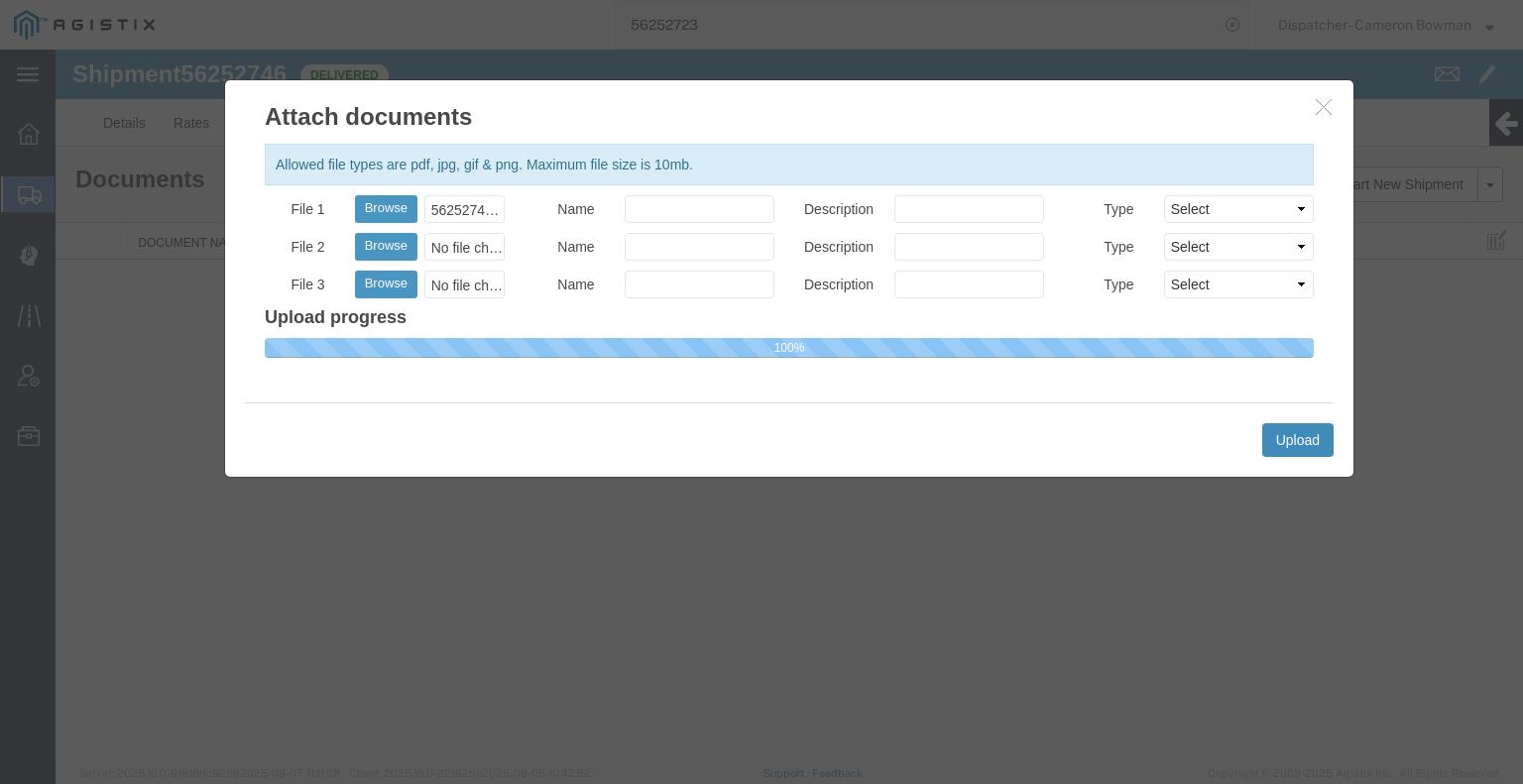 type 